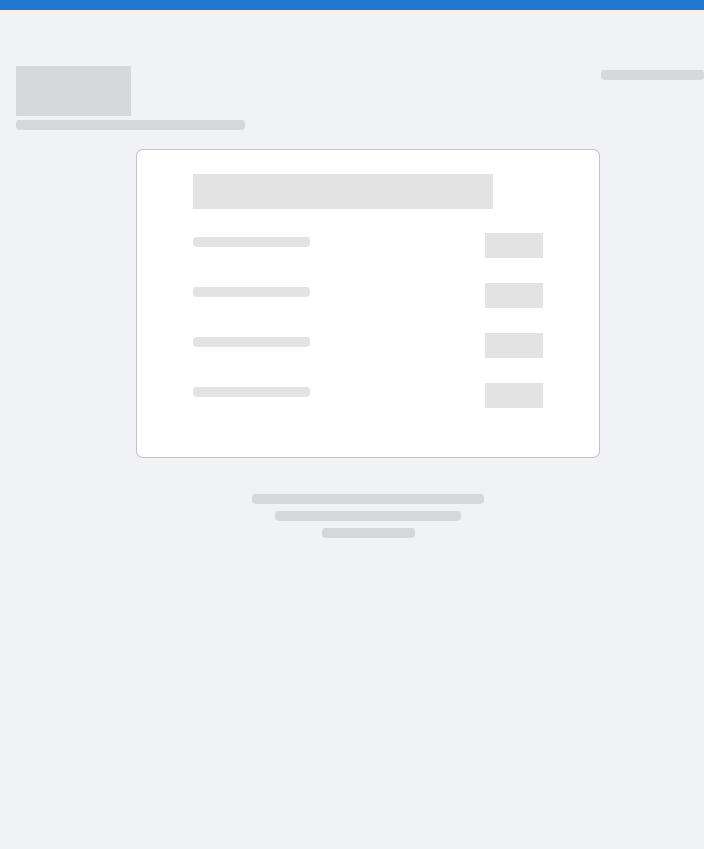 scroll, scrollTop: 0, scrollLeft: 0, axis: both 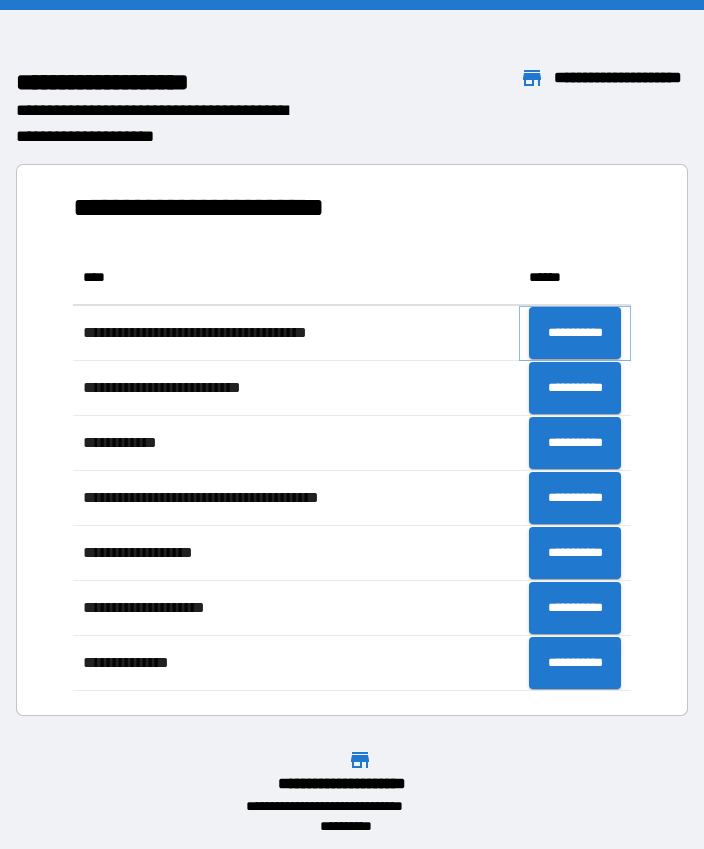 click on "**********" at bounding box center [575, 333] 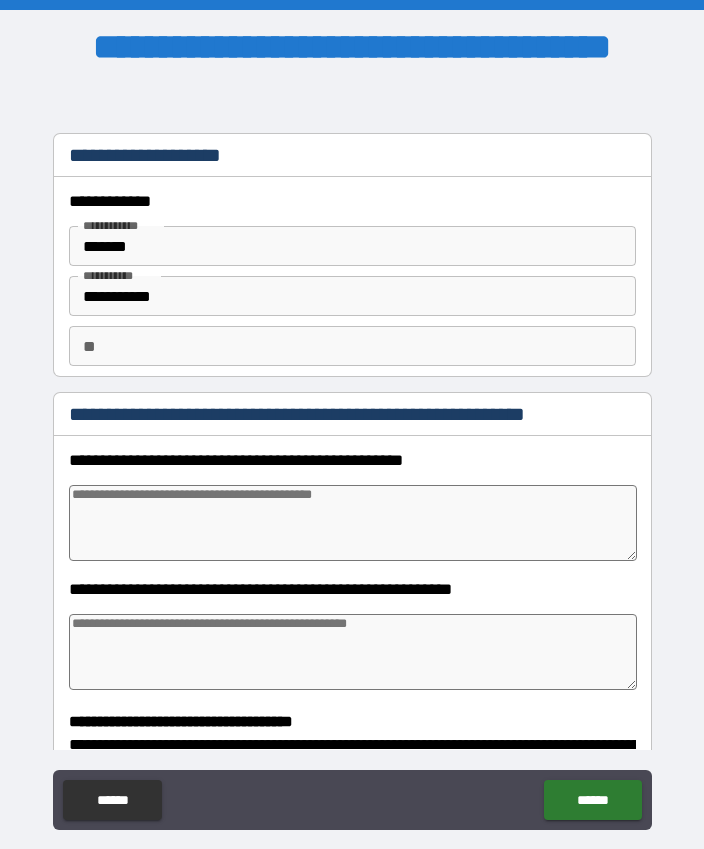 type on "*" 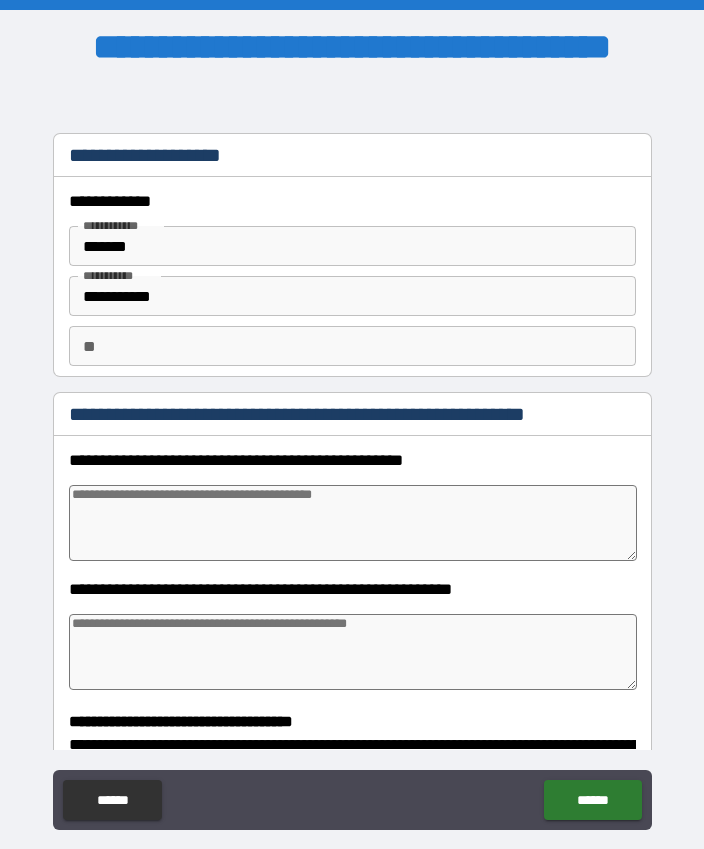 type on "*" 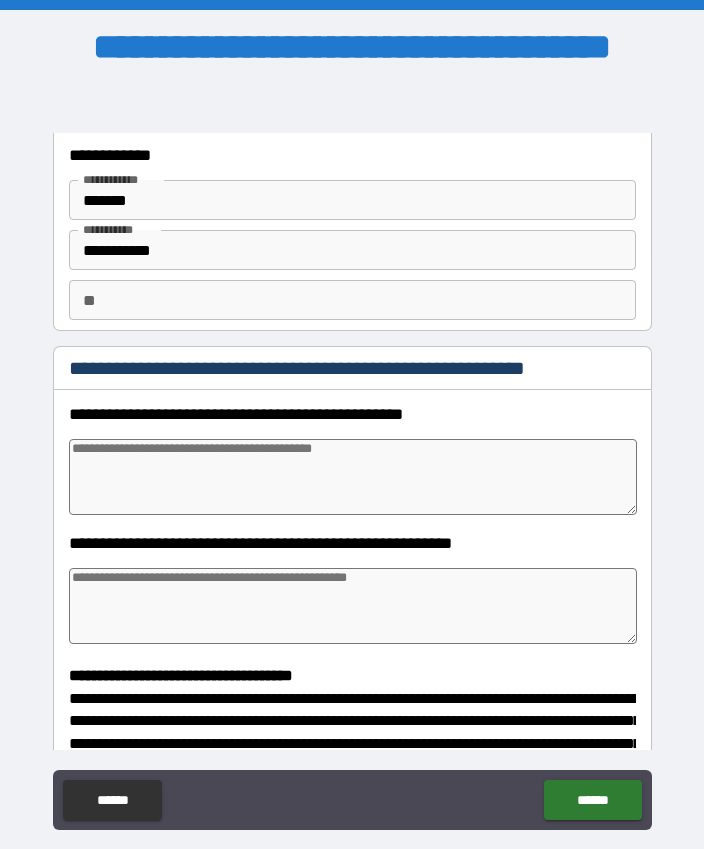 scroll, scrollTop: 55, scrollLeft: 0, axis: vertical 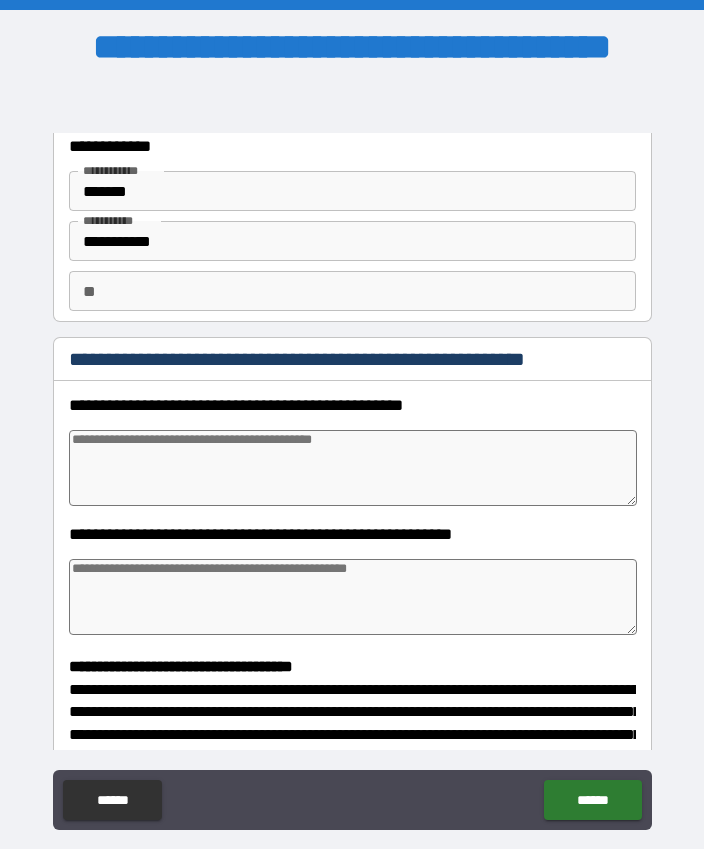 click at bounding box center (353, 468) 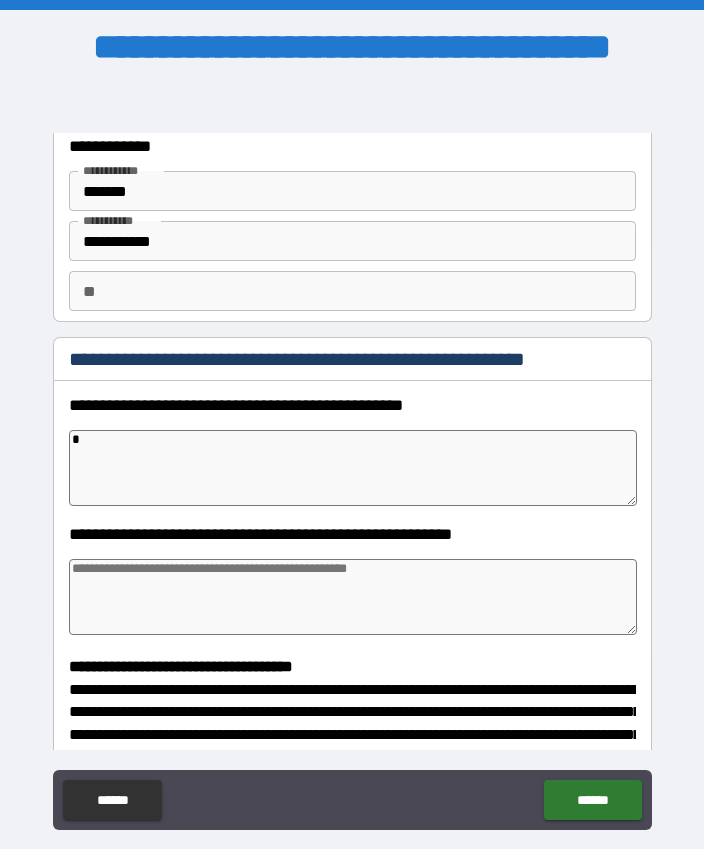type on "*" 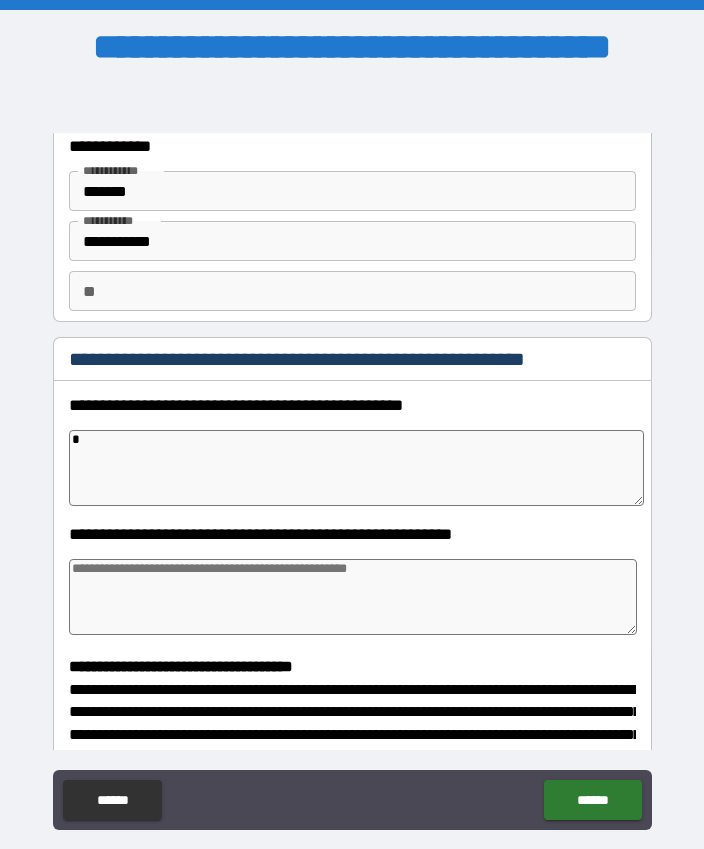 type on "**" 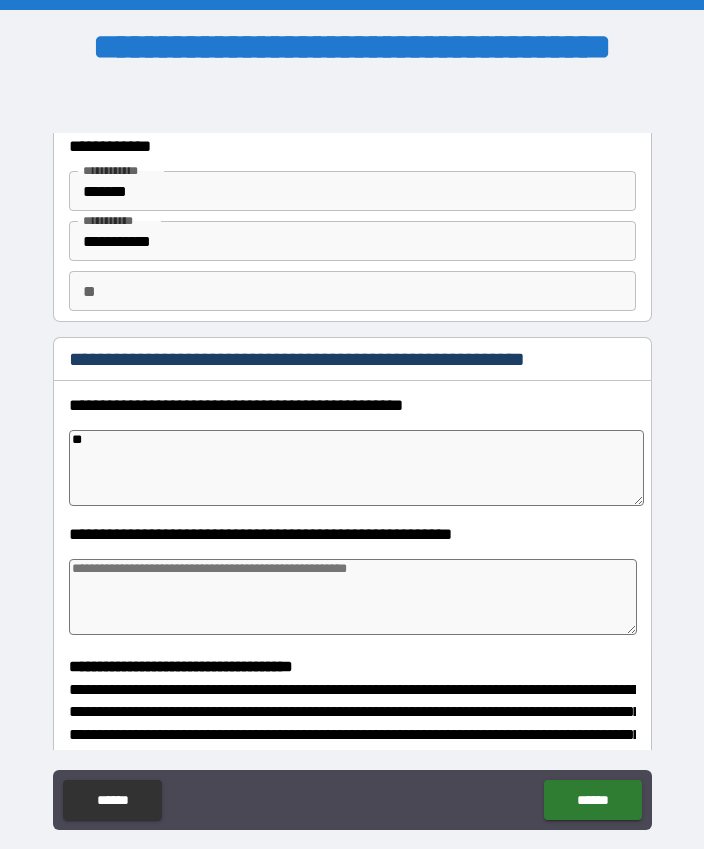 type on "*" 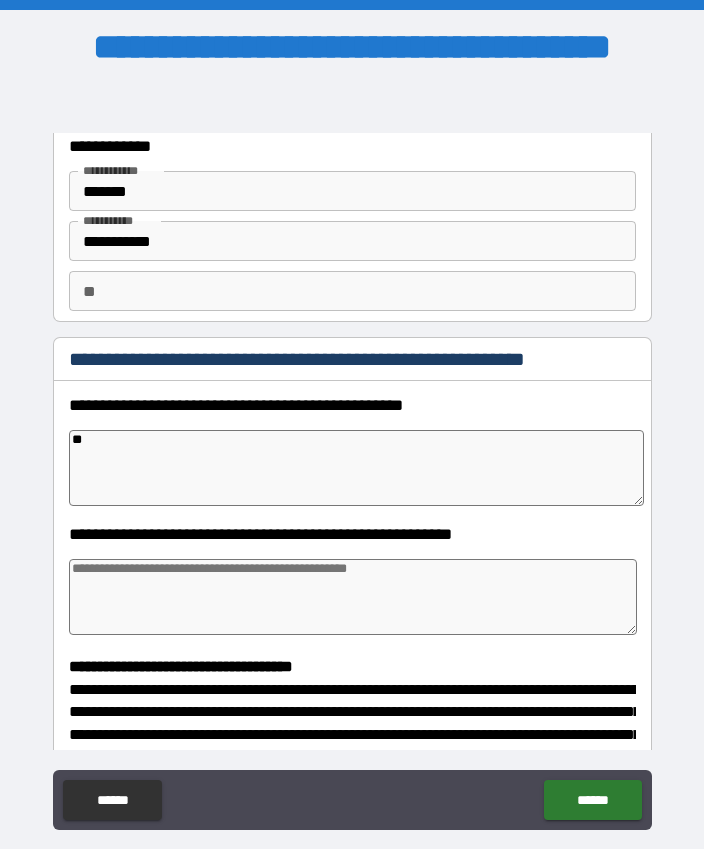 type on "*" 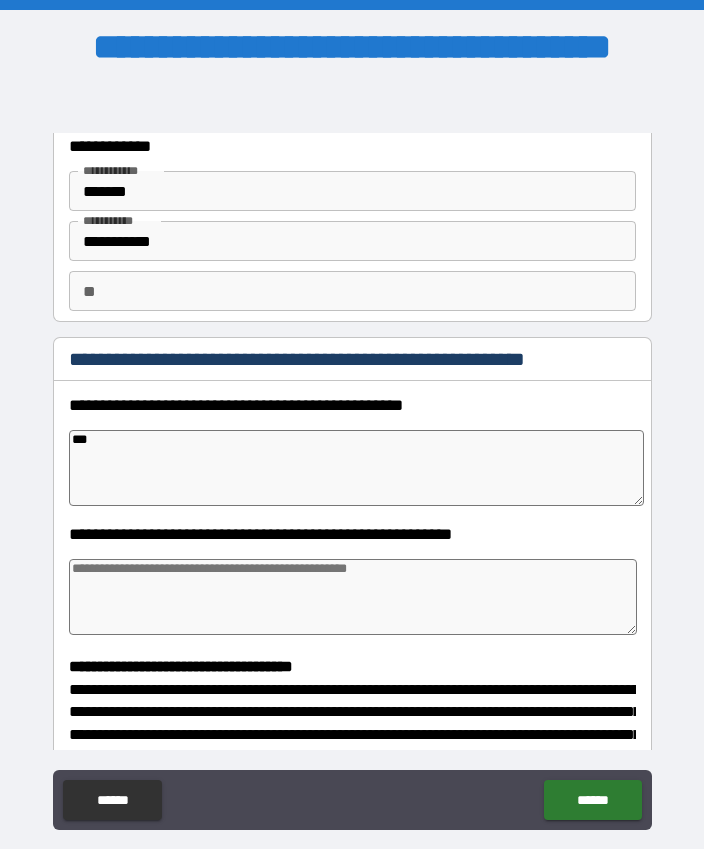type on "*" 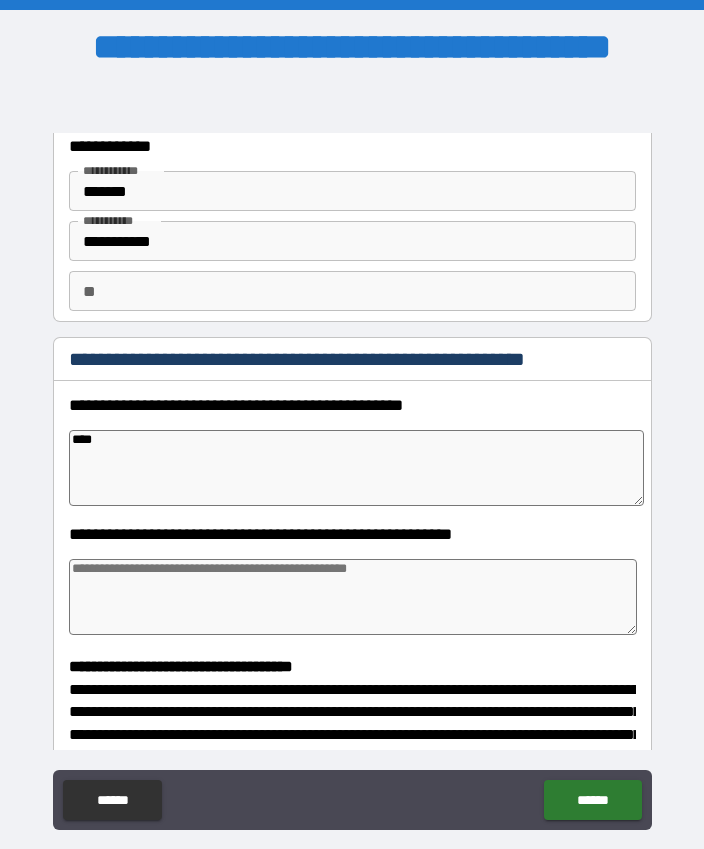 type on "*" 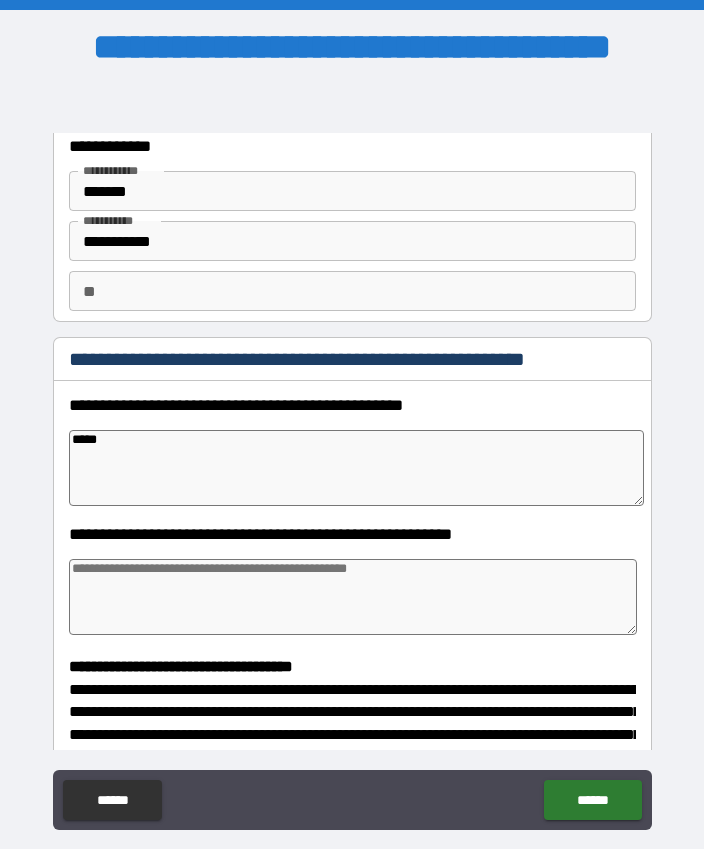 type on "*" 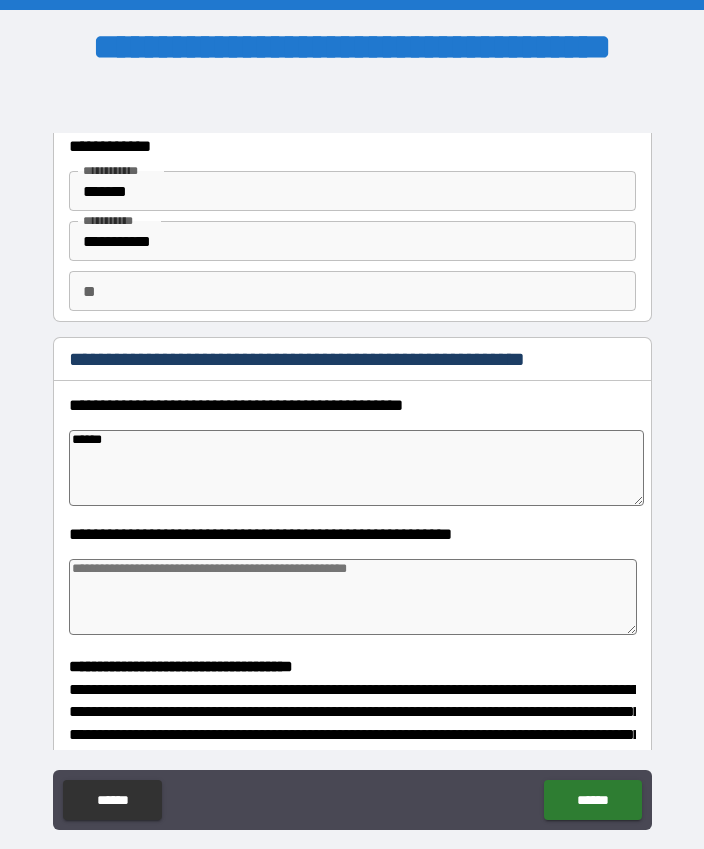 type on "*" 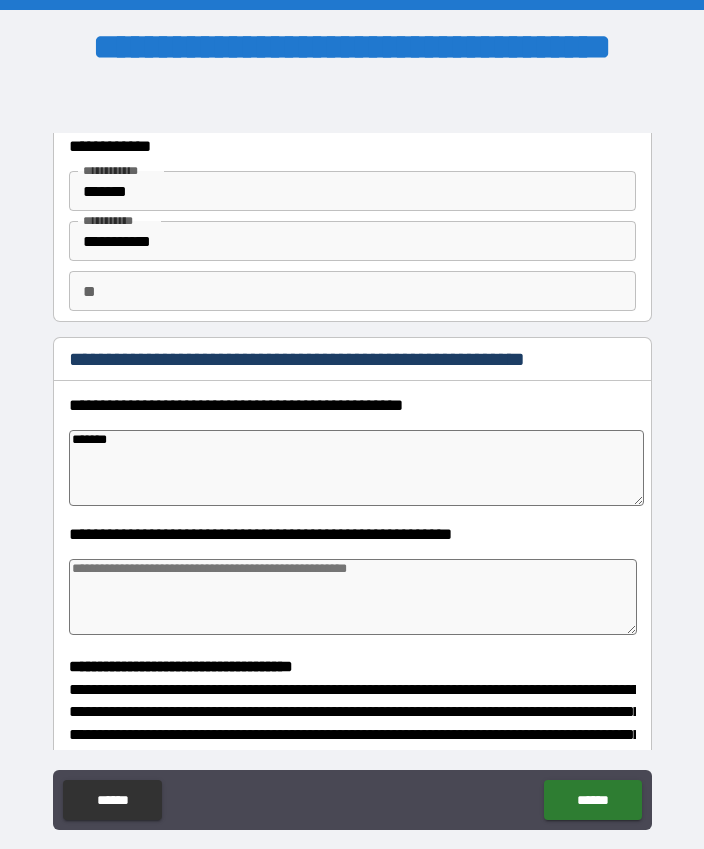 type on "*" 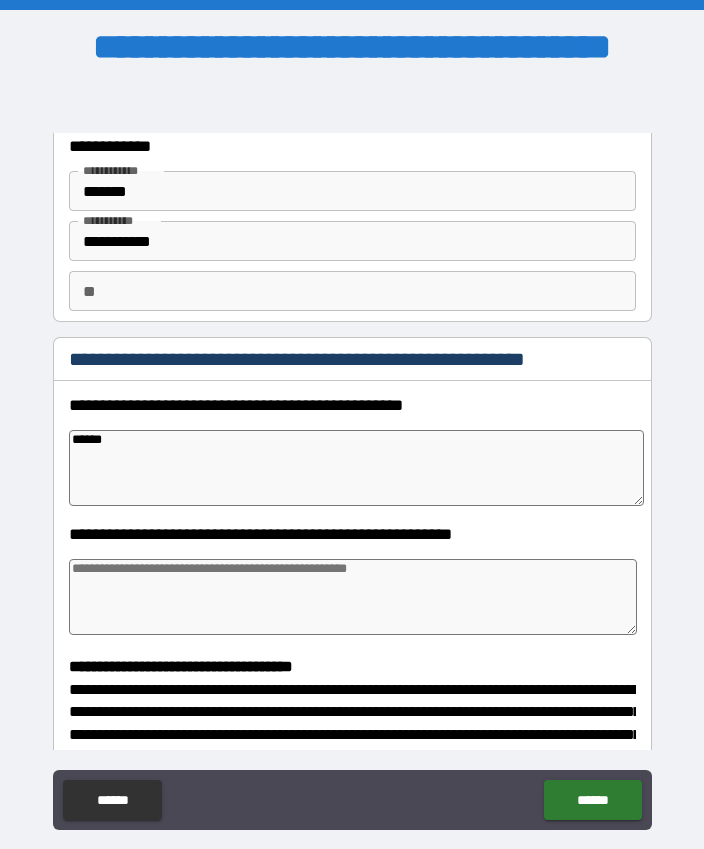type on "*" 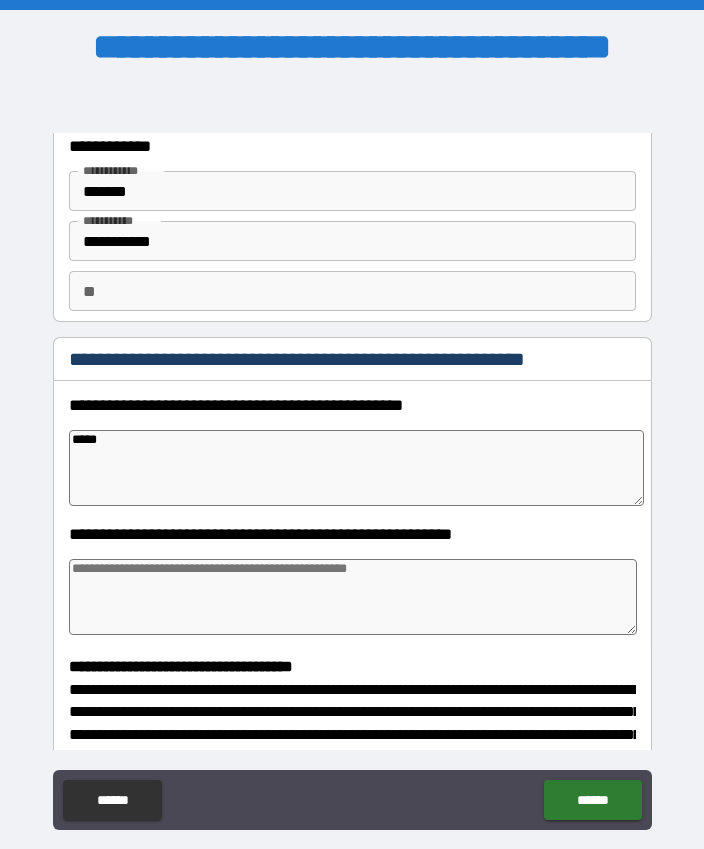 type on "*" 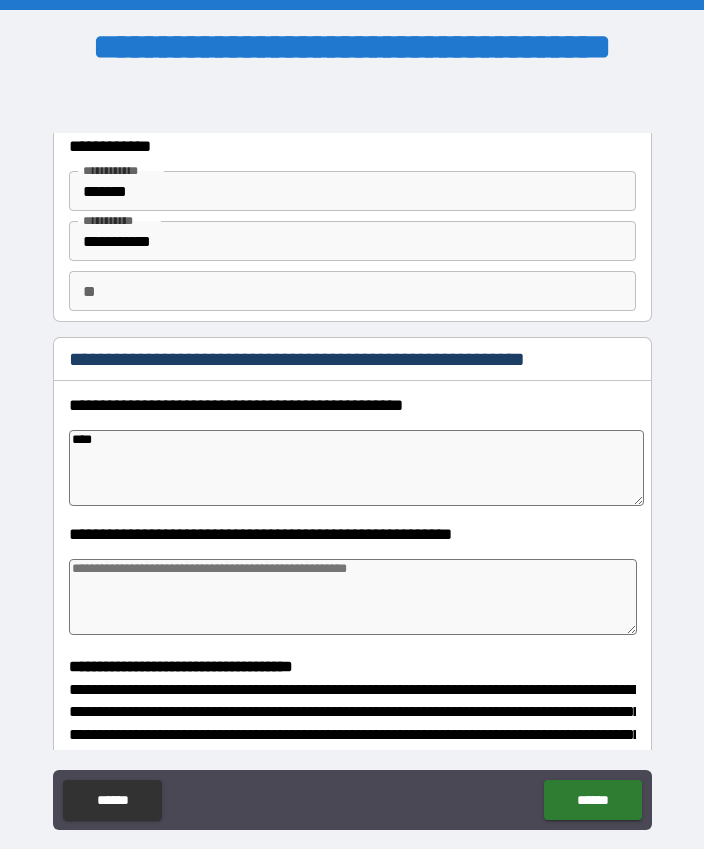 type on "*" 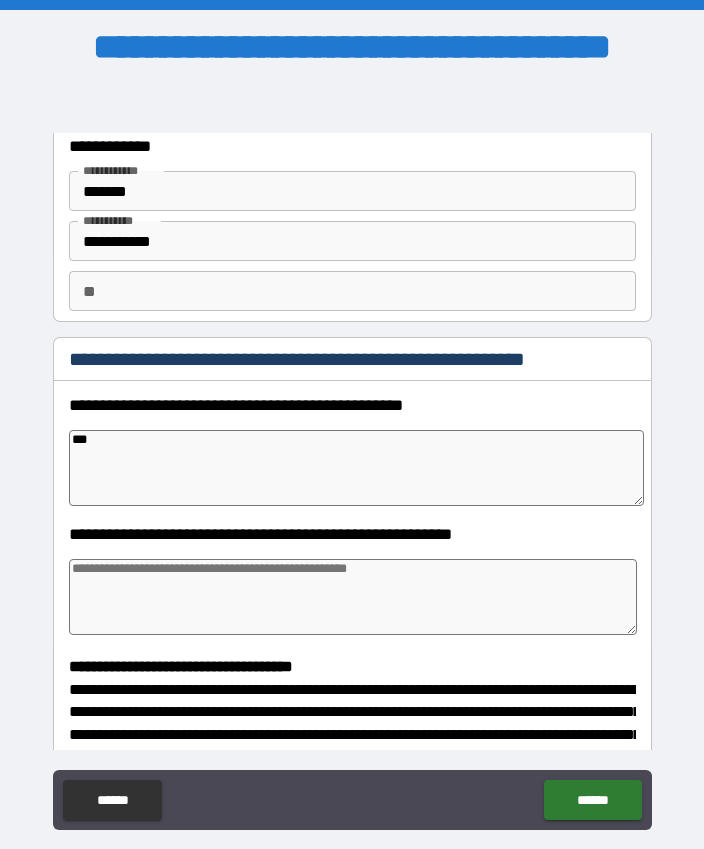 type on "*" 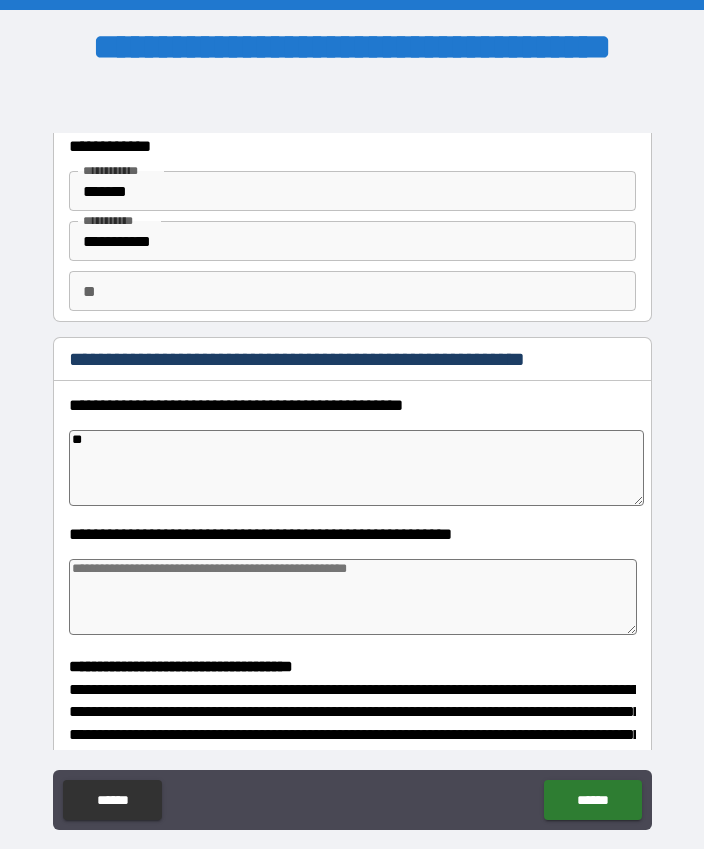 type on "*" 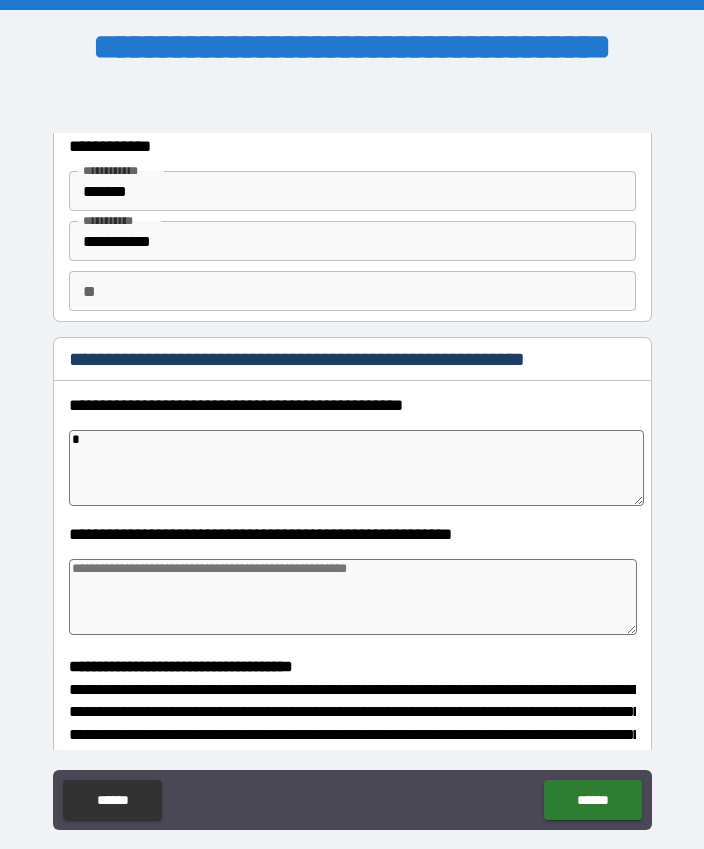 type on "*" 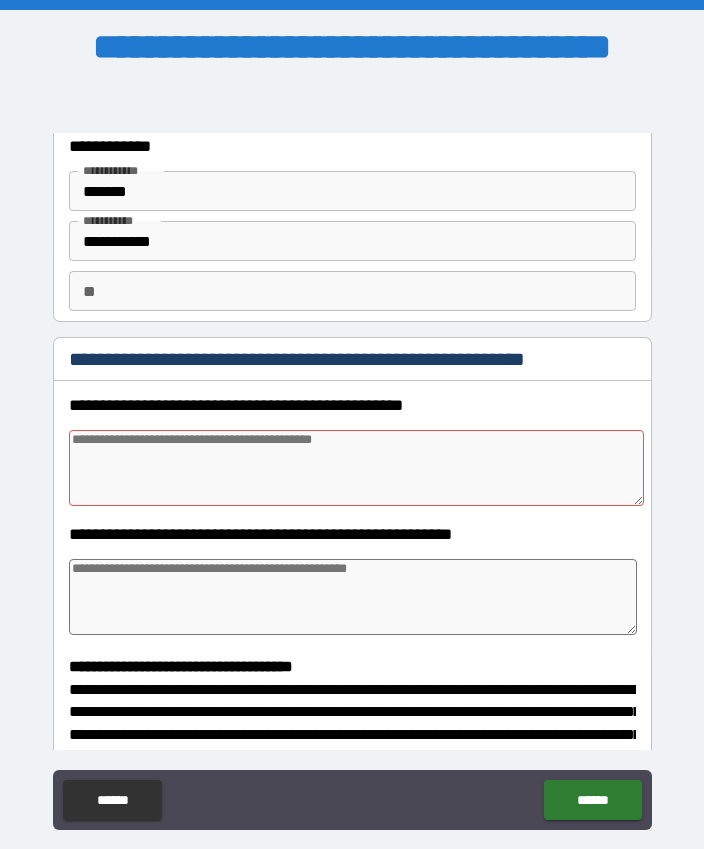 type on "*" 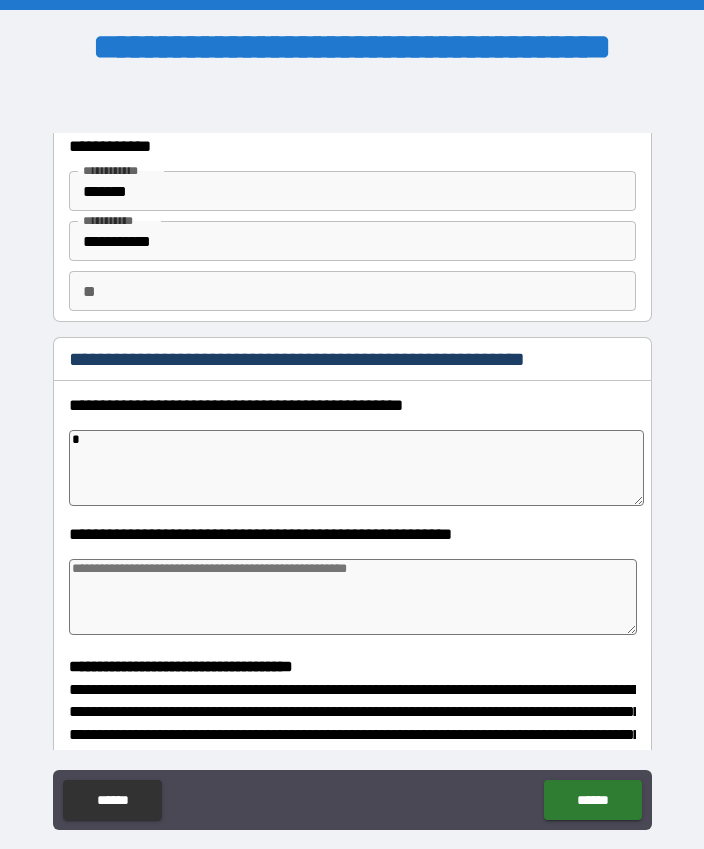 type on "*" 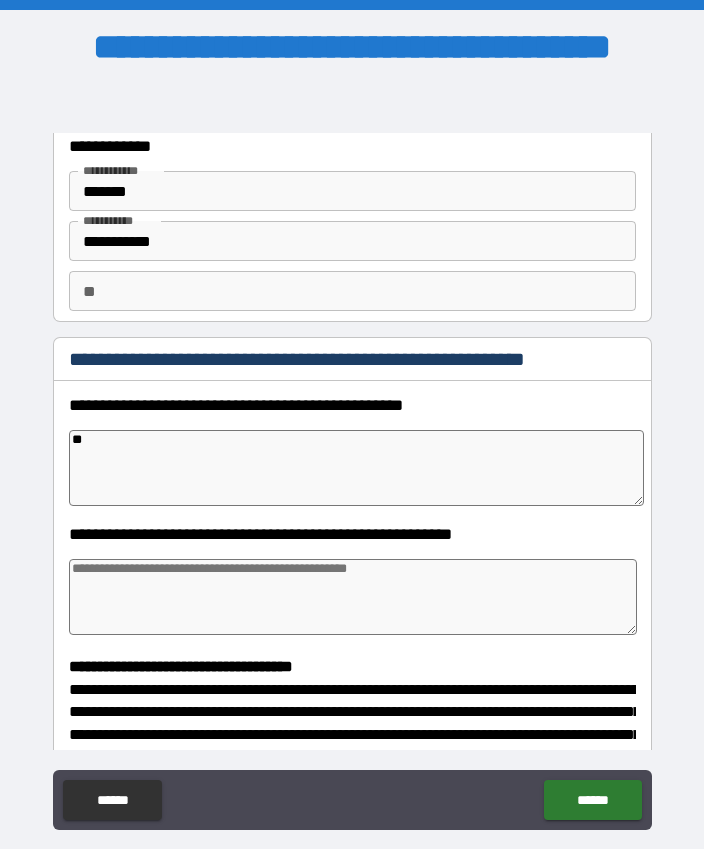 type on "*" 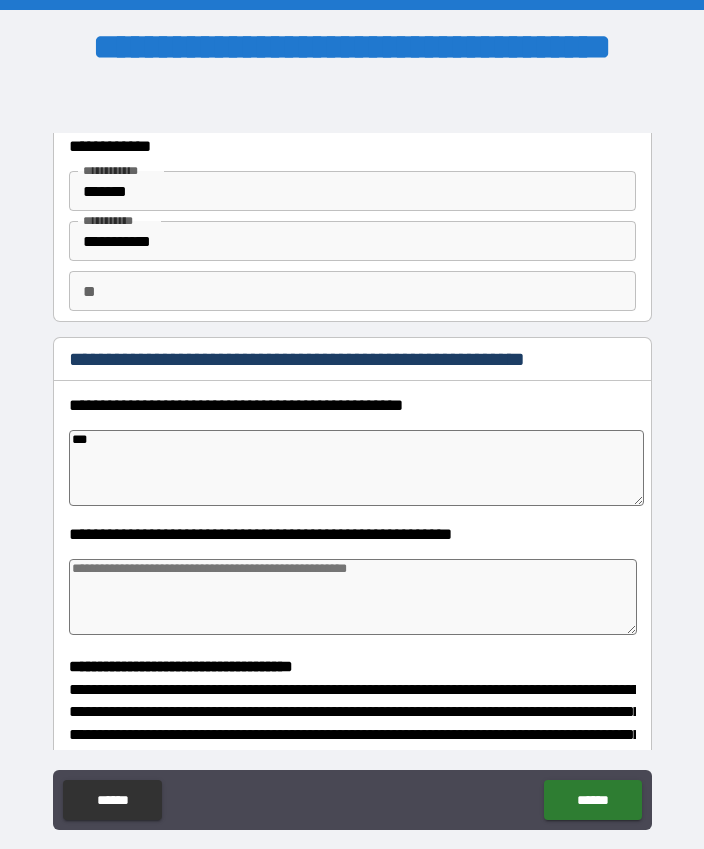 type on "*" 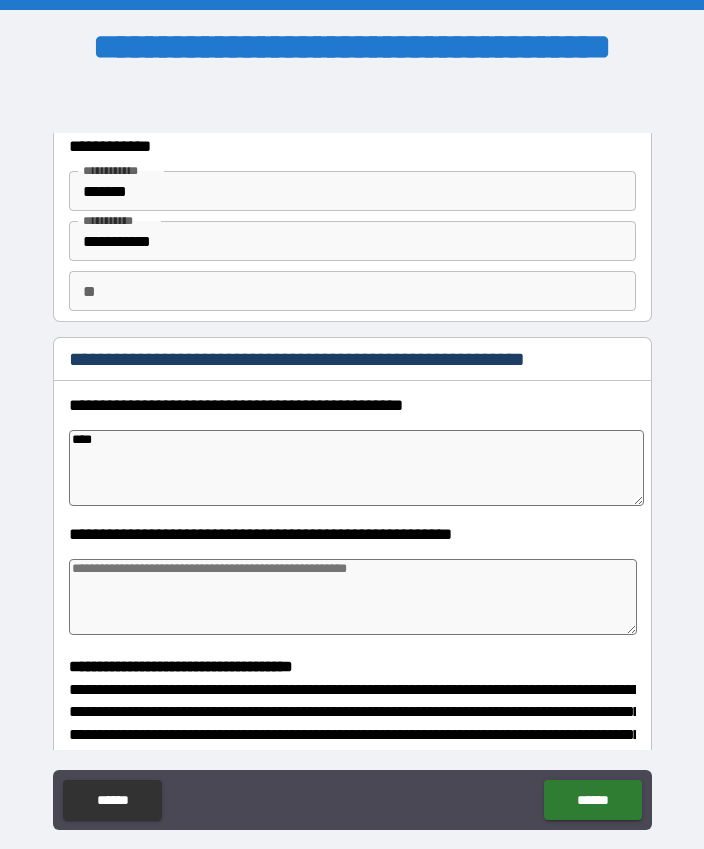 type on "*" 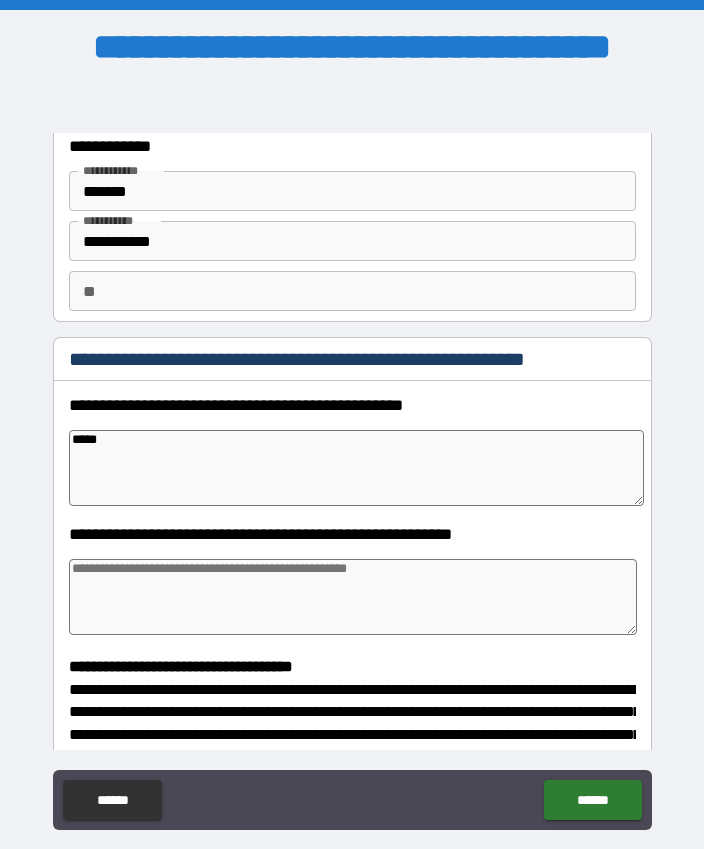 type on "*" 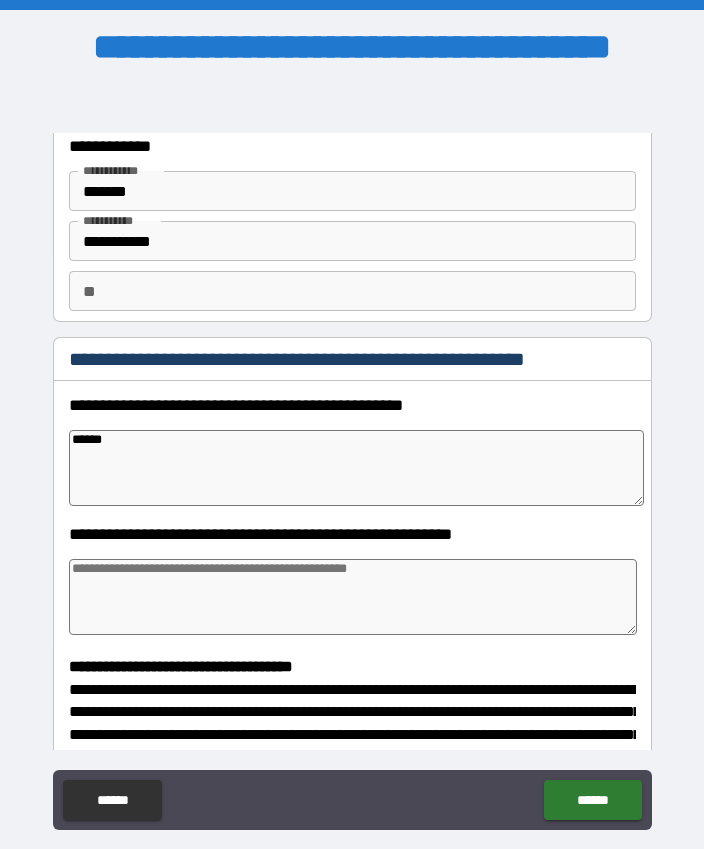 type on "*" 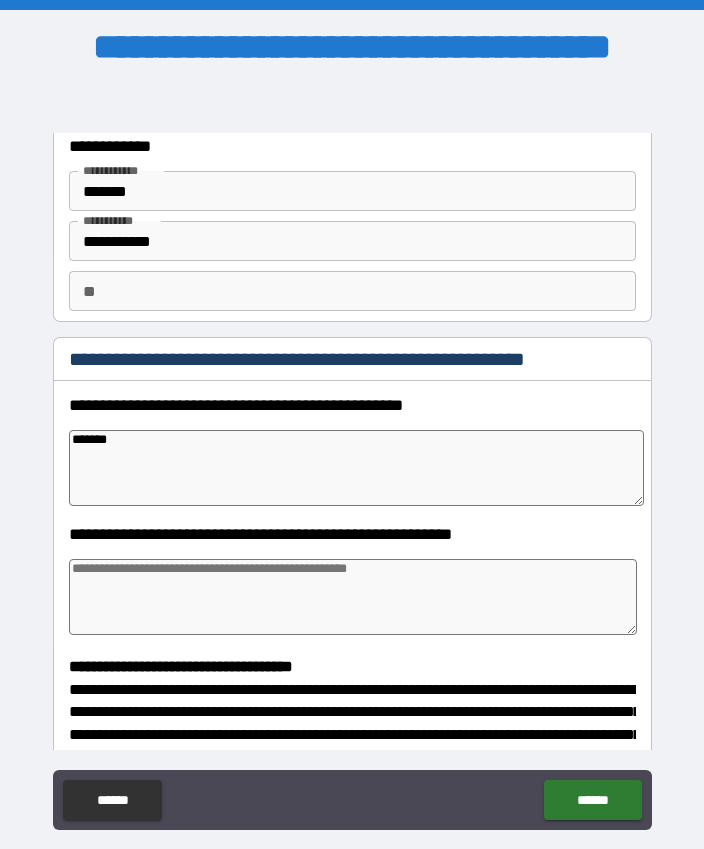 type on "*" 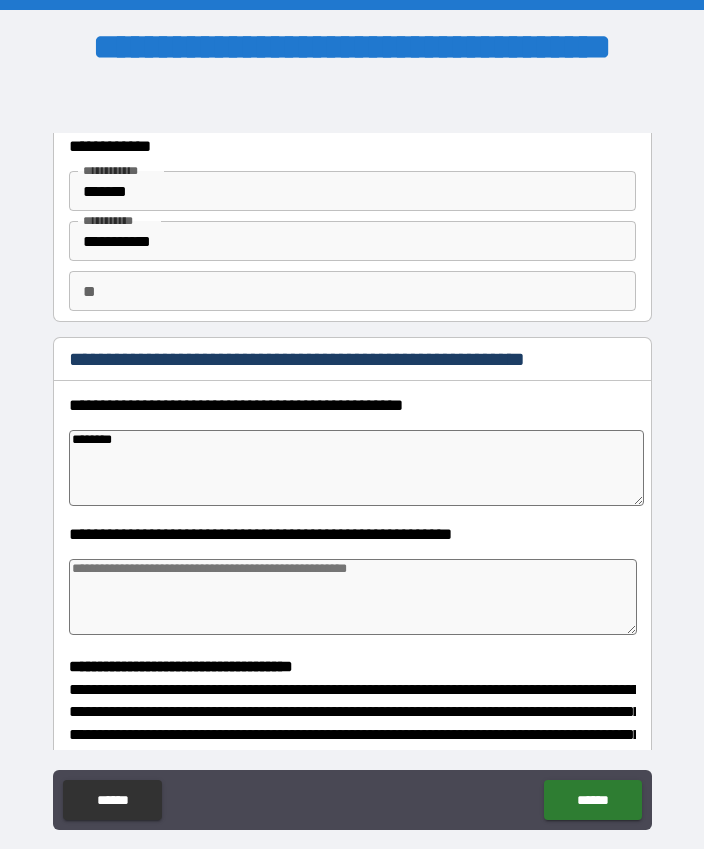 type on "*" 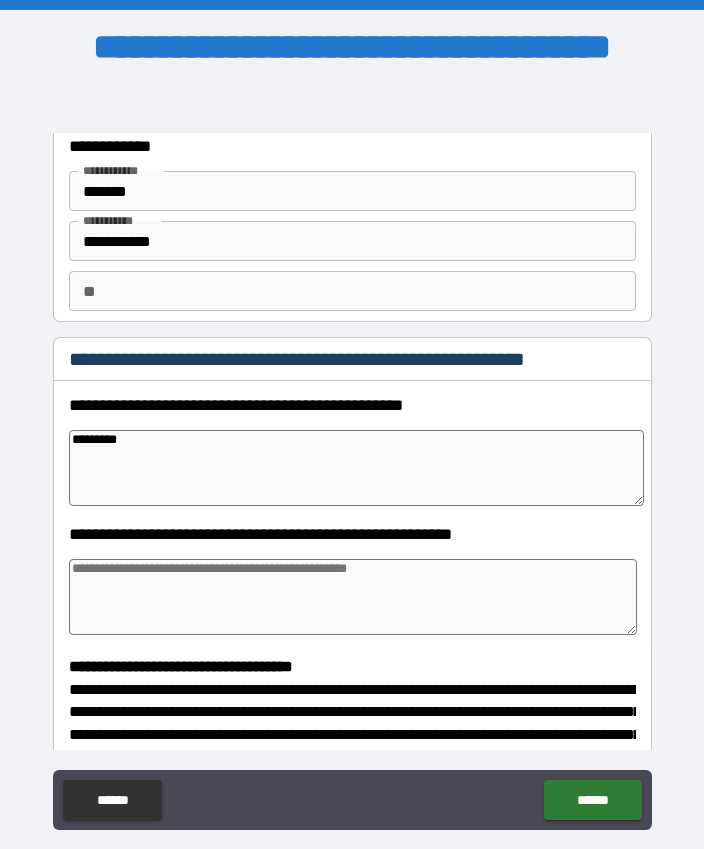 type on "*" 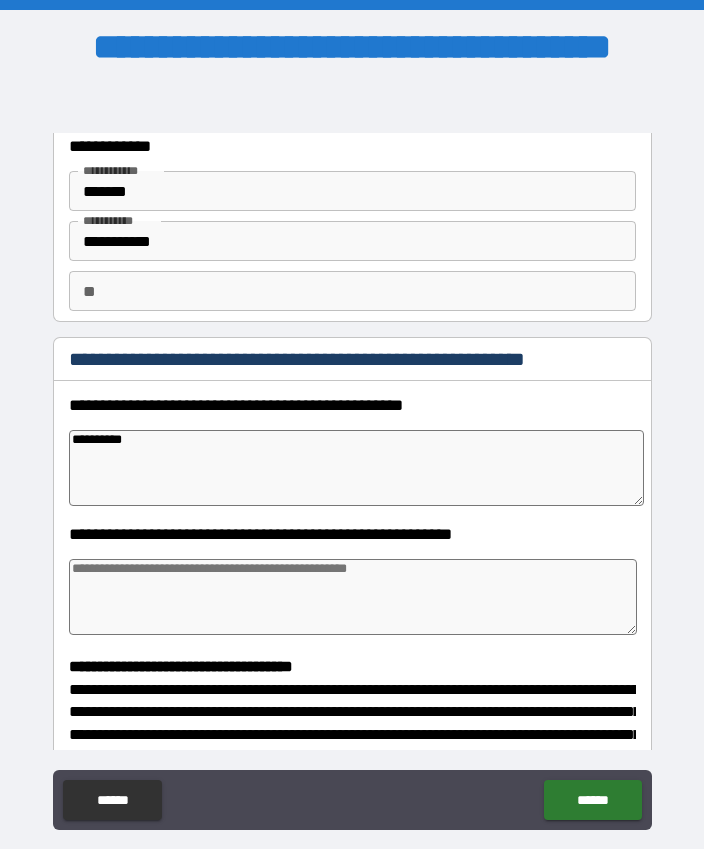 type on "*" 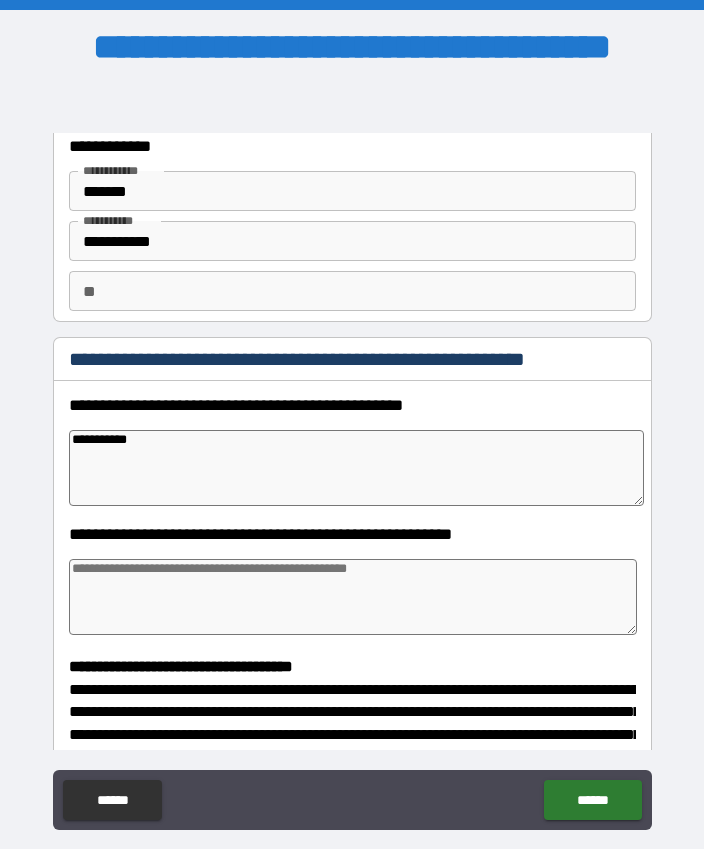 type on "*" 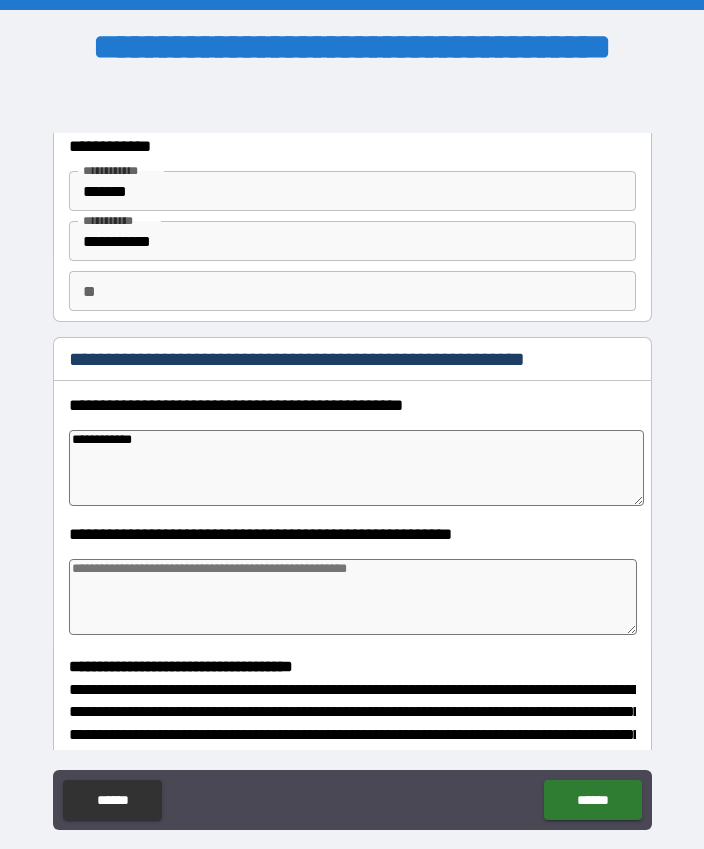 type on "*" 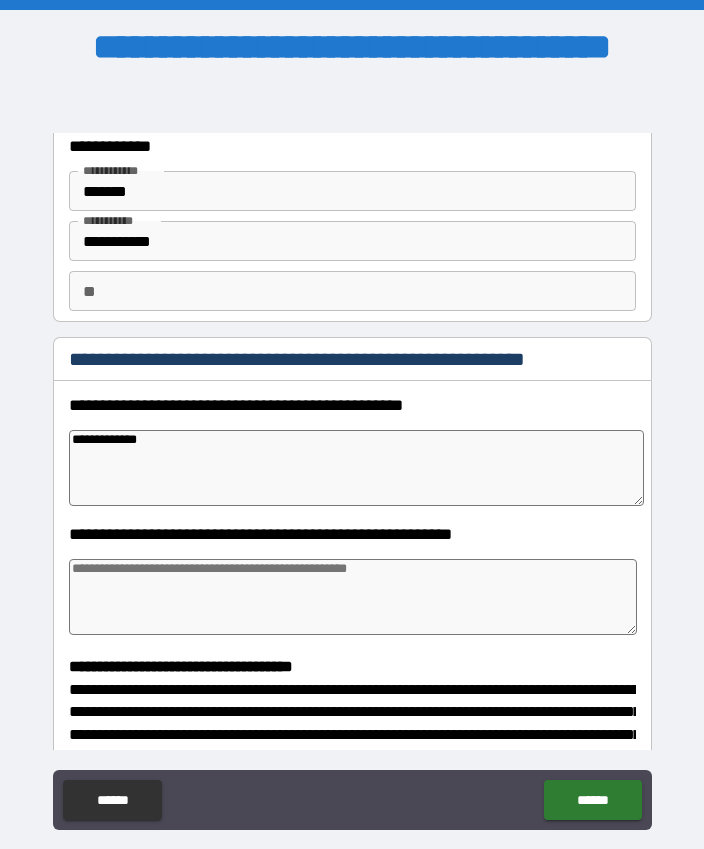 type on "*" 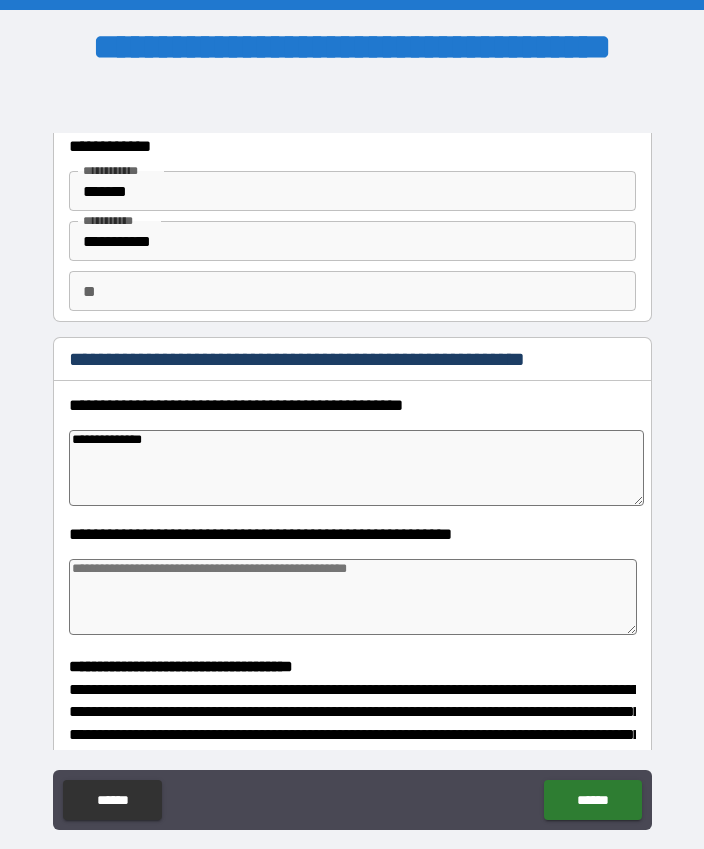 type on "*" 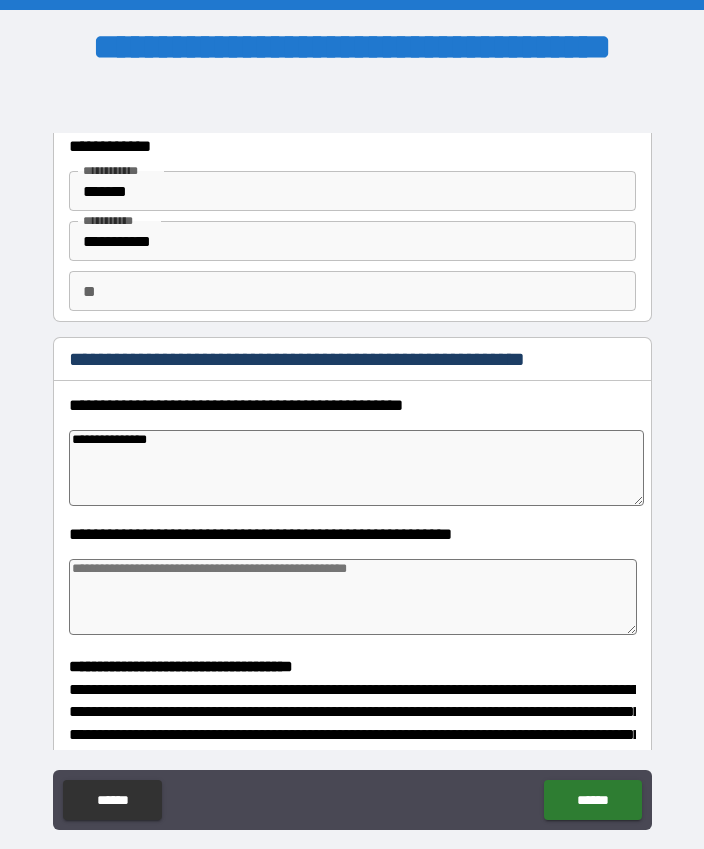 type on "*" 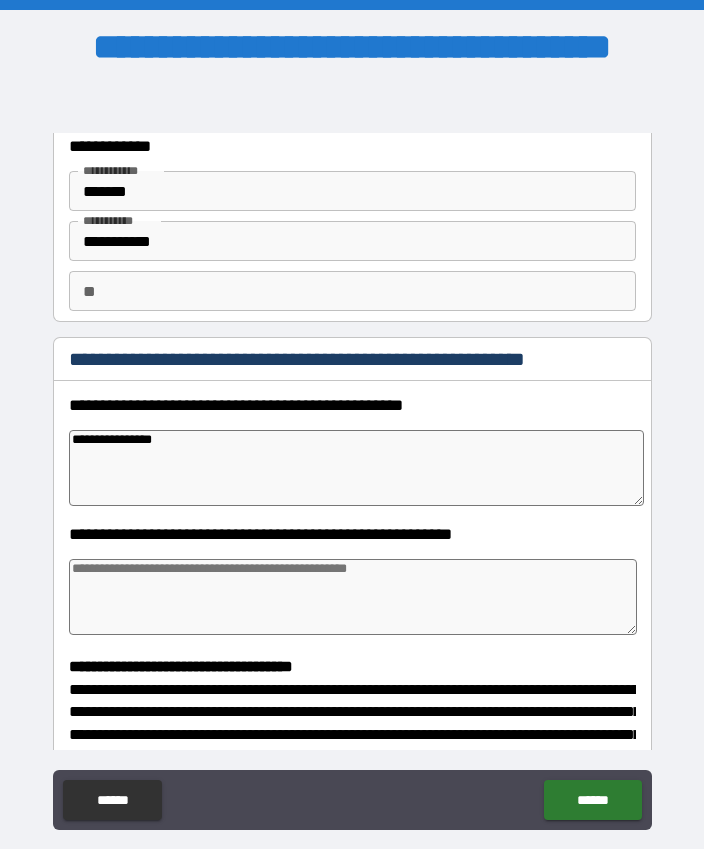 type on "*" 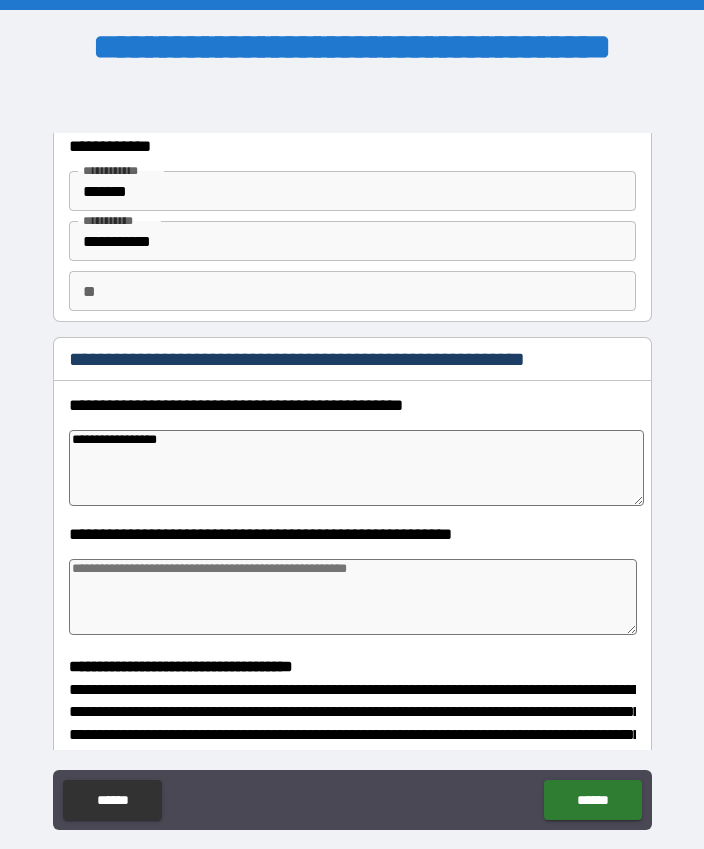 type on "*" 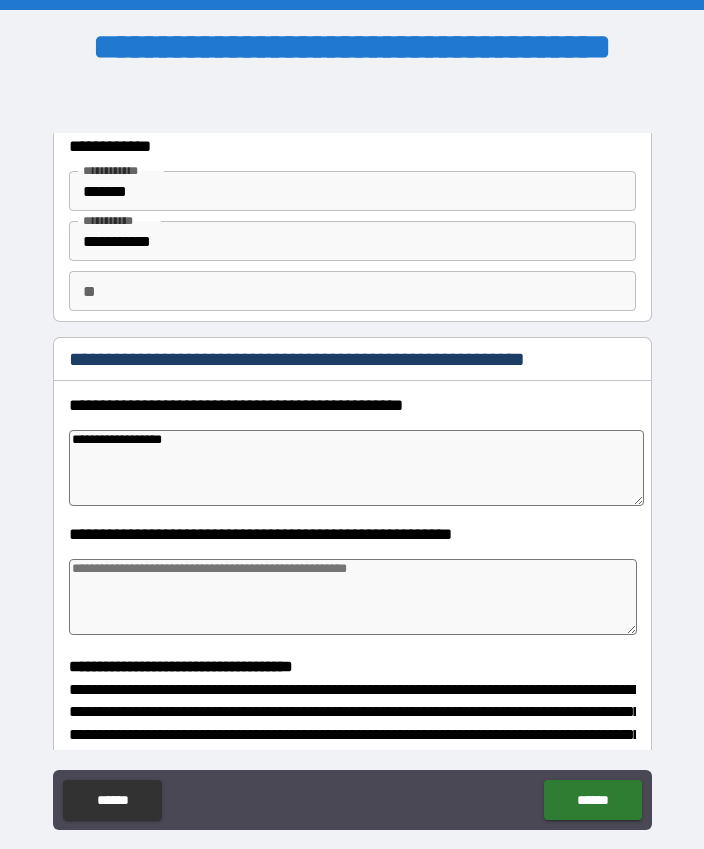 type on "*" 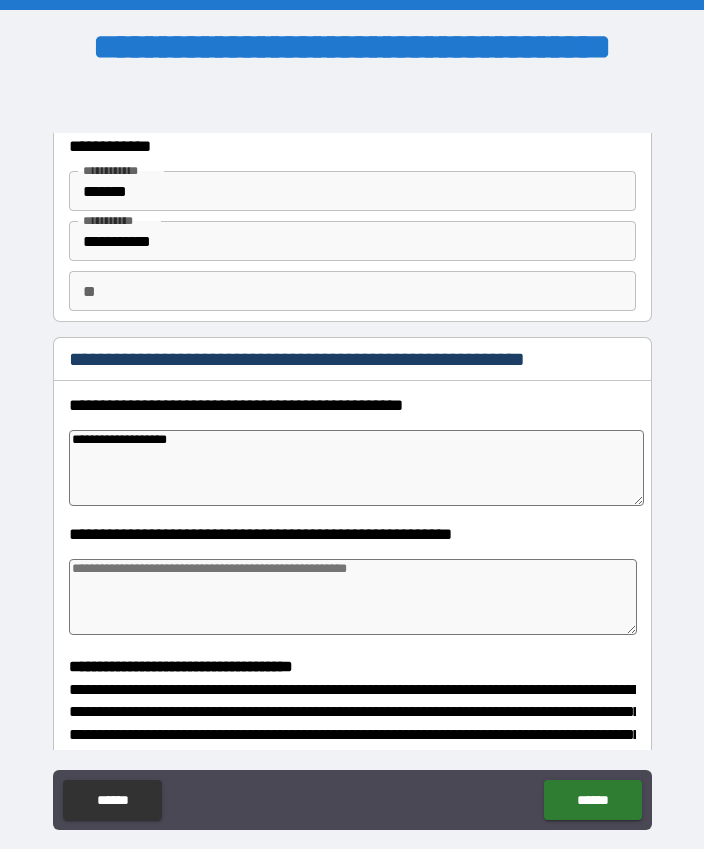 type on "*" 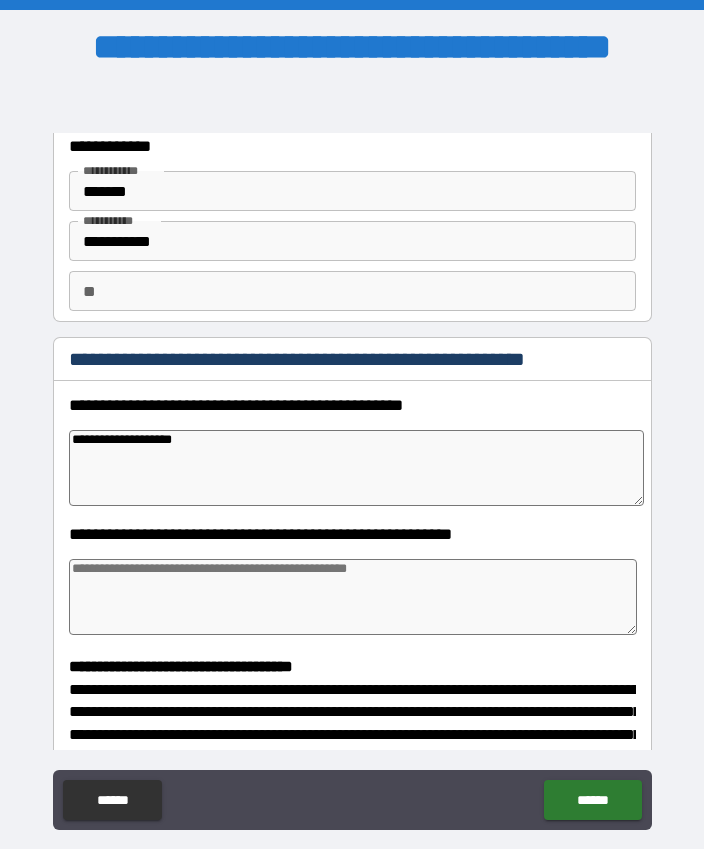 type on "*" 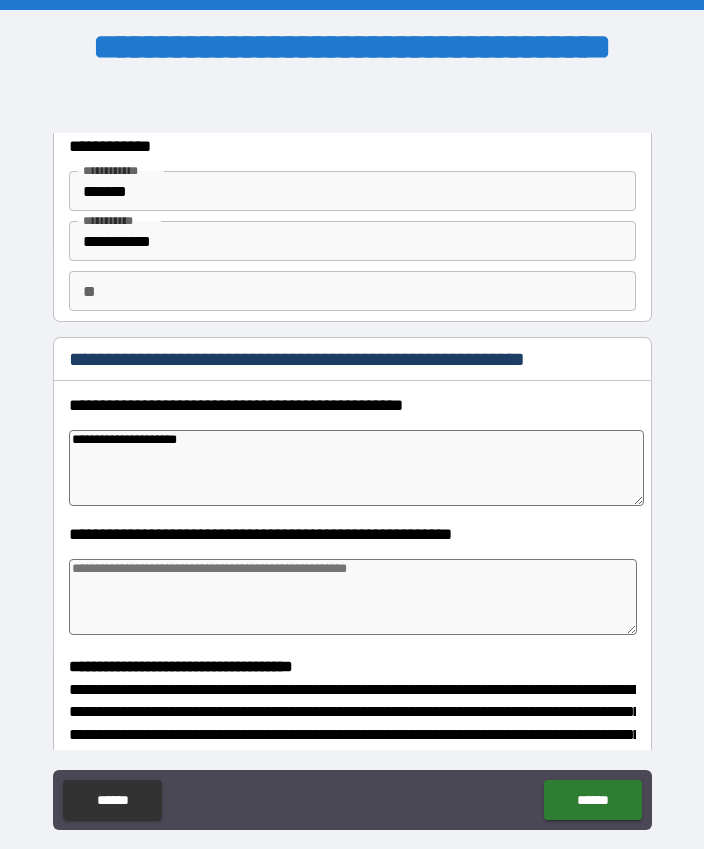 type on "**********" 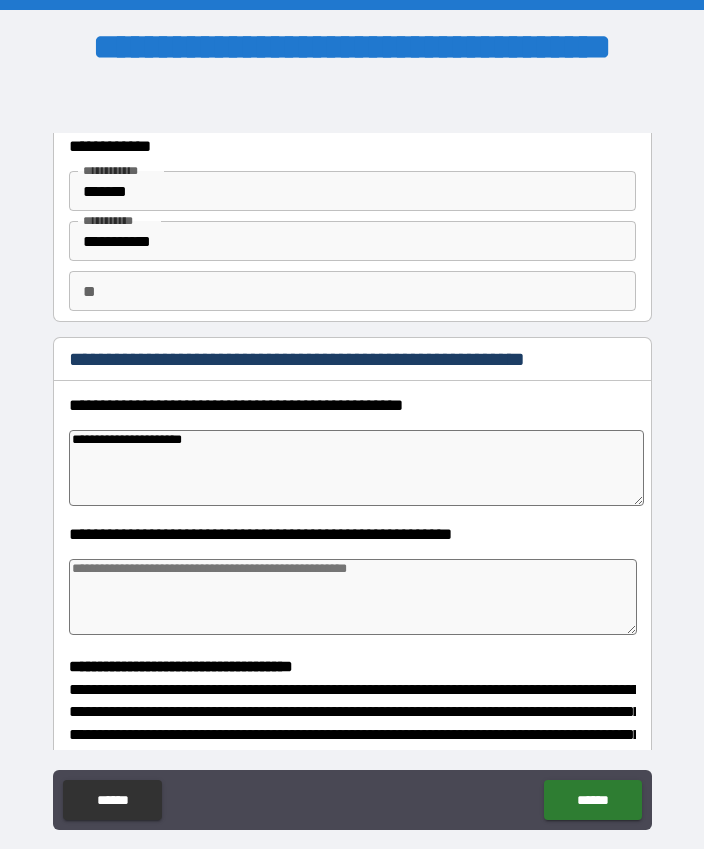 type on "*" 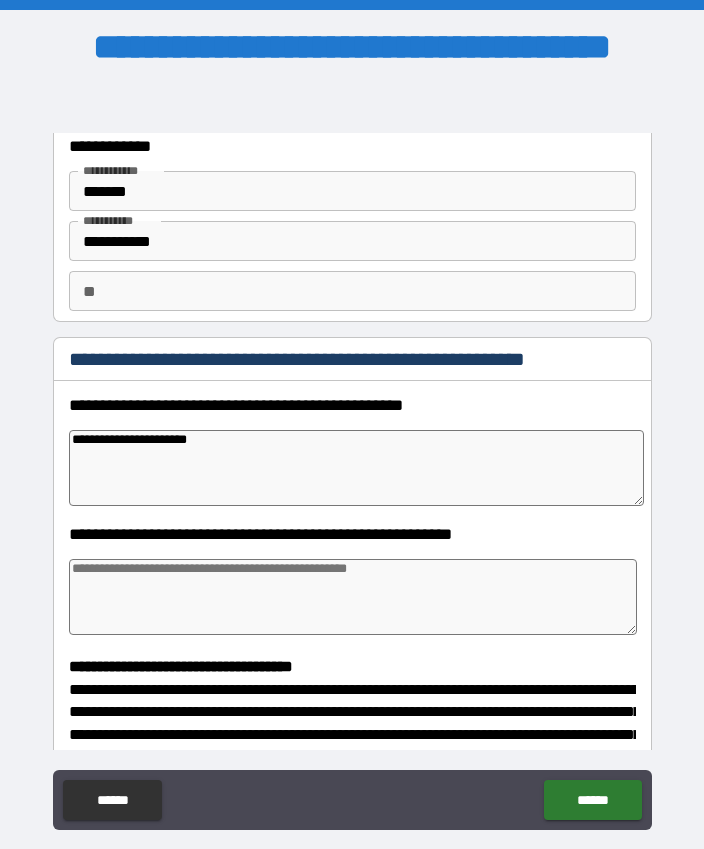 type on "*" 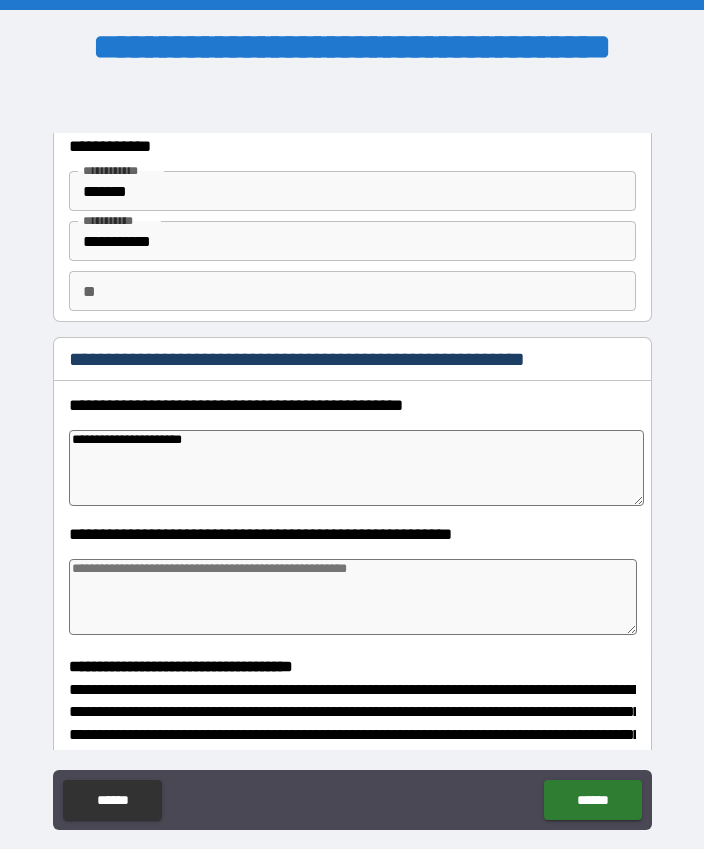 type on "*" 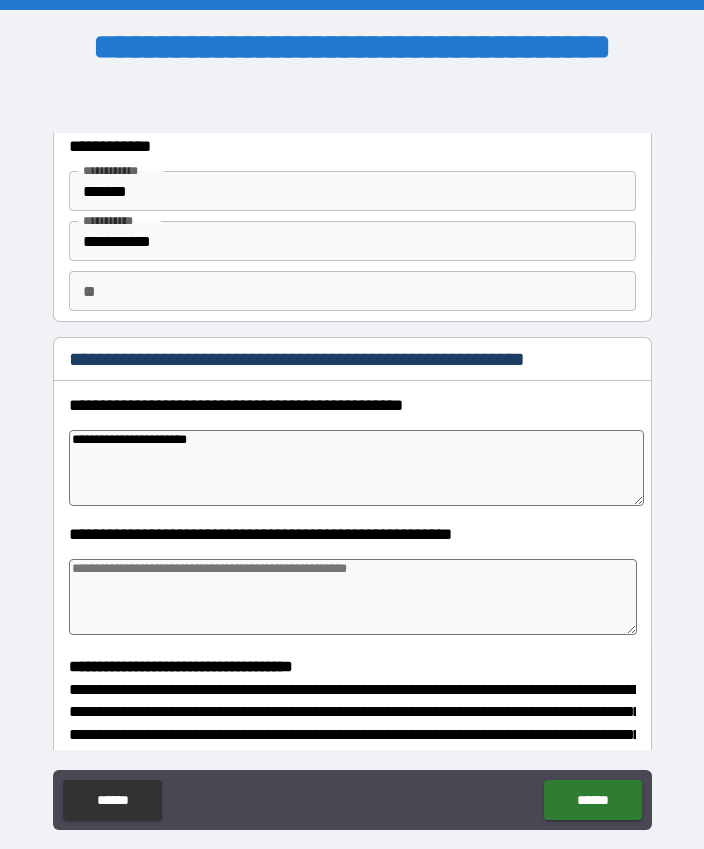 type on "*" 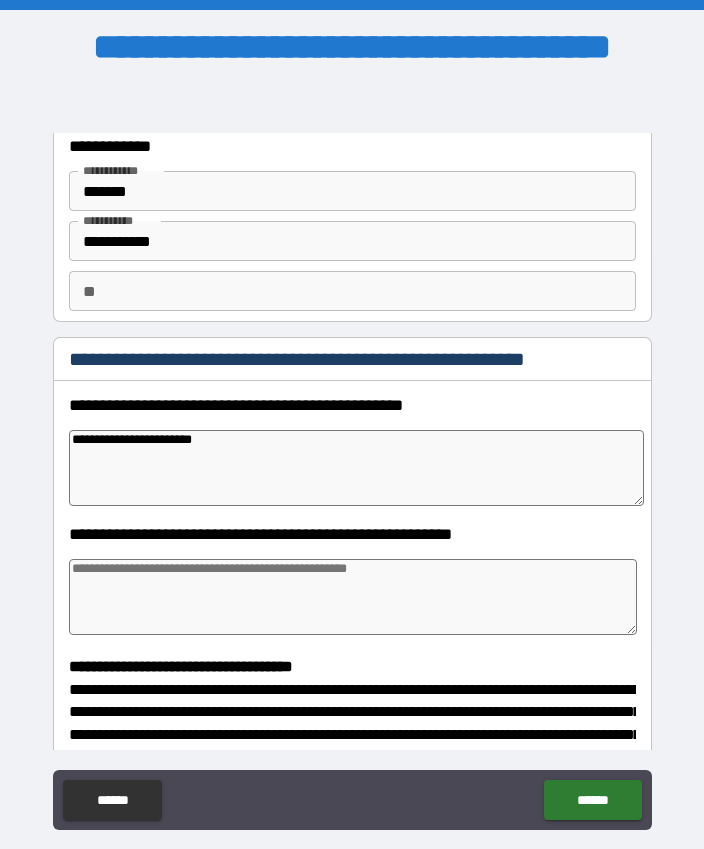 type on "*" 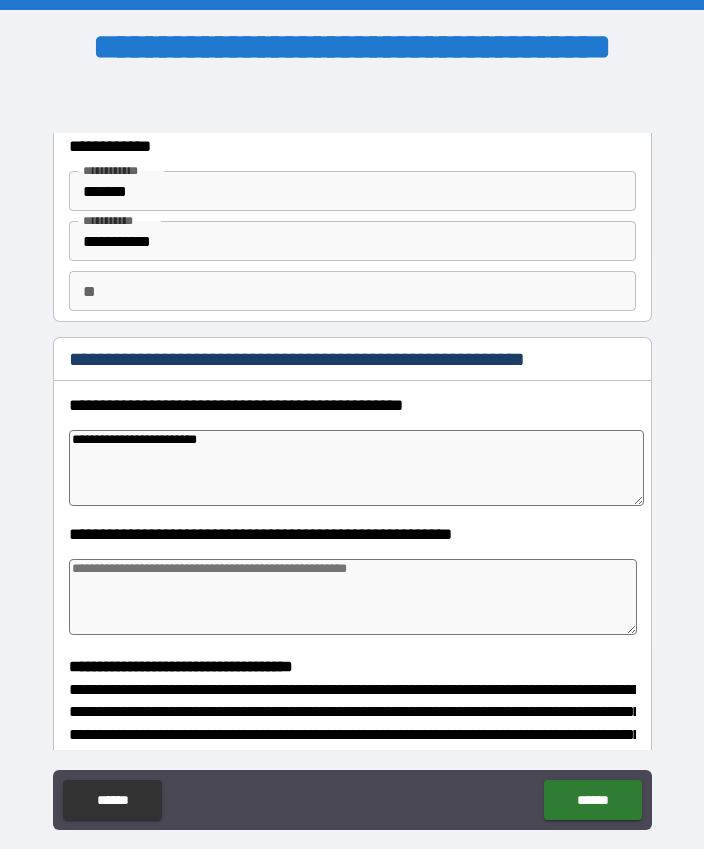 type on "*" 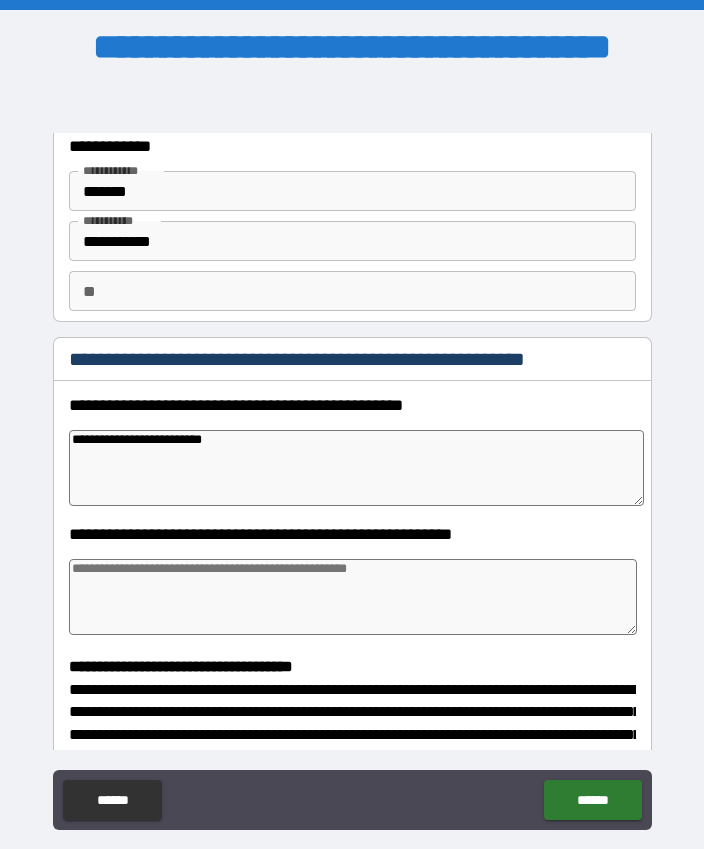 type on "**********" 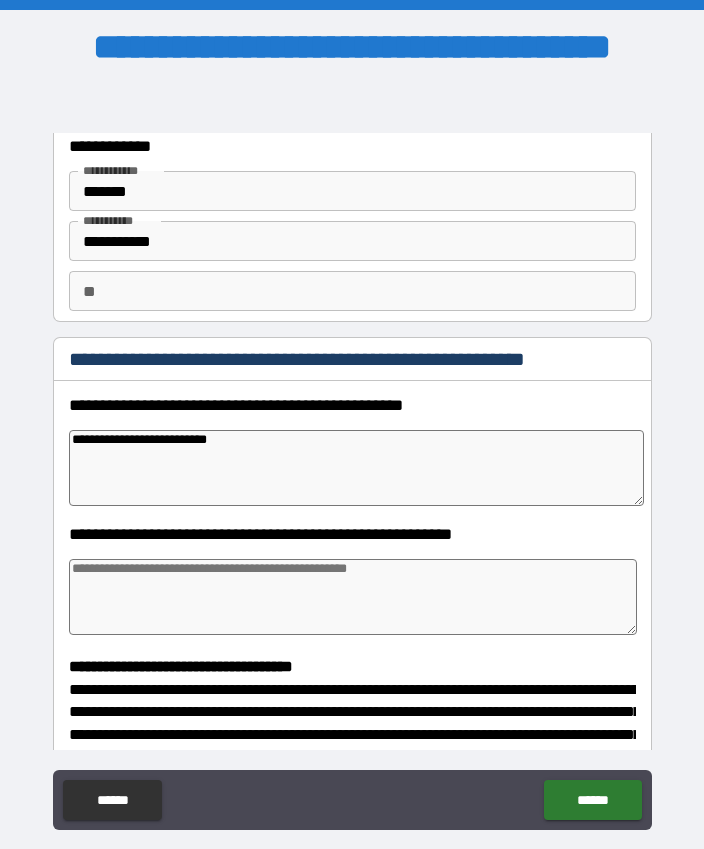 type on "*" 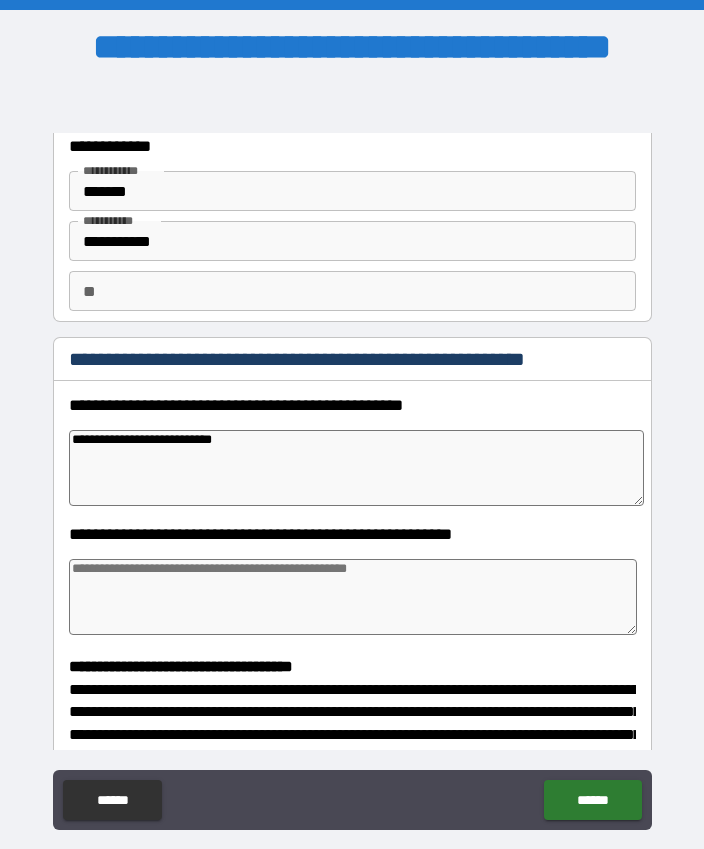 type on "*" 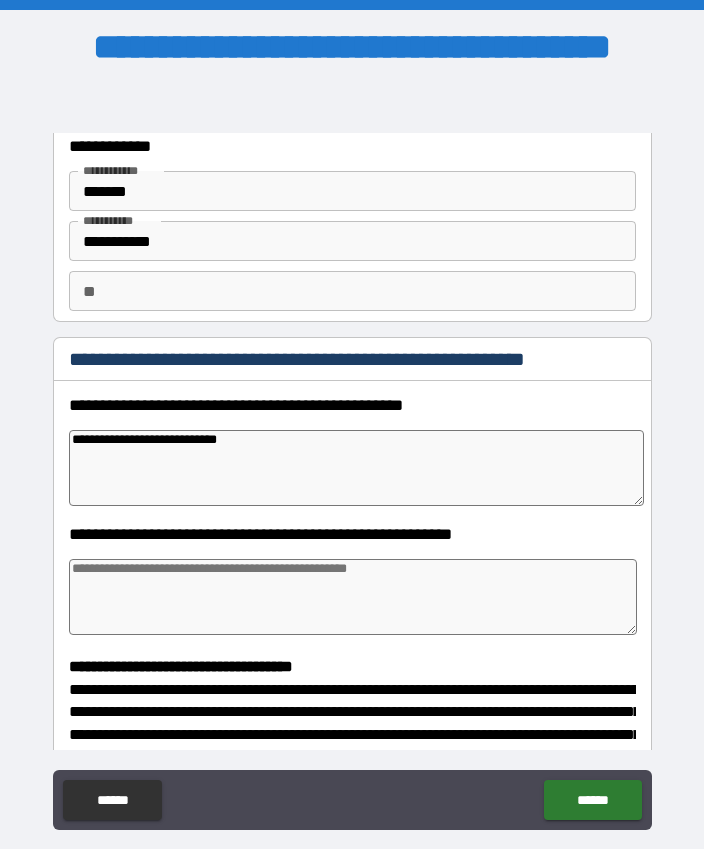 type on "*" 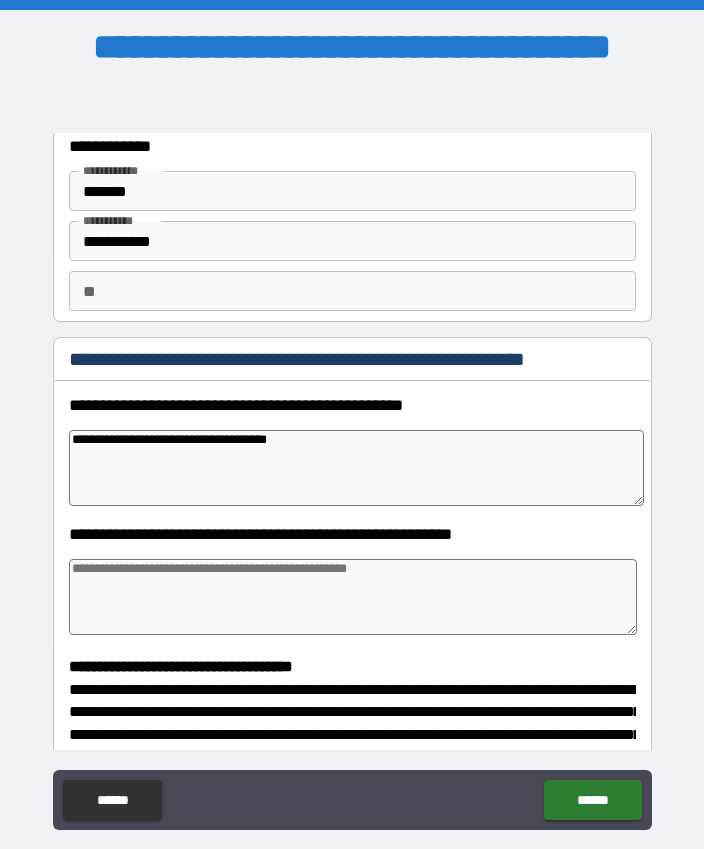 click on "**********" at bounding box center (356, 468) 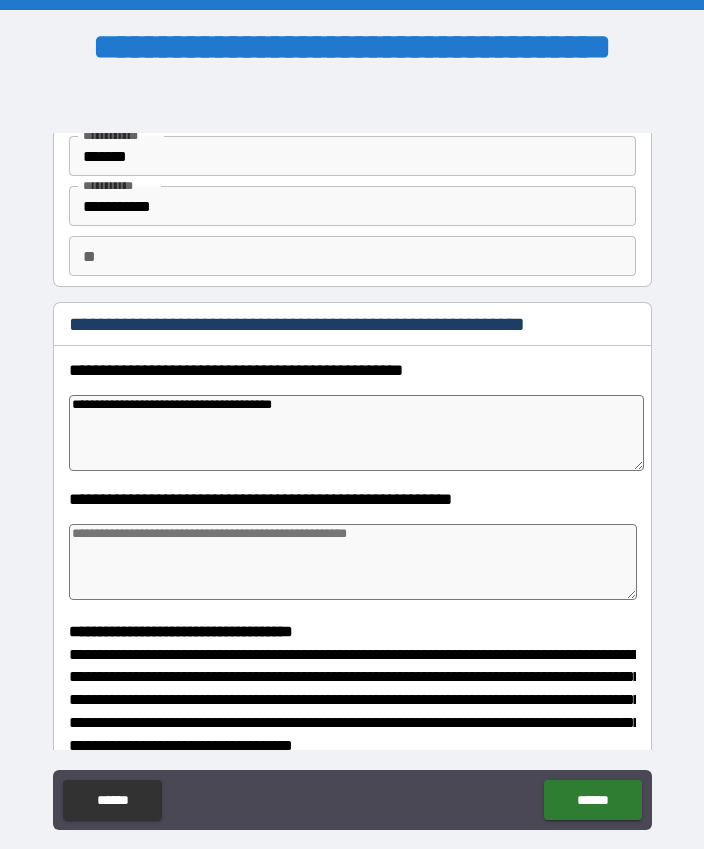 scroll, scrollTop: 180, scrollLeft: 0, axis: vertical 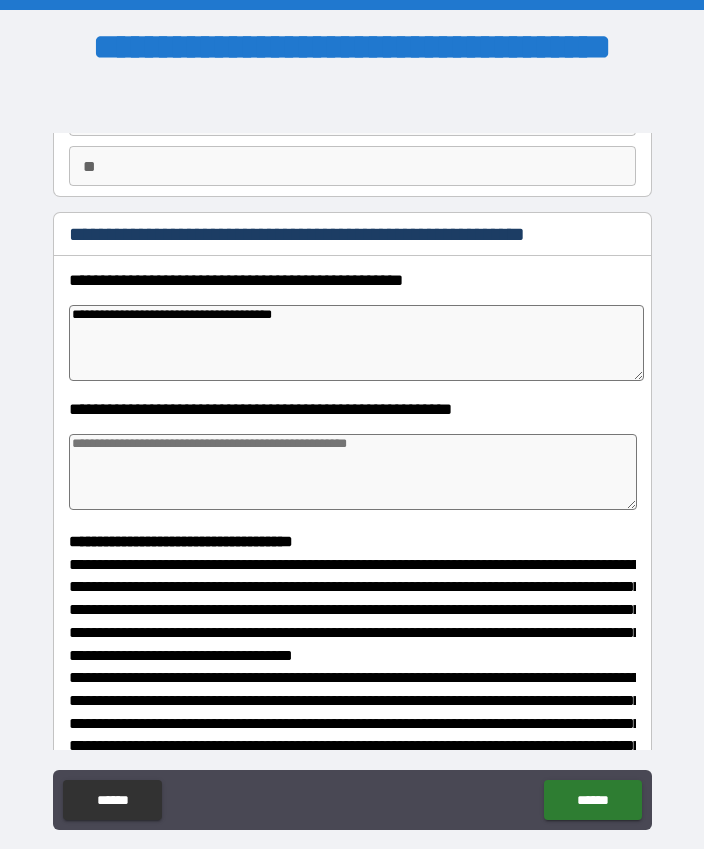 click at bounding box center [353, 472] 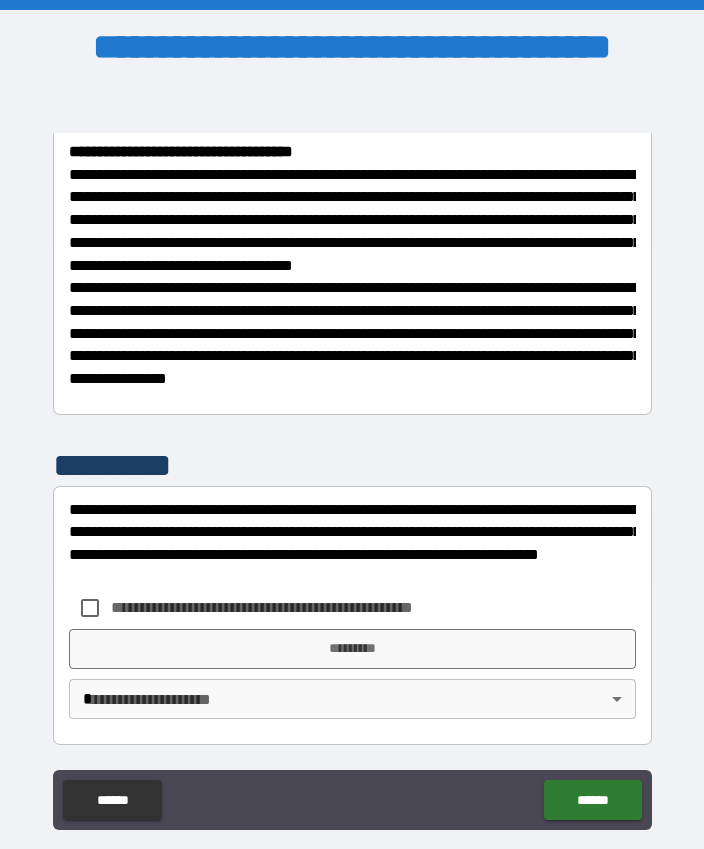 scroll, scrollTop: 583, scrollLeft: 0, axis: vertical 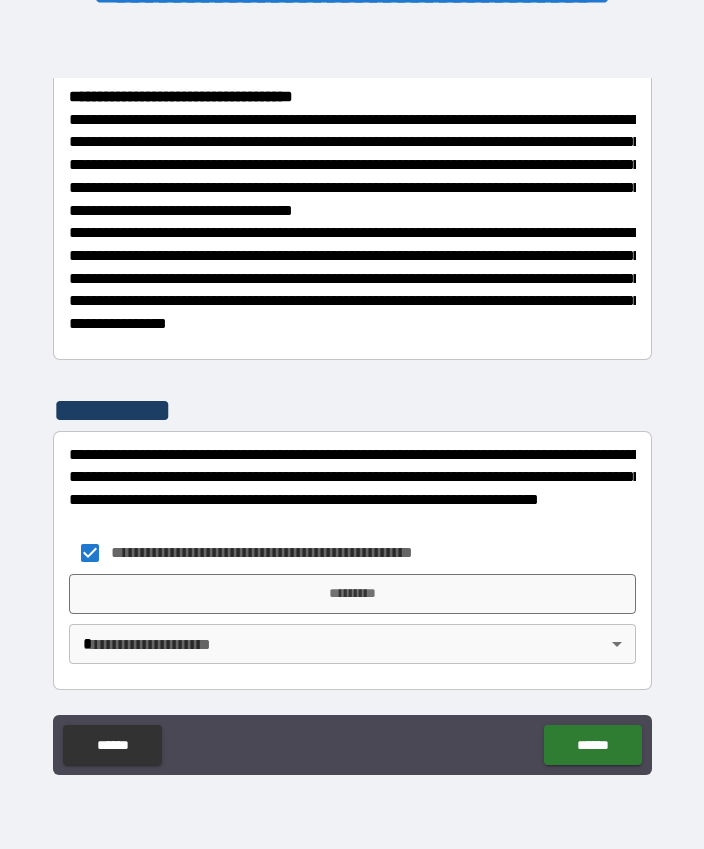 click on "*********" at bounding box center (352, 594) 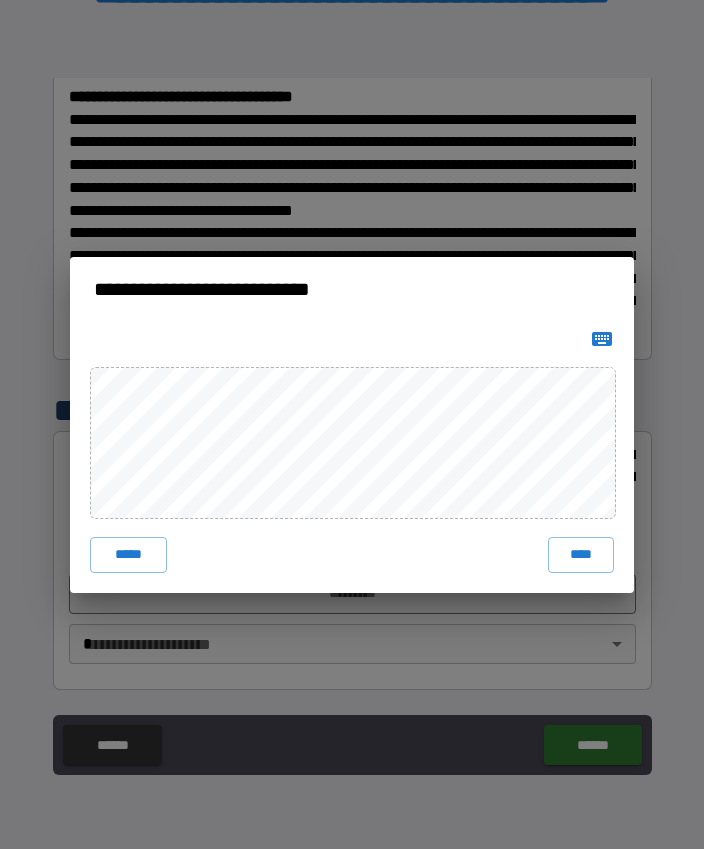click on "****" at bounding box center [581, 555] 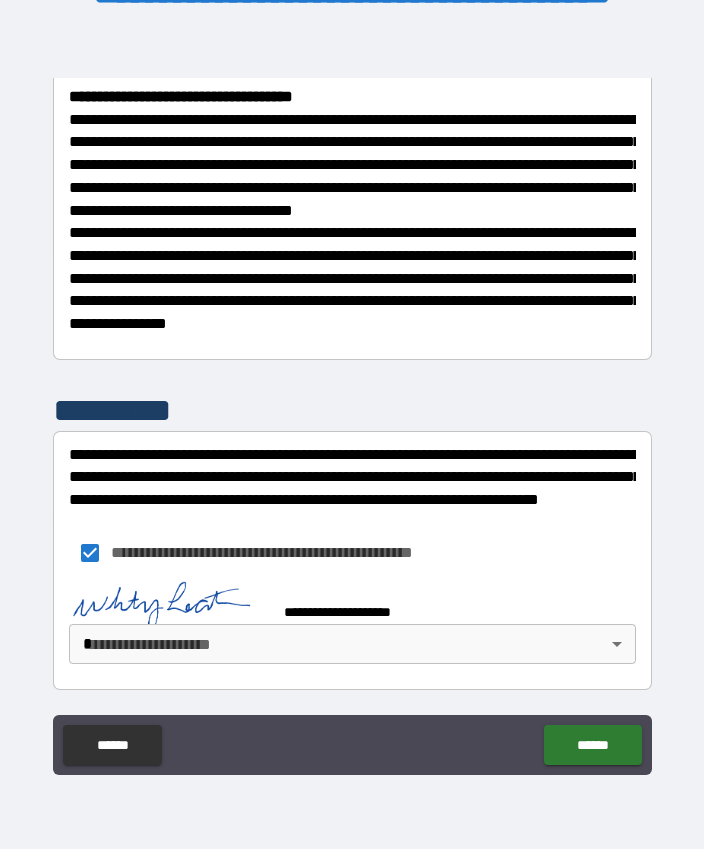 scroll, scrollTop: 573, scrollLeft: 0, axis: vertical 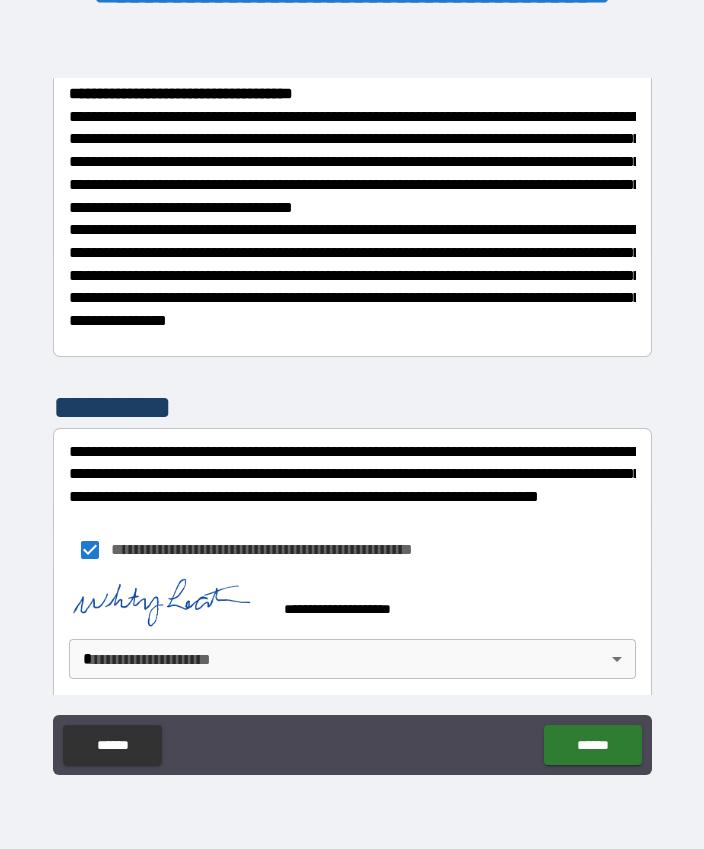 click on "******" at bounding box center (592, 745) 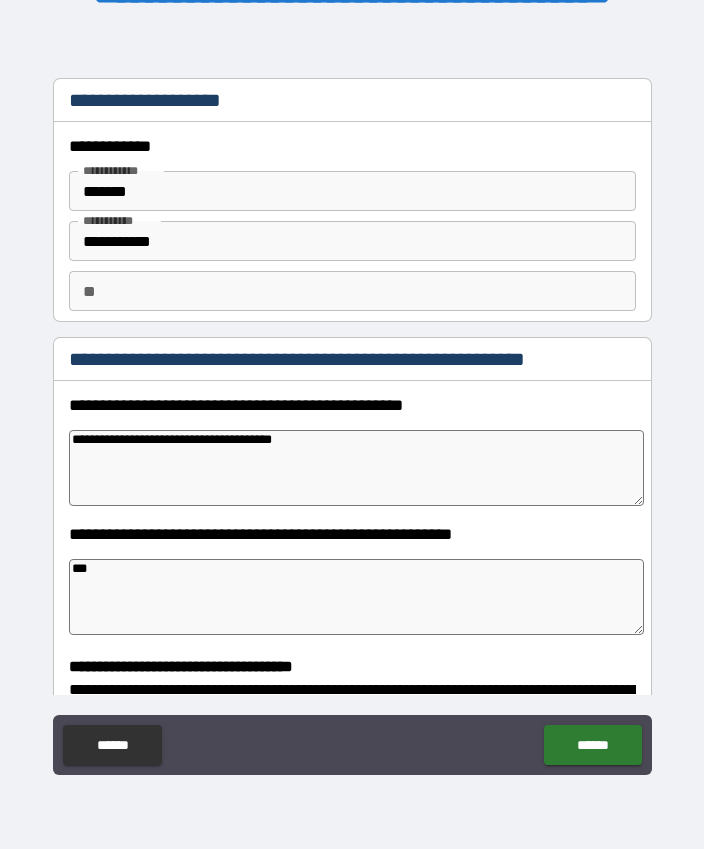scroll, scrollTop: 0, scrollLeft: 0, axis: both 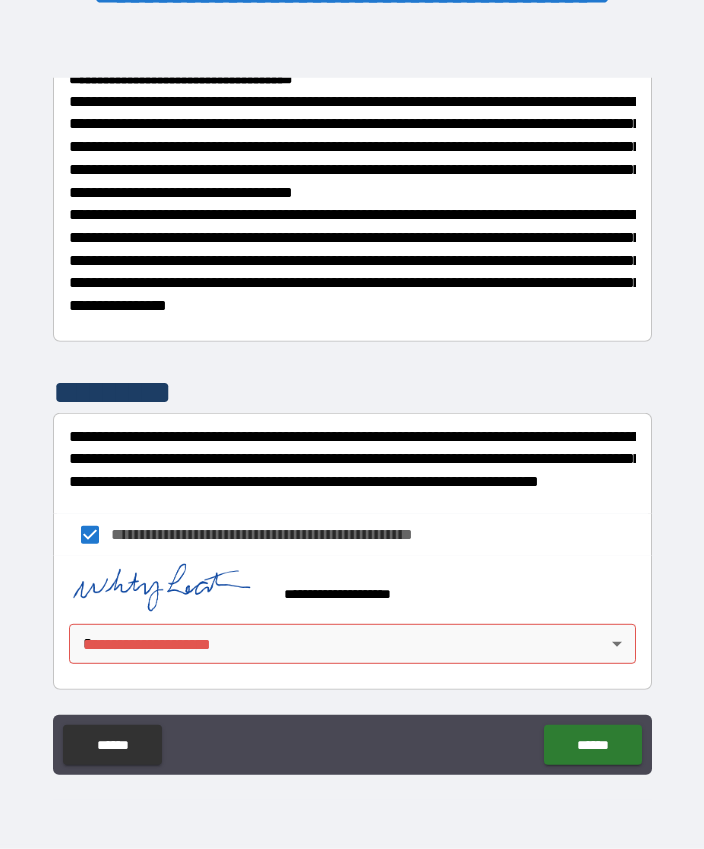 click on "**********" at bounding box center [352, 386] 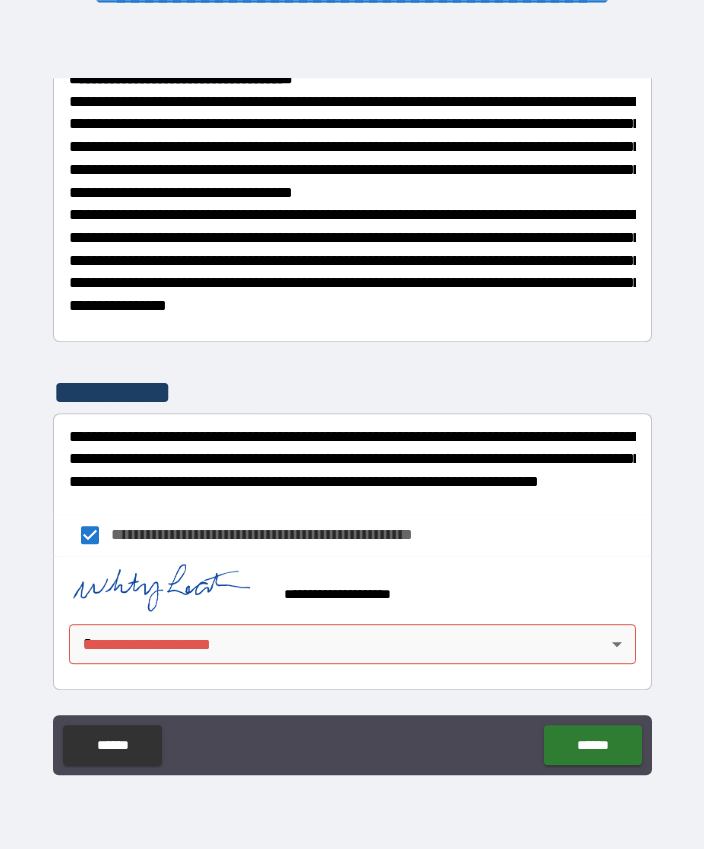 scroll, scrollTop: 55, scrollLeft: 0, axis: vertical 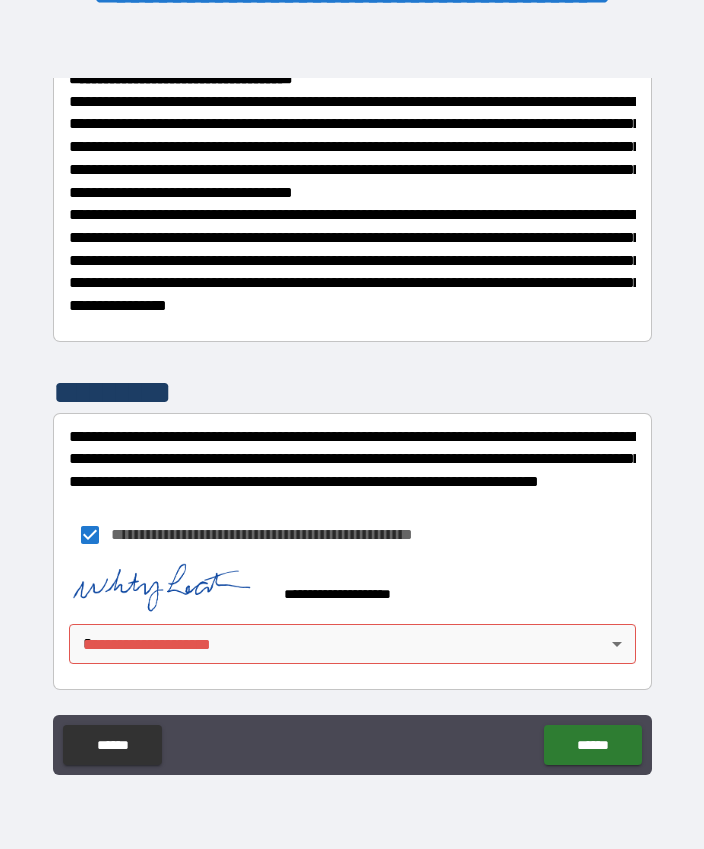 click on "******" at bounding box center [592, 745] 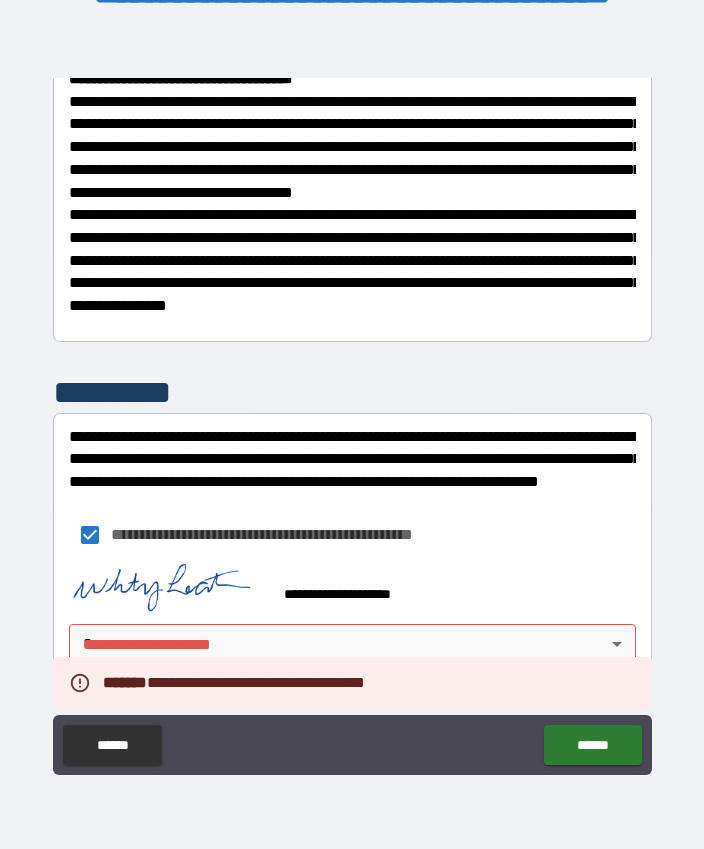 click on "**********" at bounding box center (352, 623) 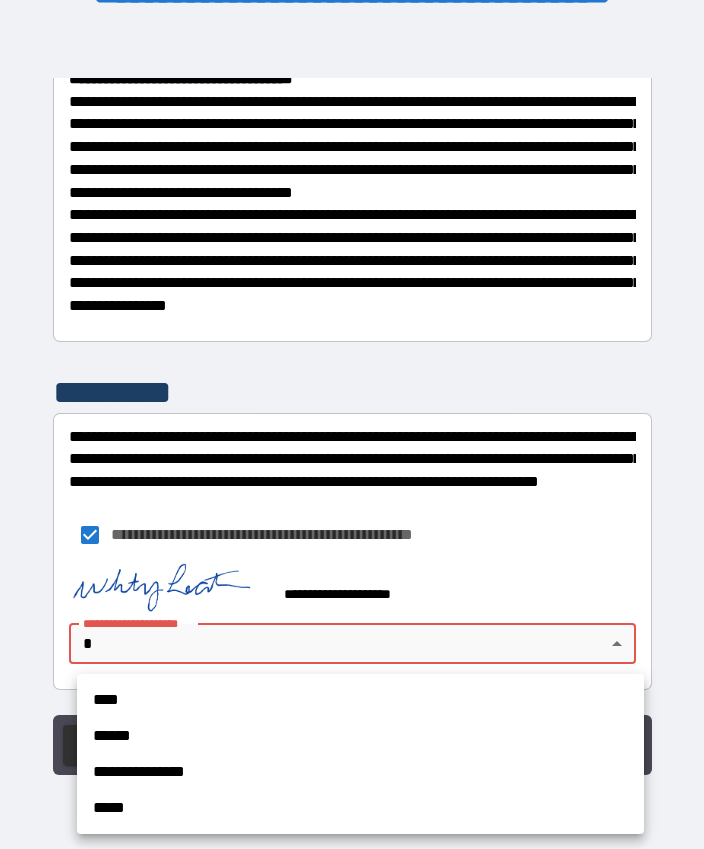 click on "*****" at bounding box center [360, 808] 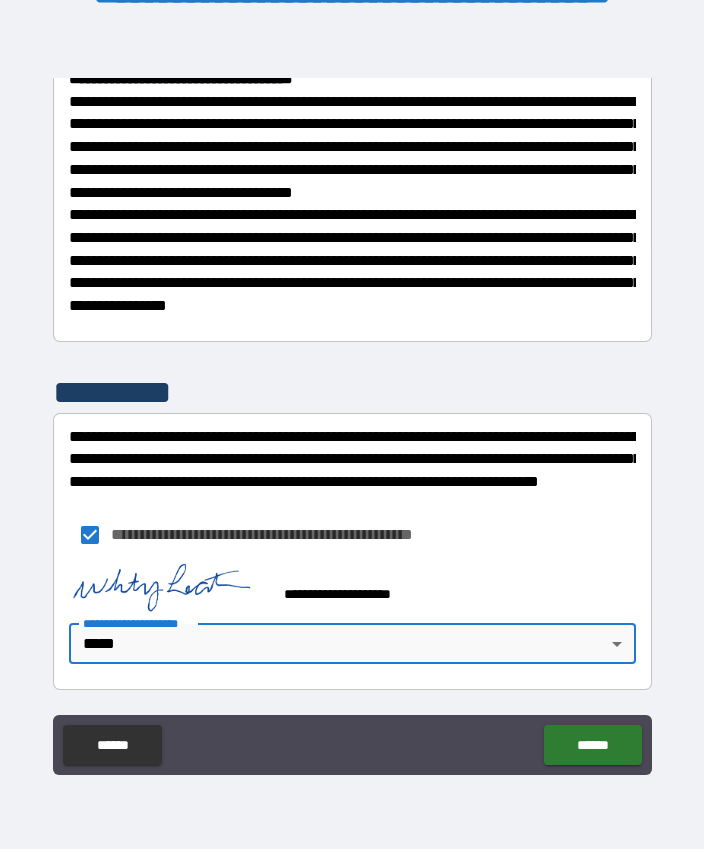click on "******" at bounding box center [592, 745] 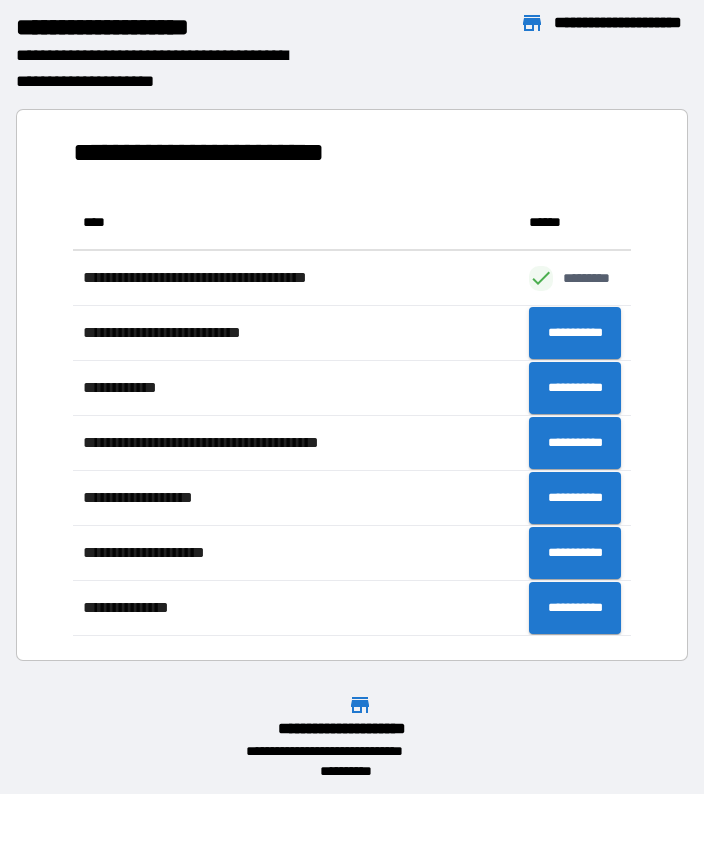 scroll, scrollTop: 441, scrollLeft: 559, axis: both 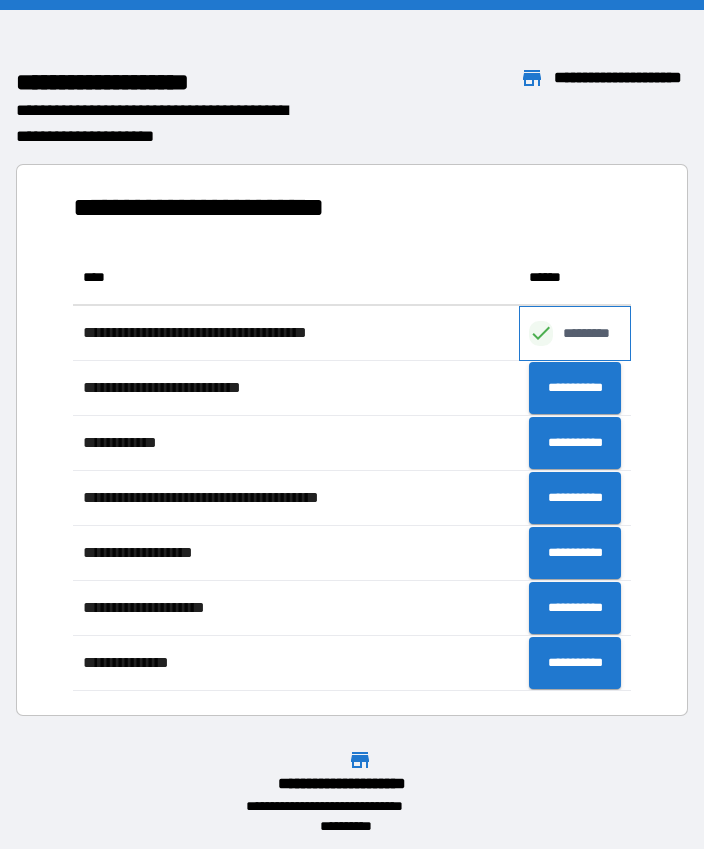 click on "*********" at bounding box center [597, 333] 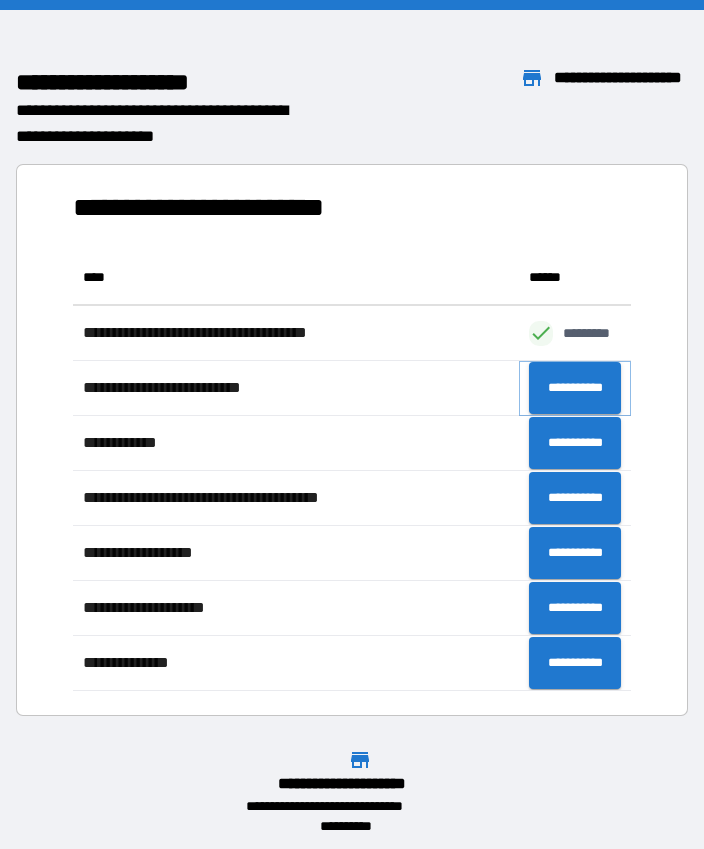 click on "**********" at bounding box center [575, 388] 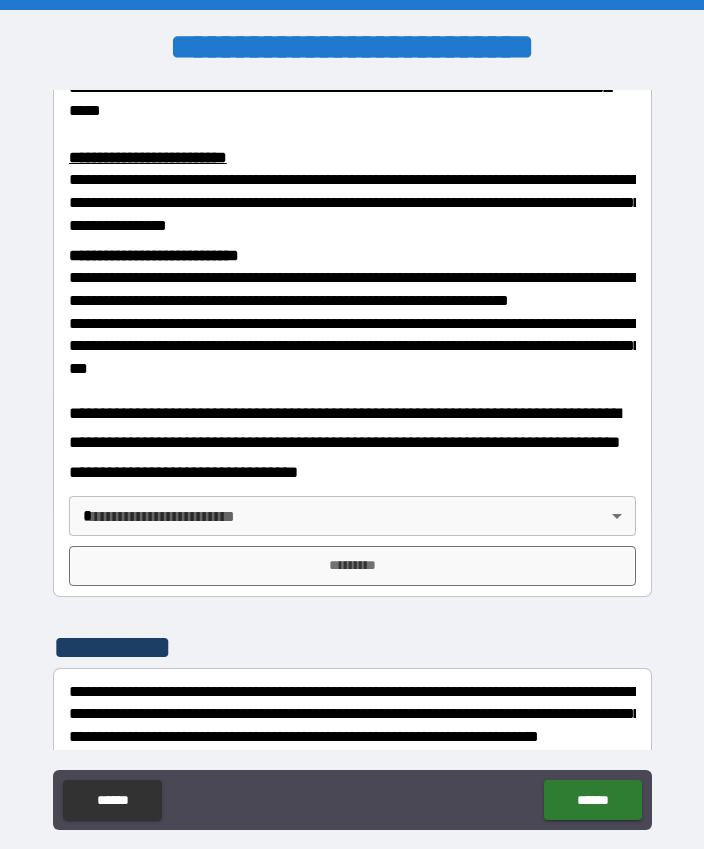 scroll, scrollTop: 697, scrollLeft: 0, axis: vertical 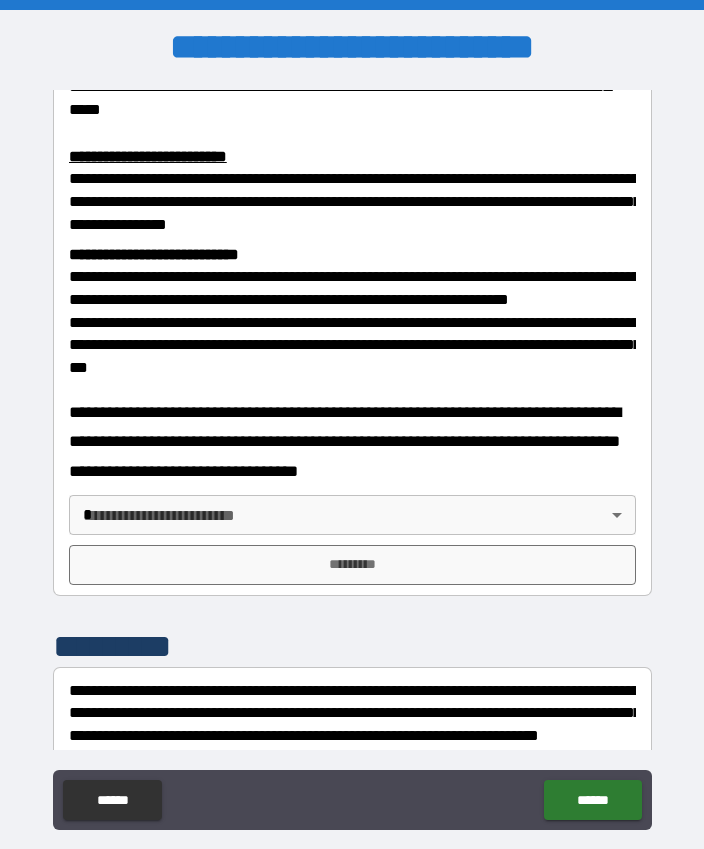 click on "**********" at bounding box center (352, 452) 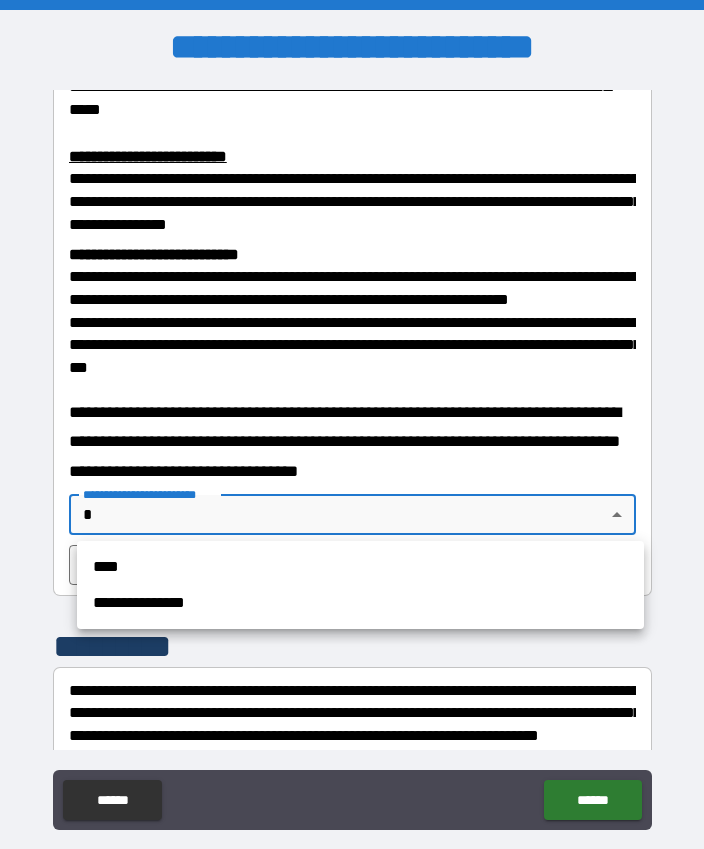 click on "****" at bounding box center [360, 567] 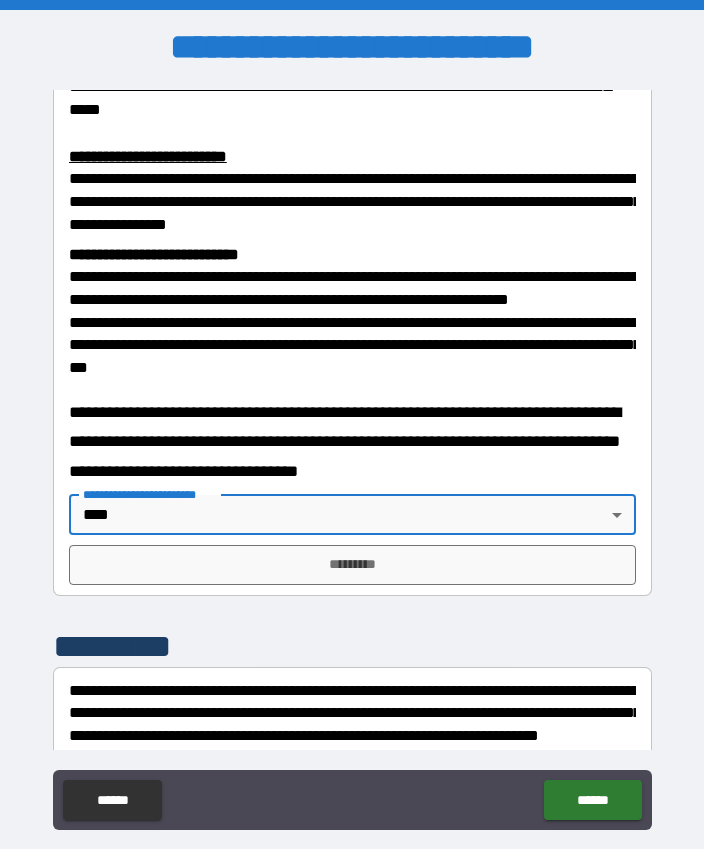click on "*********" at bounding box center [352, 565] 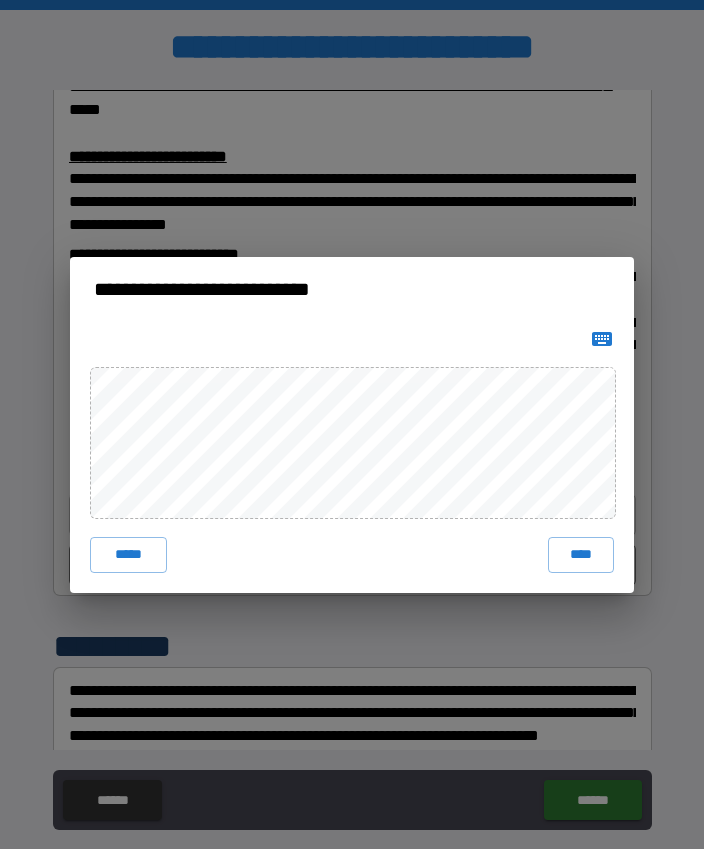 click on "****" at bounding box center [581, 555] 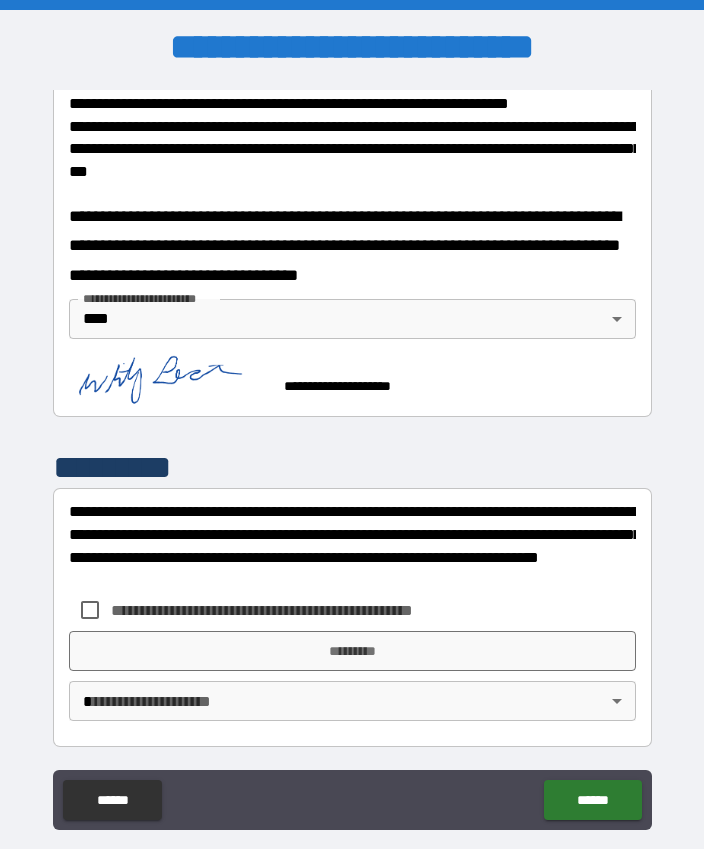 scroll, scrollTop: 892, scrollLeft: 0, axis: vertical 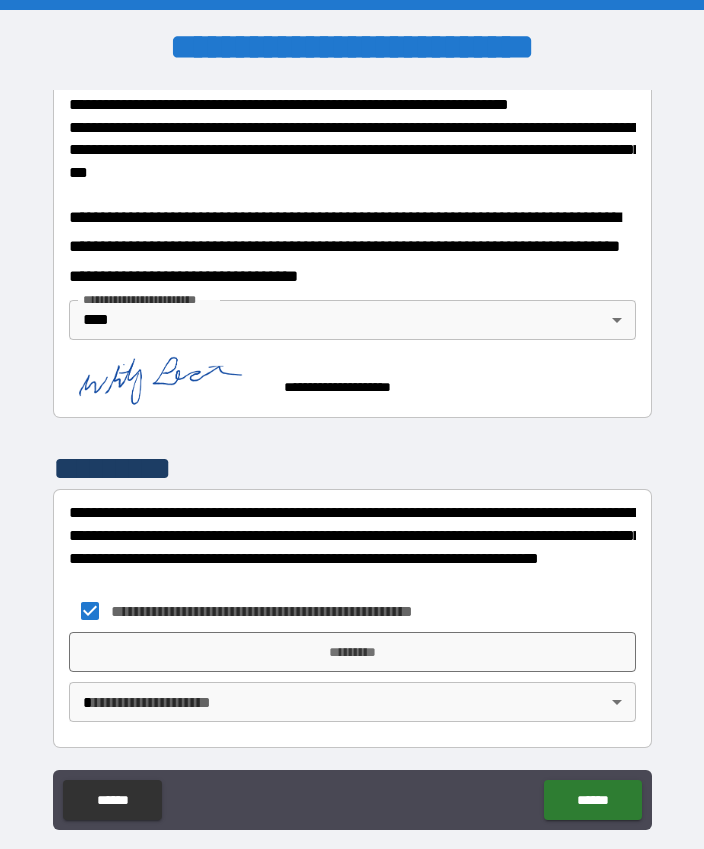 click on "*********" at bounding box center (352, 652) 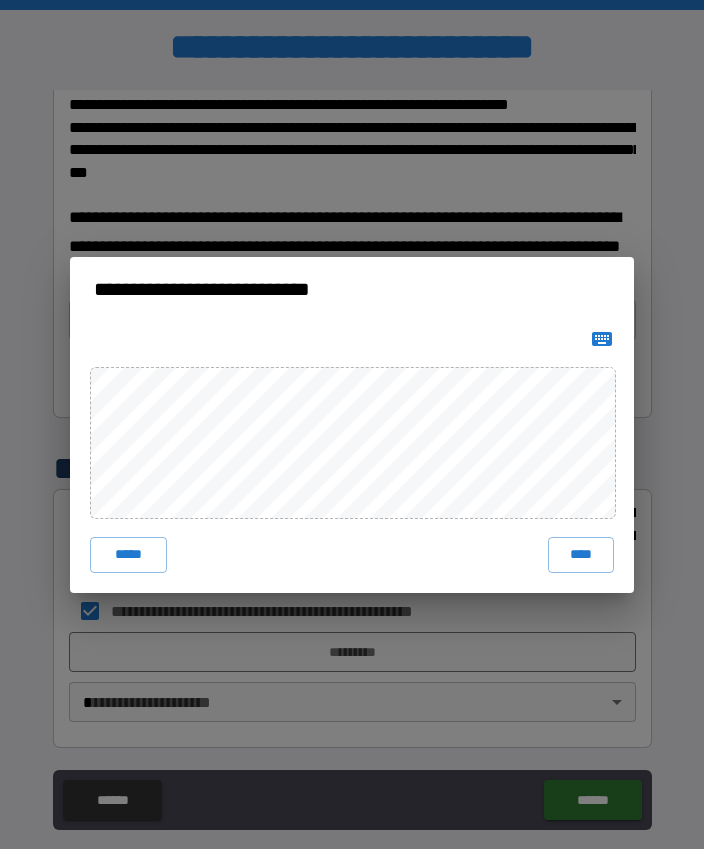 click on "****" at bounding box center (581, 555) 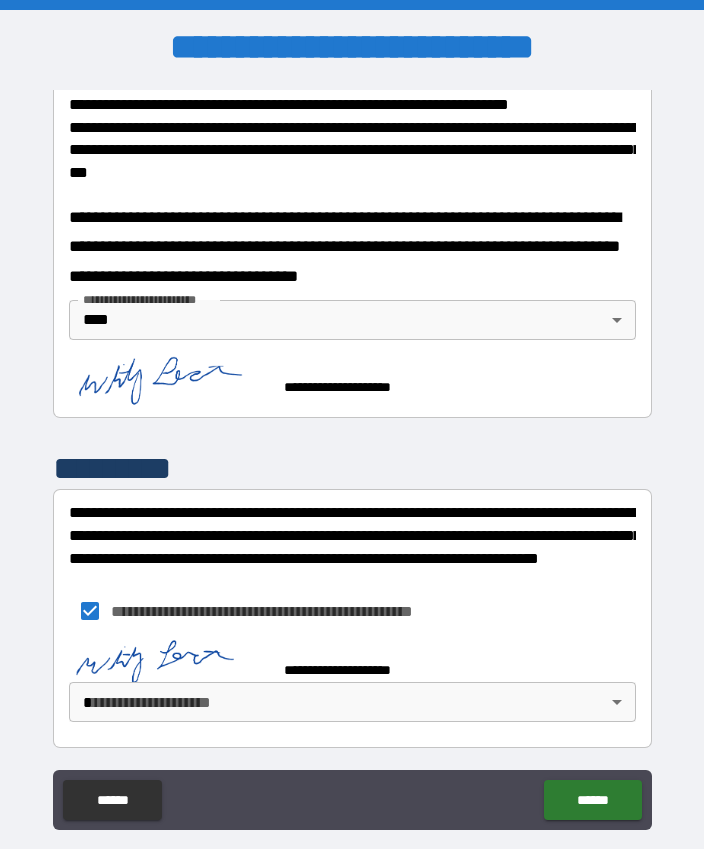 scroll, scrollTop: 882, scrollLeft: 0, axis: vertical 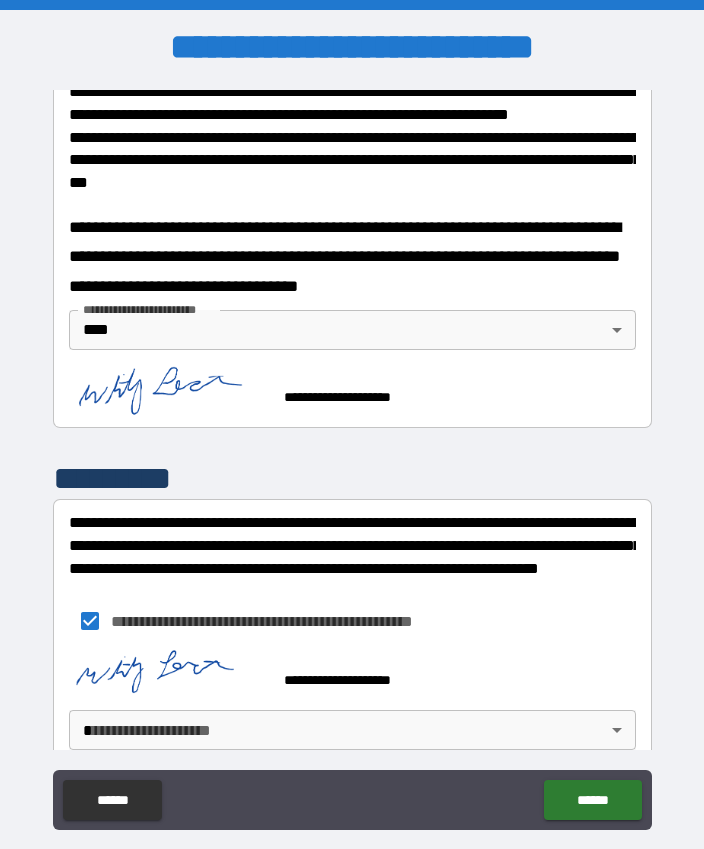 click on "**********" at bounding box center (352, 452) 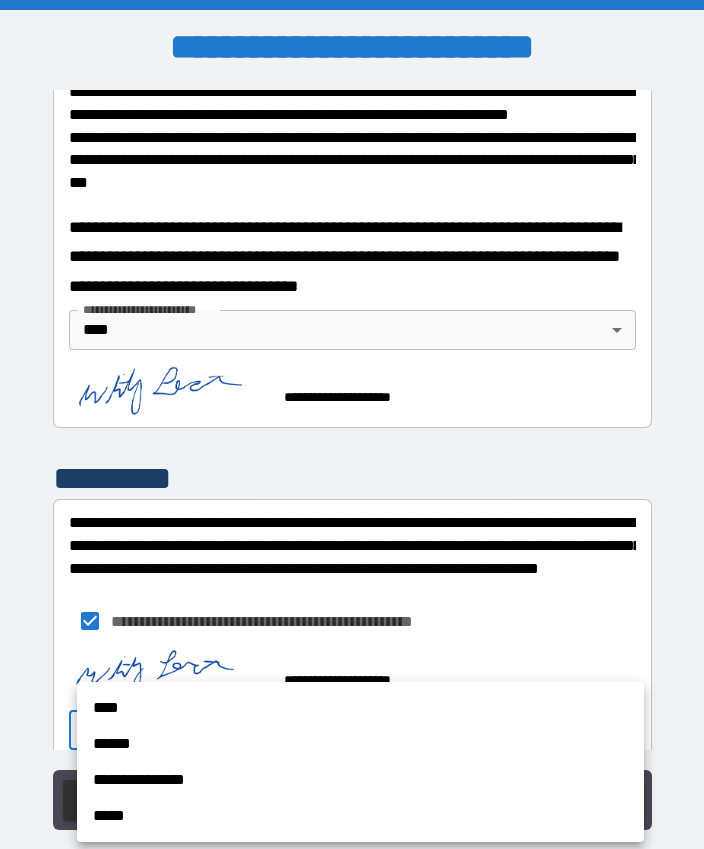 click on "****" at bounding box center [360, 708] 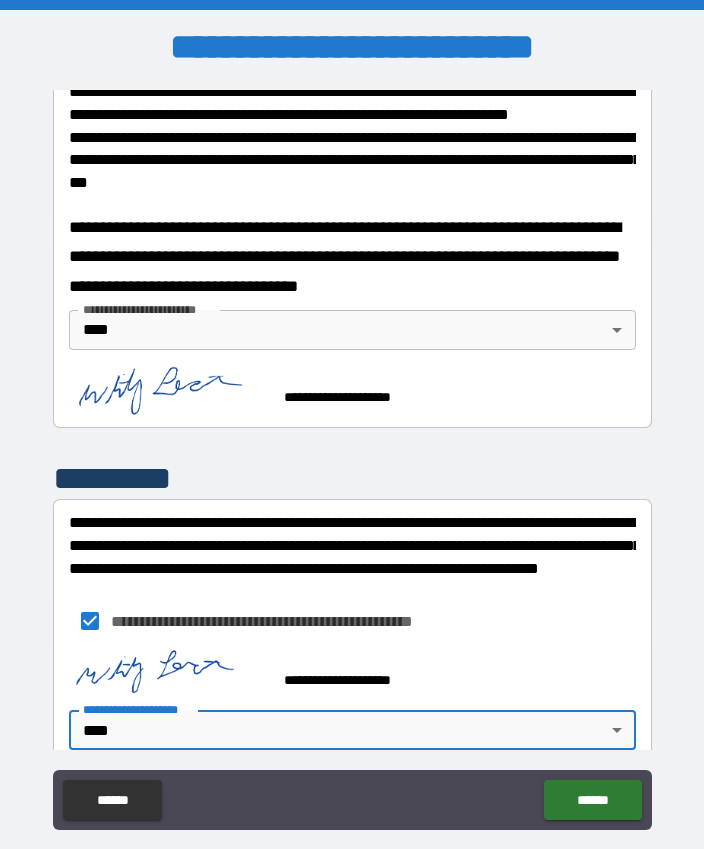 click on "******" at bounding box center (592, 800) 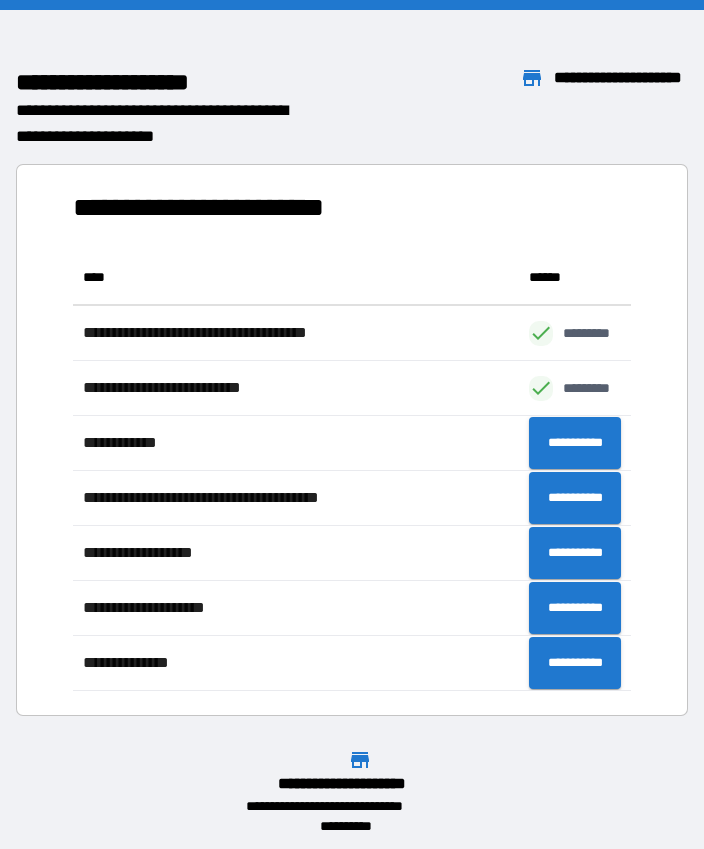 scroll, scrollTop: 441, scrollLeft: 559, axis: both 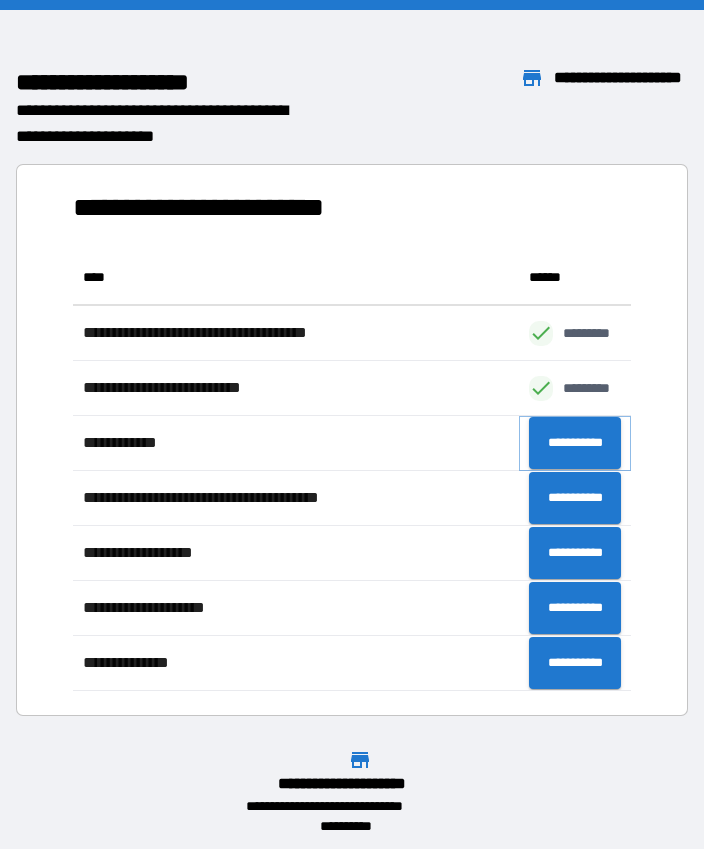 click on "**********" at bounding box center [575, 443] 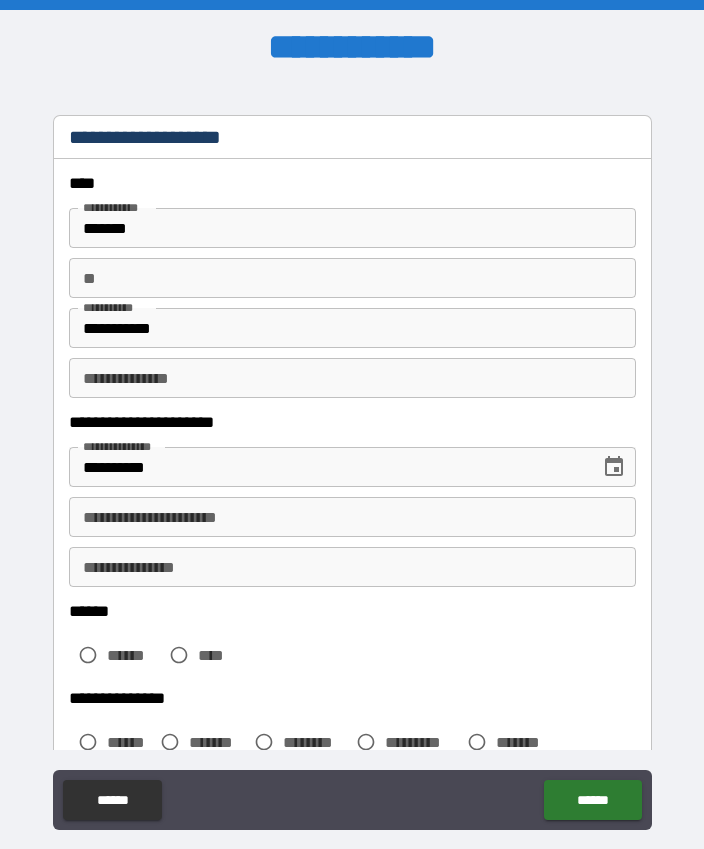 scroll, scrollTop: 45, scrollLeft: 0, axis: vertical 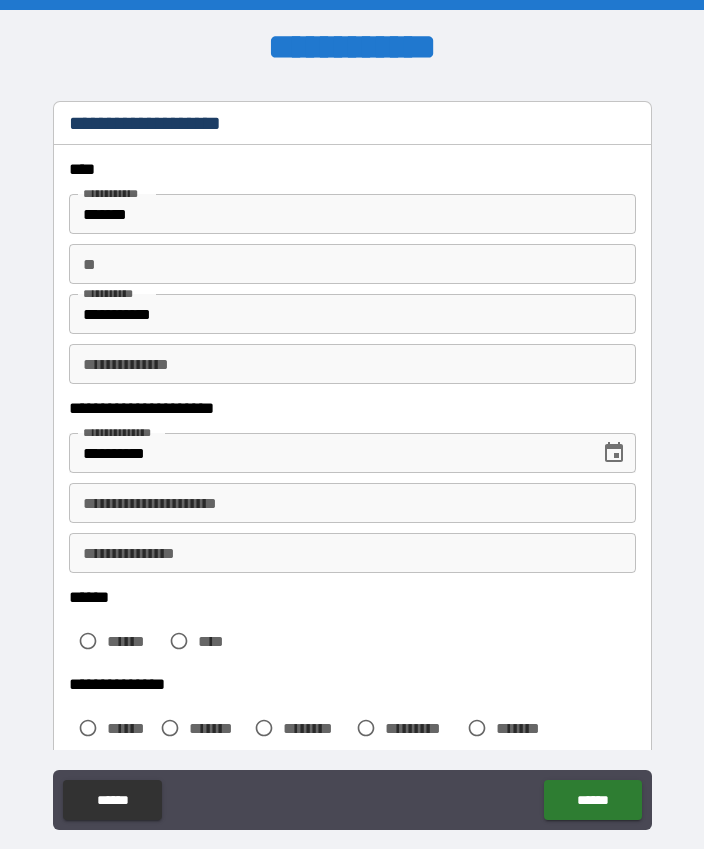 click on "**********" at bounding box center (352, 503) 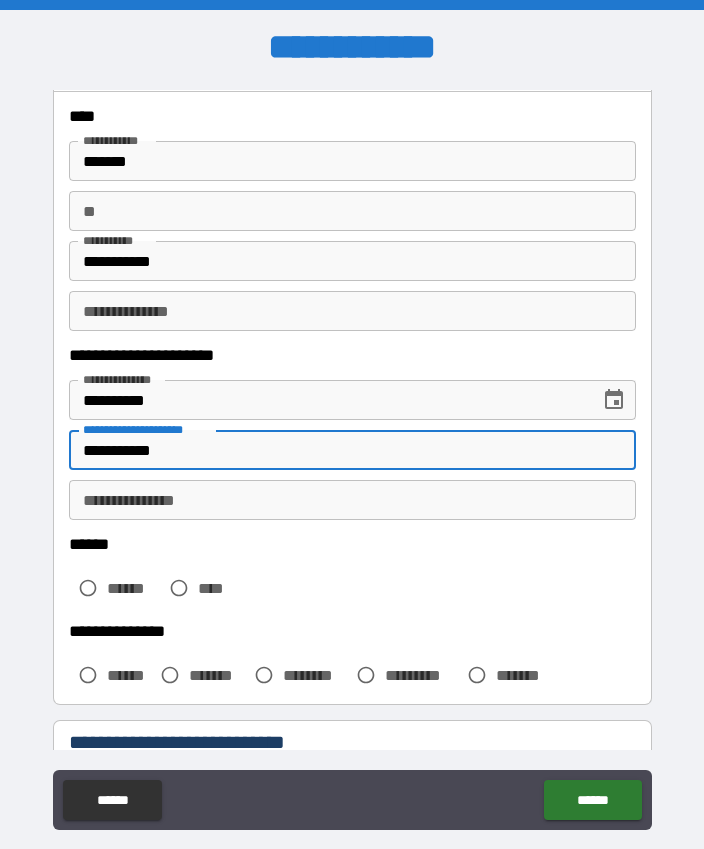 scroll, scrollTop: 125, scrollLeft: 0, axis: vertical 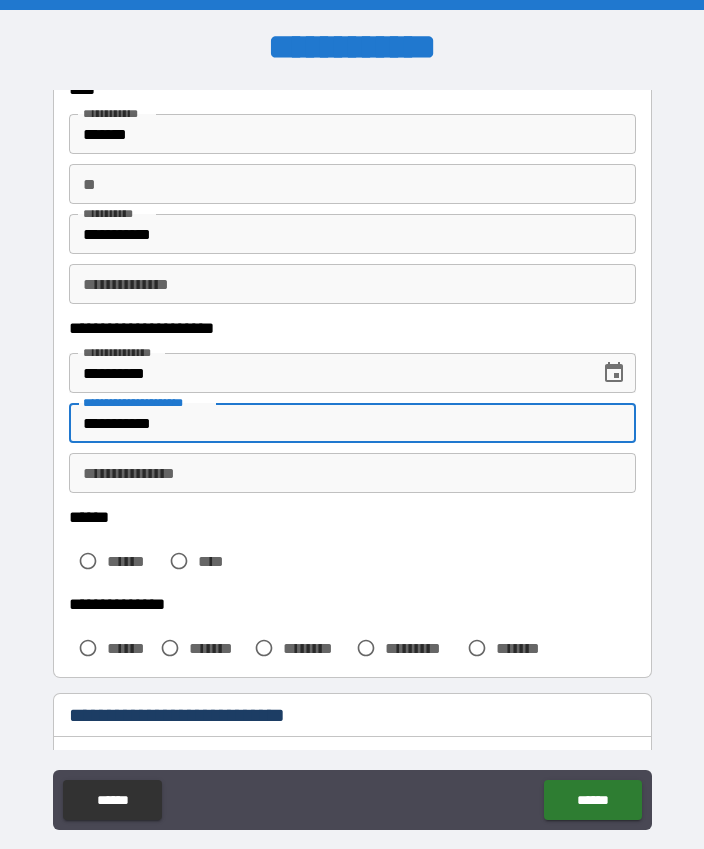 click on "**********" at bounding box center (352, 473) 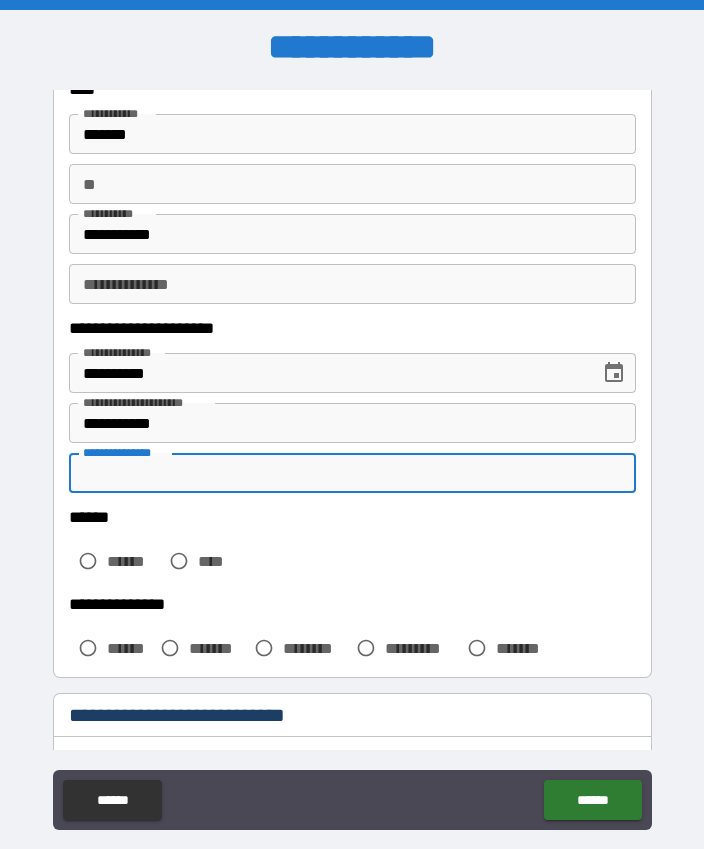click on "**********" at bounding box center [352, 189] 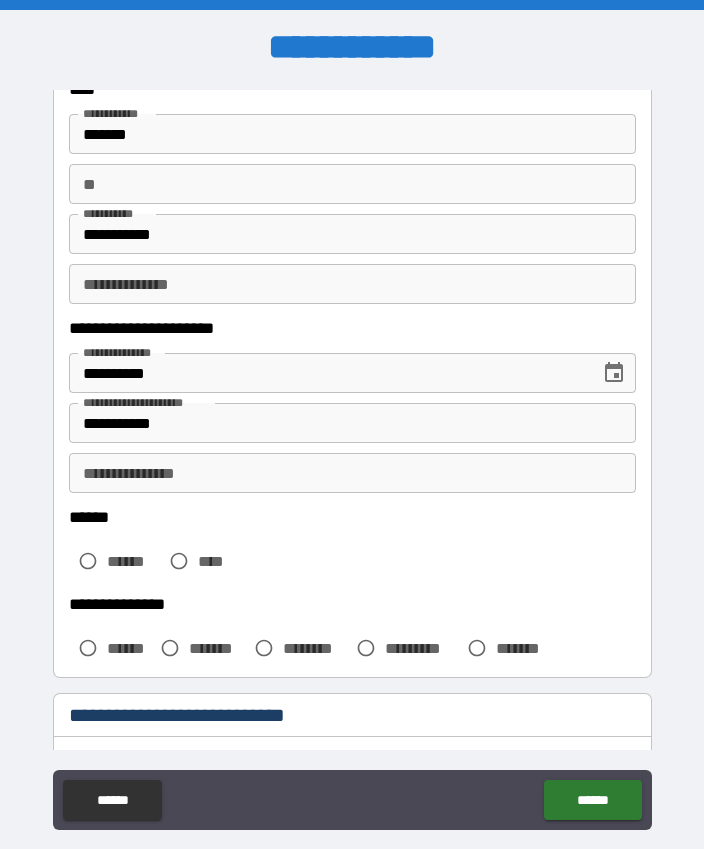 click on "**********" at bounding box center [352, 717] 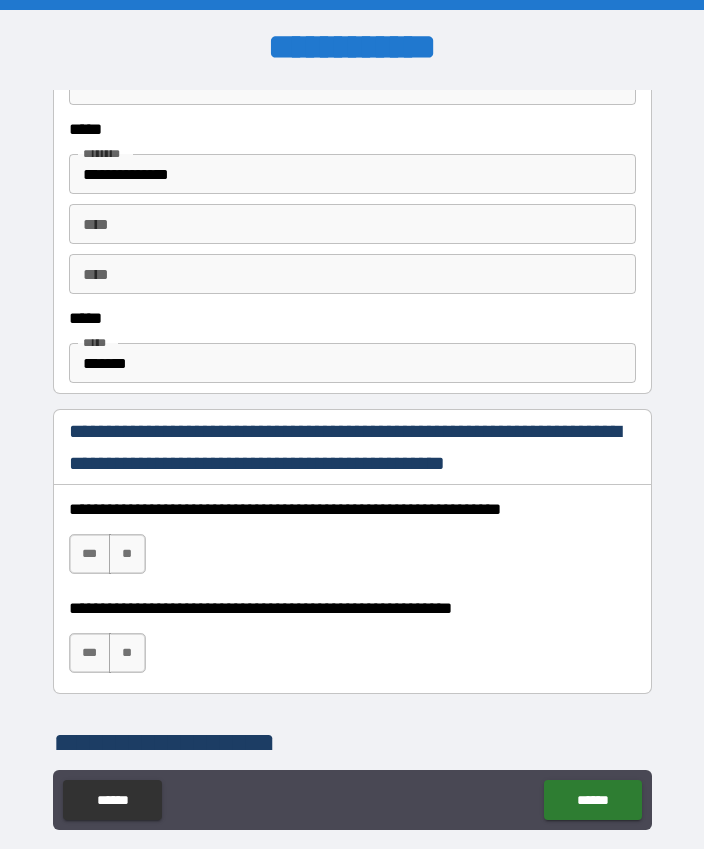 scroll, scrollTop: 1041, scrollLeft: 0, axis: vertical 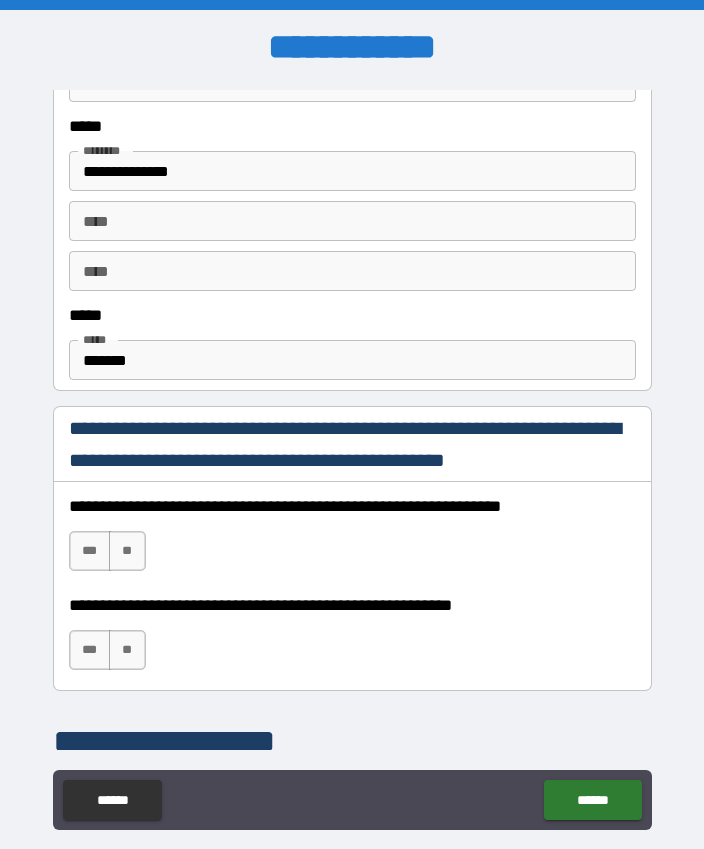 click on "*******" at bounding box center [352, 360] 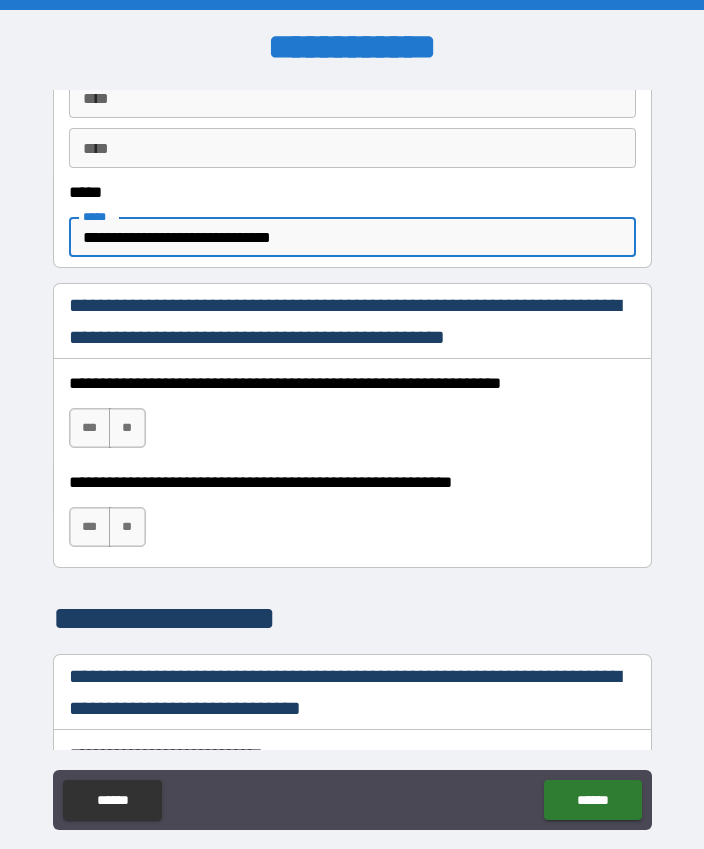 scroll, scrollTop: 1182, scrollLeft: 0, axis: vertical 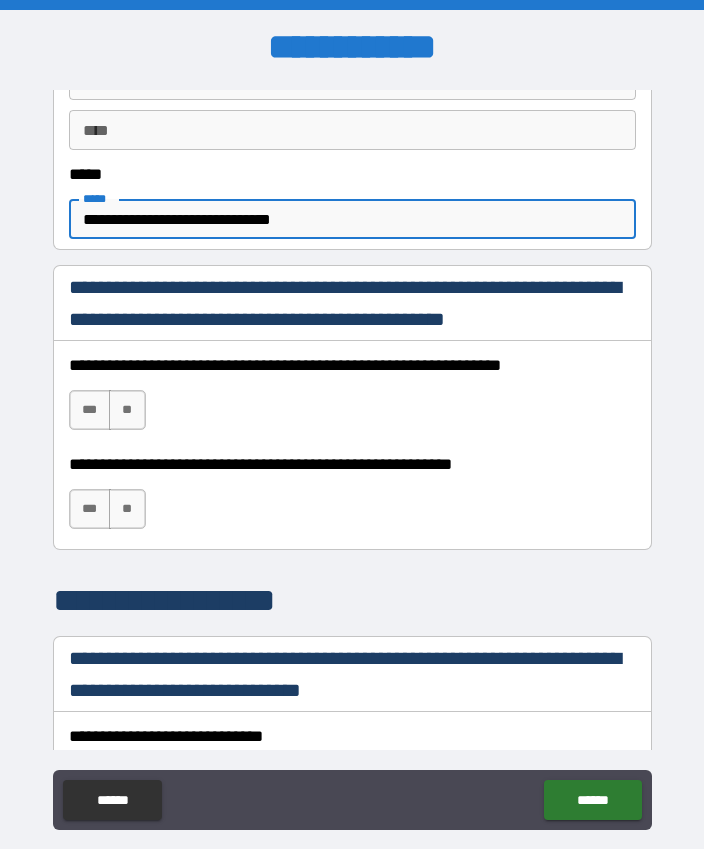 click on "***" at bounding box center (90, 410) 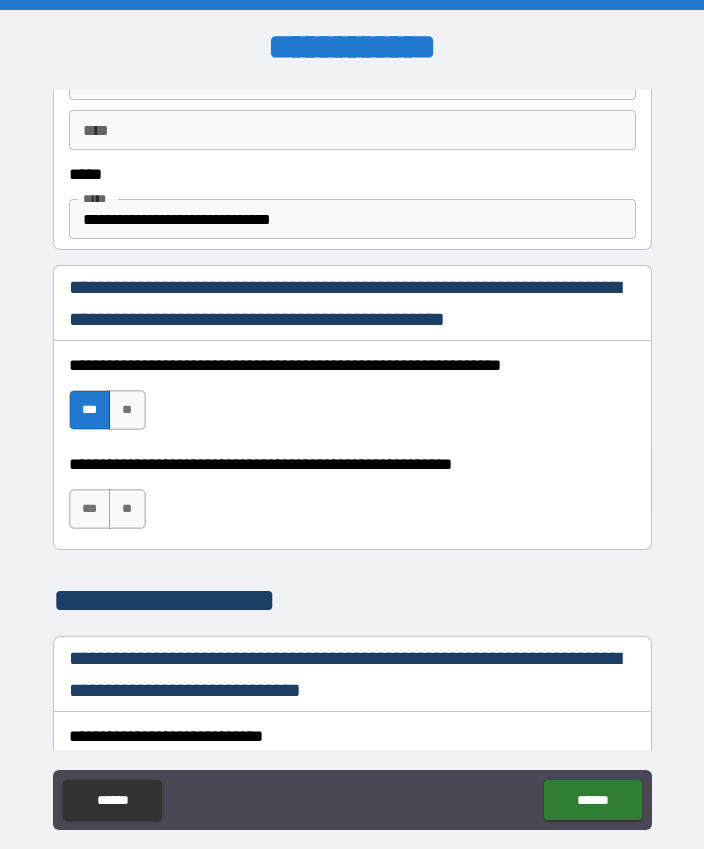 click on "***" at bounding box center [90, 509] 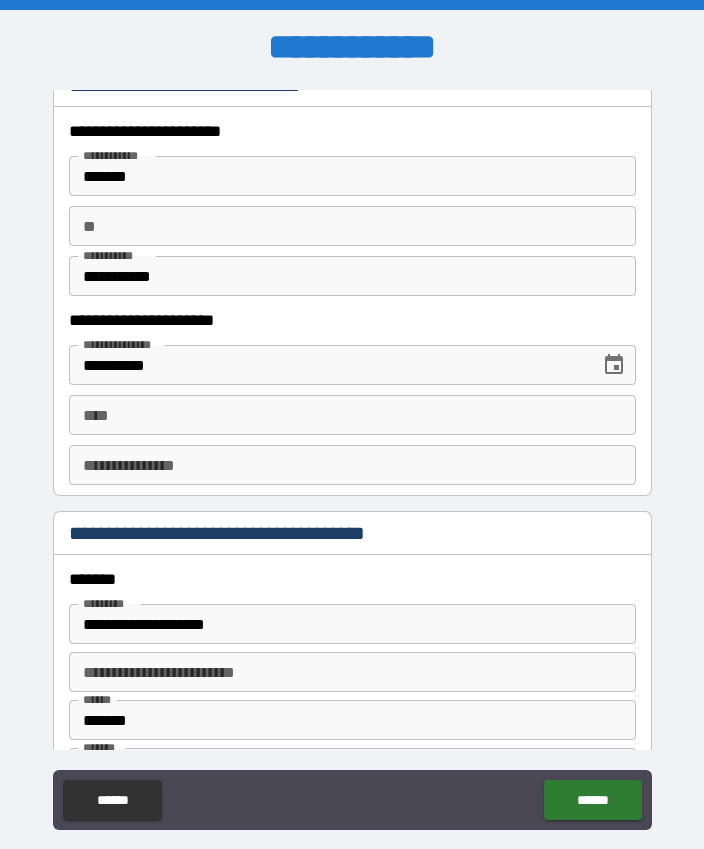 scroll, scrollTop: 1948, scrollLeft: 0, axis: vertical 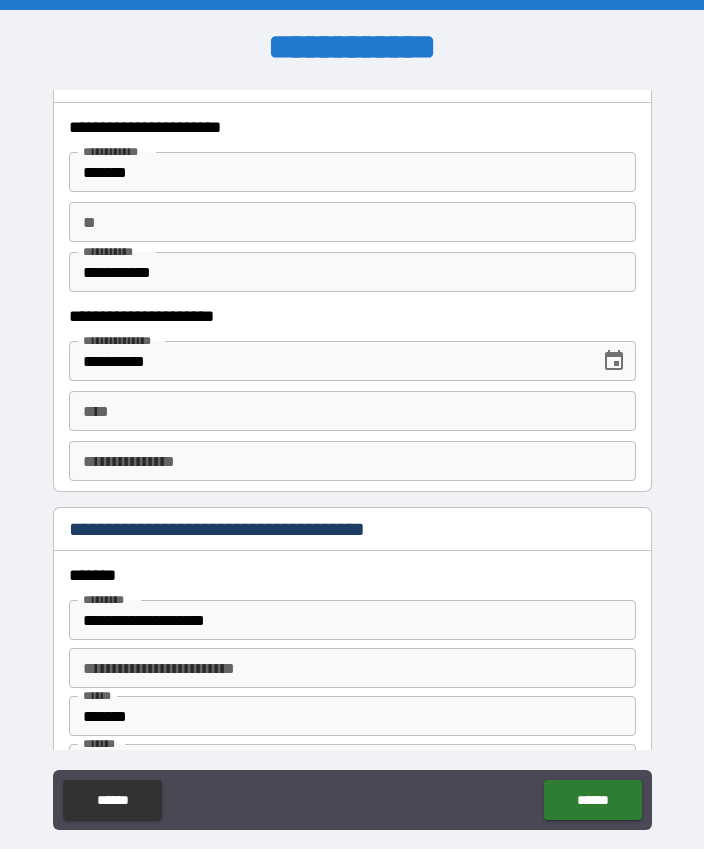 click on "****" at bounding box center (352, 411) 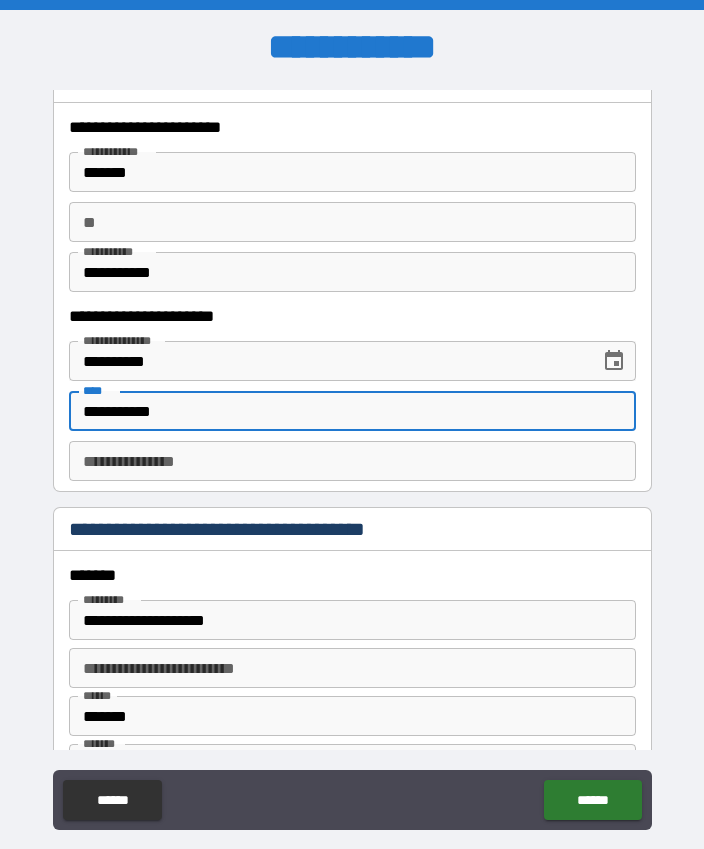 click on "**********" at bounding box center (352, 461) 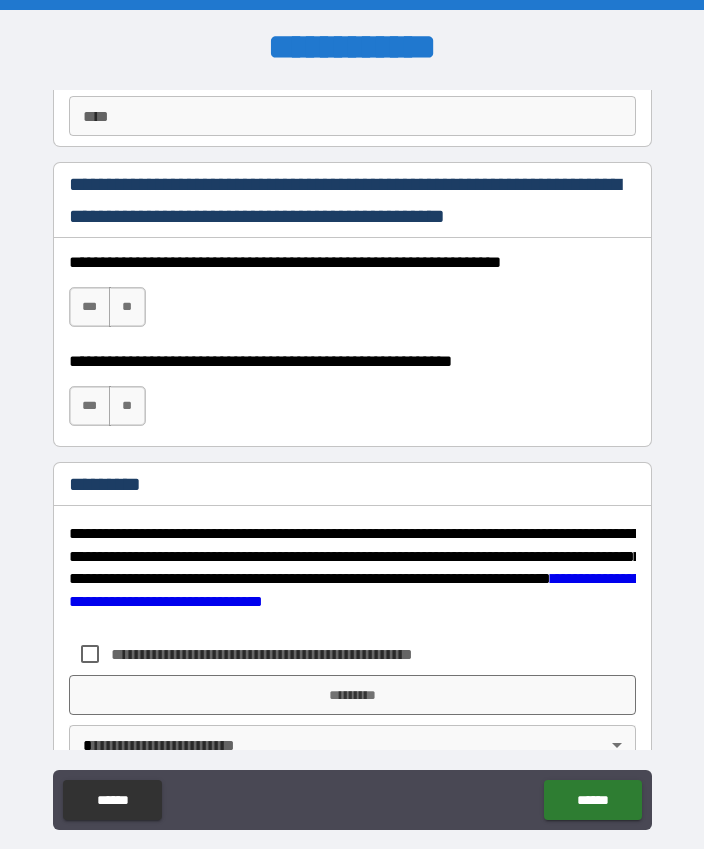 scroll, scrollTop: 2924, scrollLeft: 0, axis: vertical 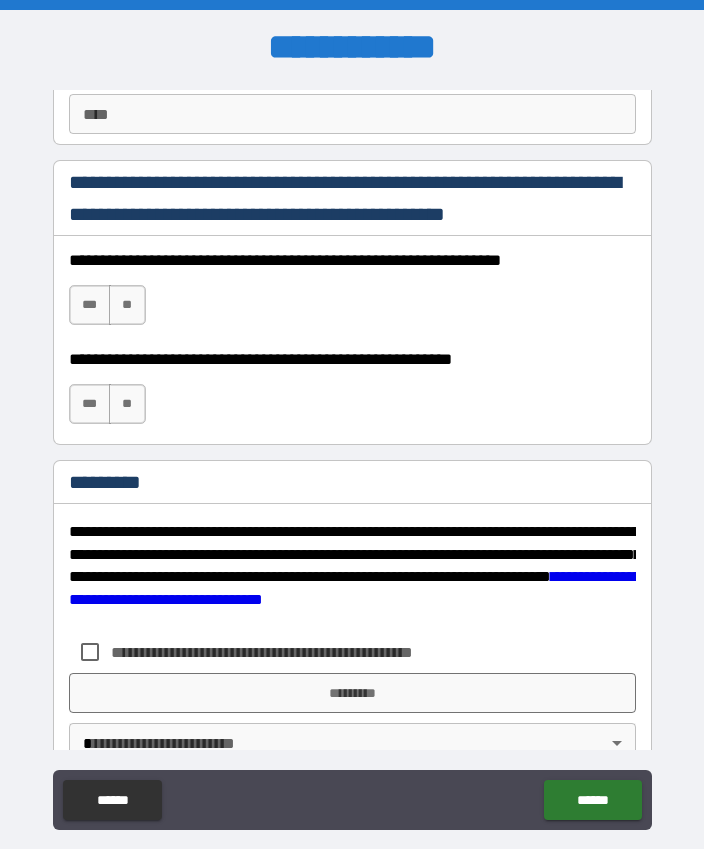 click on "***" at bounding box center (90, 404) 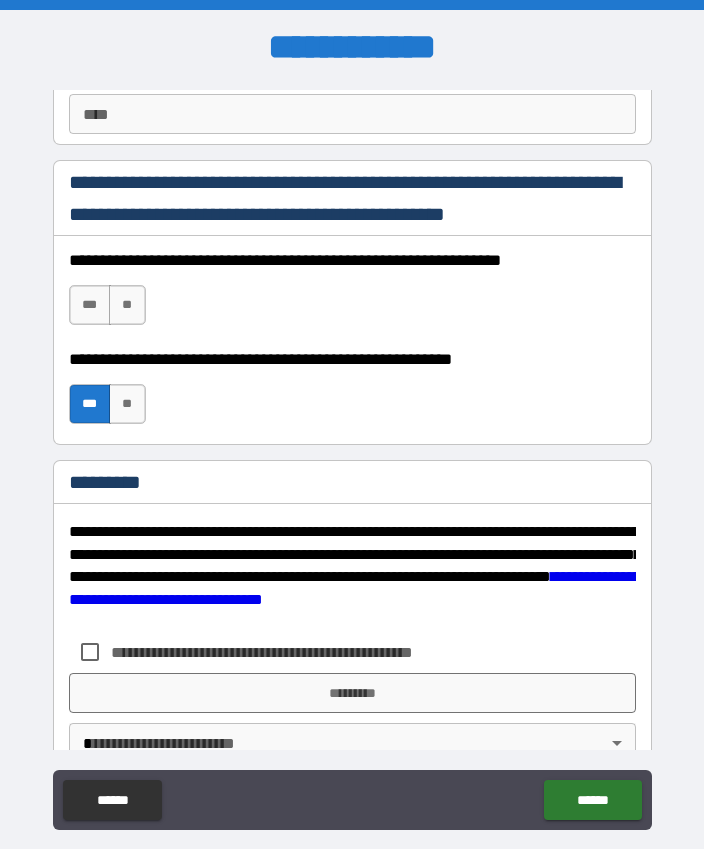 click on "***" at bounding box center (90, 305) 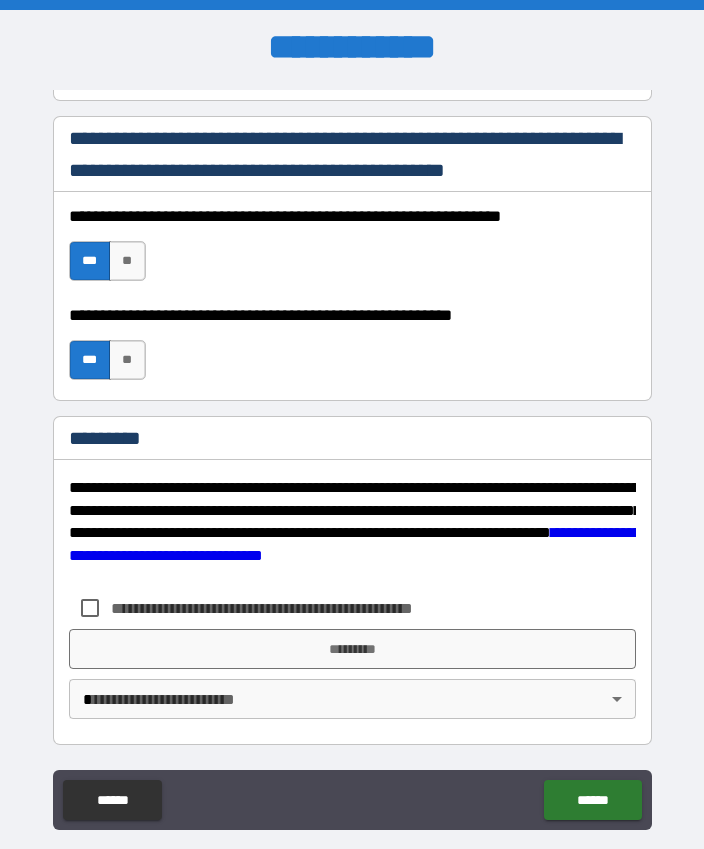 scroll, scrollTop: 2968, scrollLeft: 0, axis: vertical 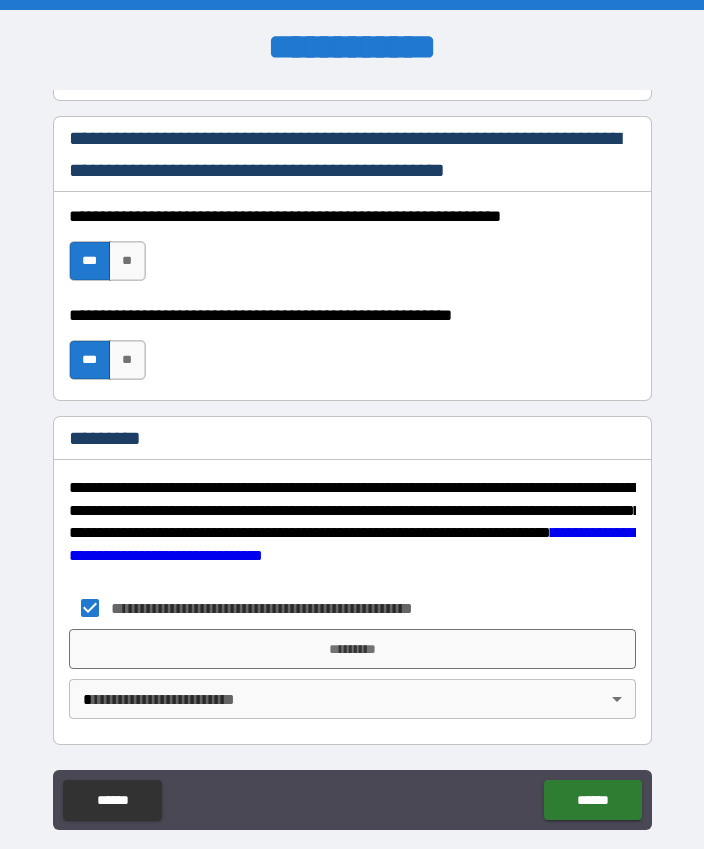 click on "*********" at bounding box center (352, 649) 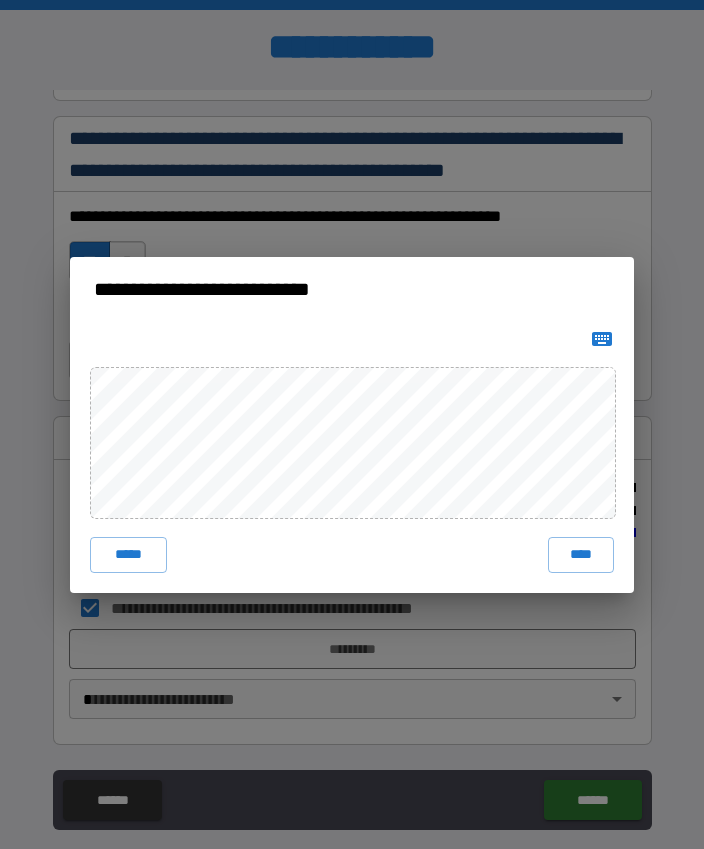 click on "****" at bounding box center [581, 555] 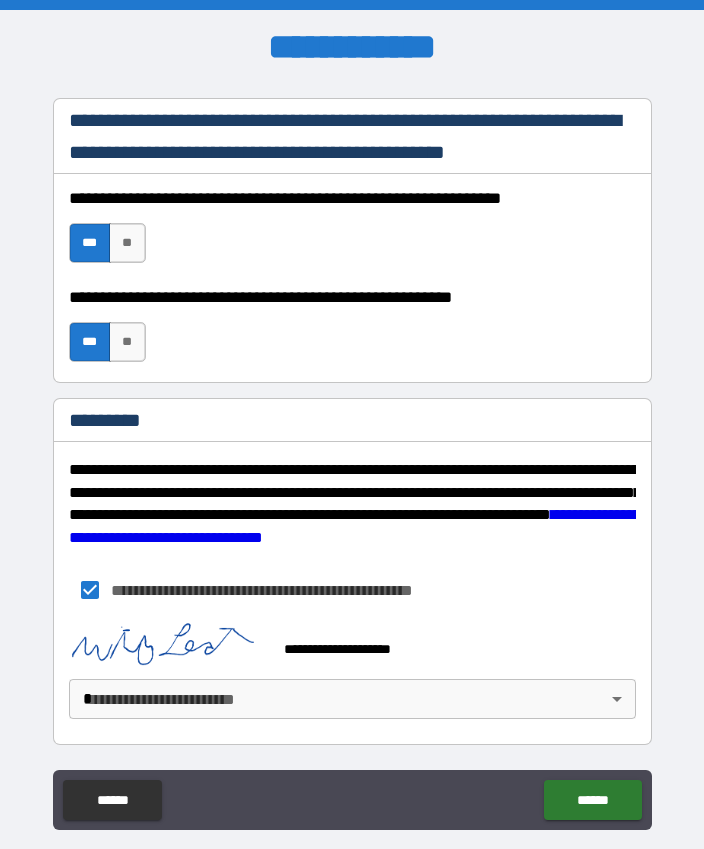 scroll, scrollTop: 2986, scrollLeft: 0, axis: vertical 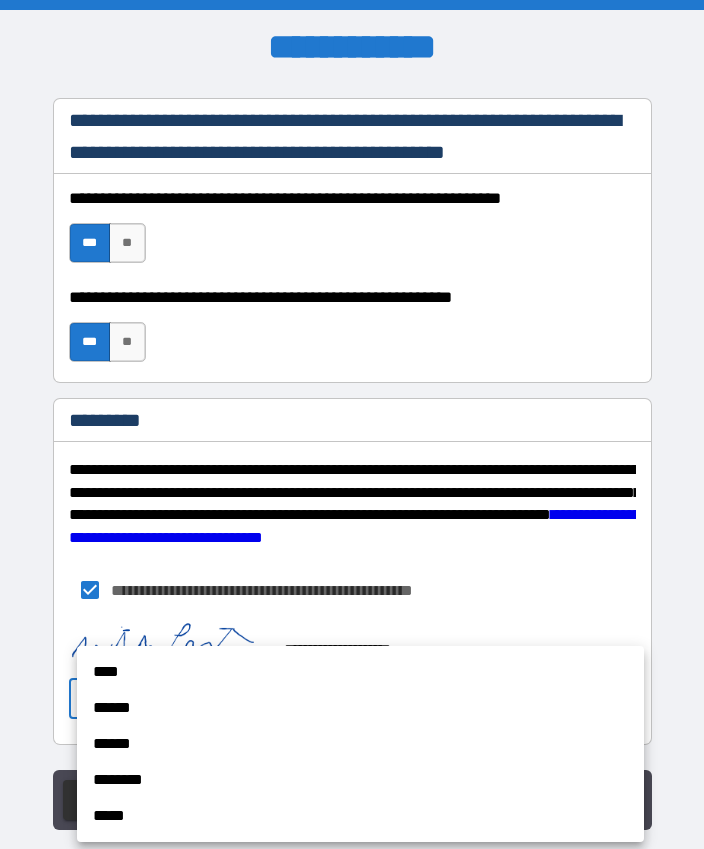 click on "****" at bounding box center [360, 672] 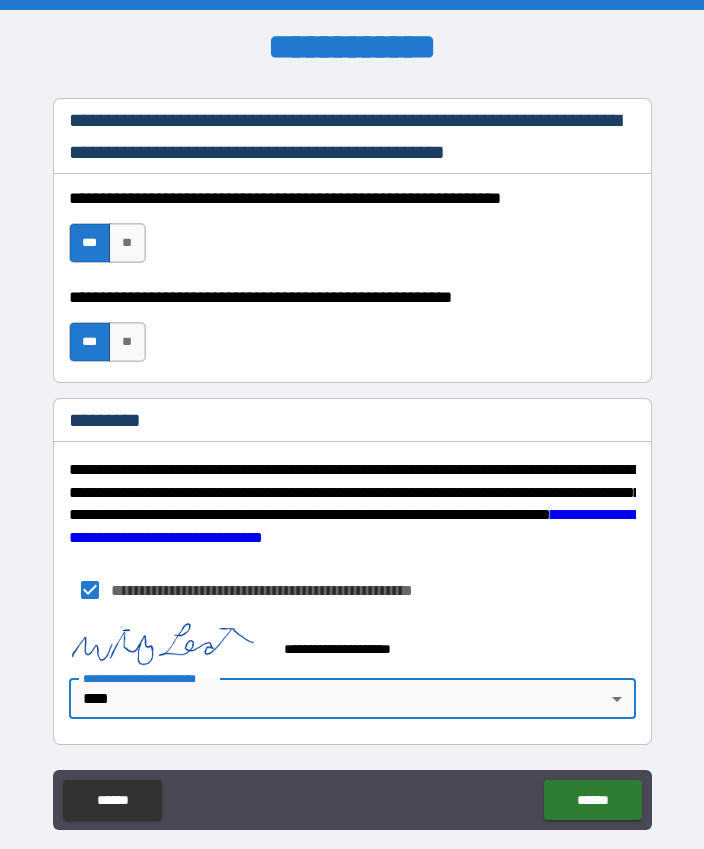 click on "******" at bounding box center [592, 800] 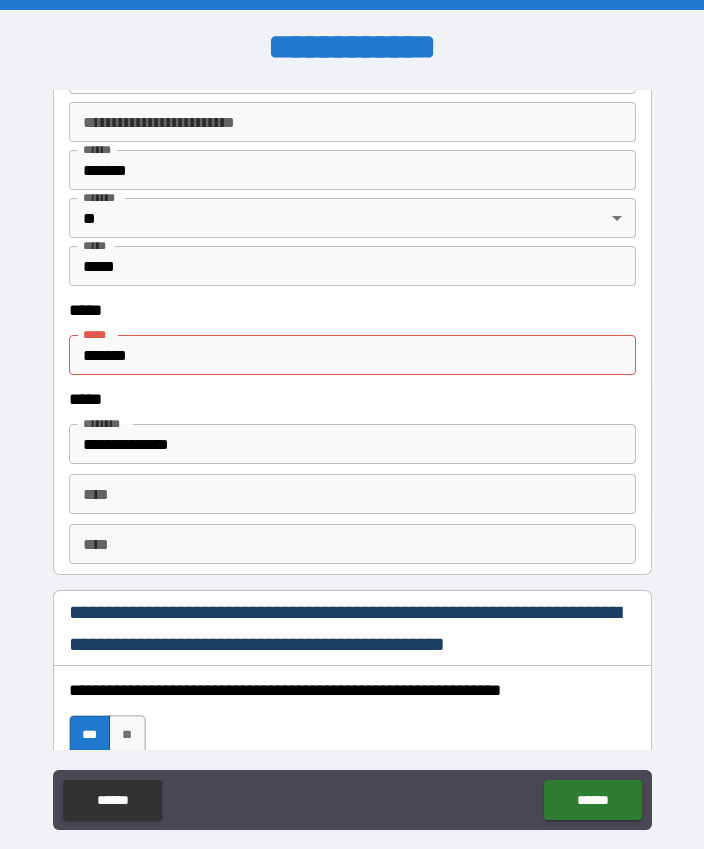 scroll, scrollTop: 2480, scrollLeft: 0, axis: vertical 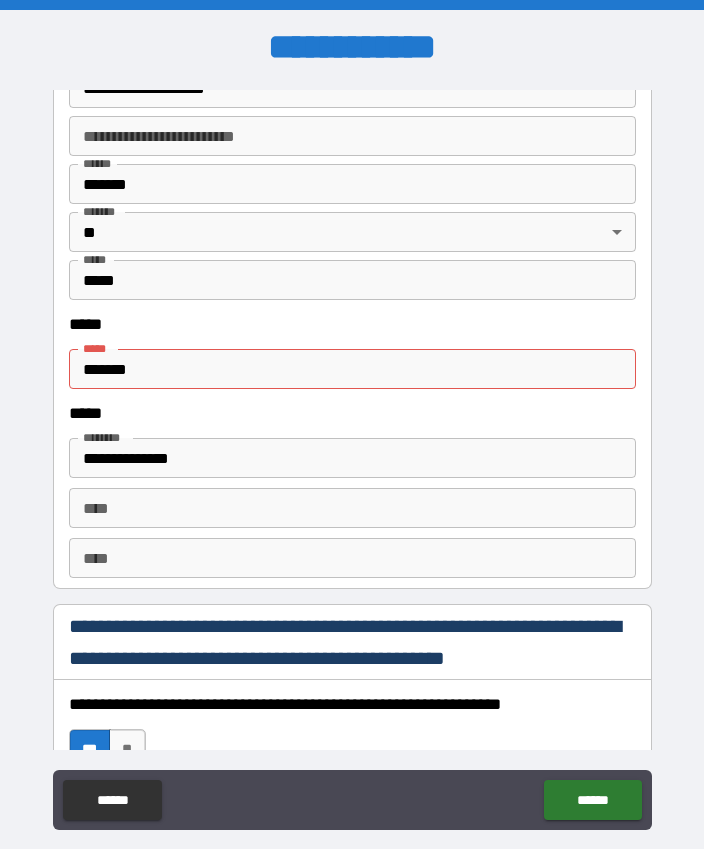 click on "*******" at bounding box center [352, 369] 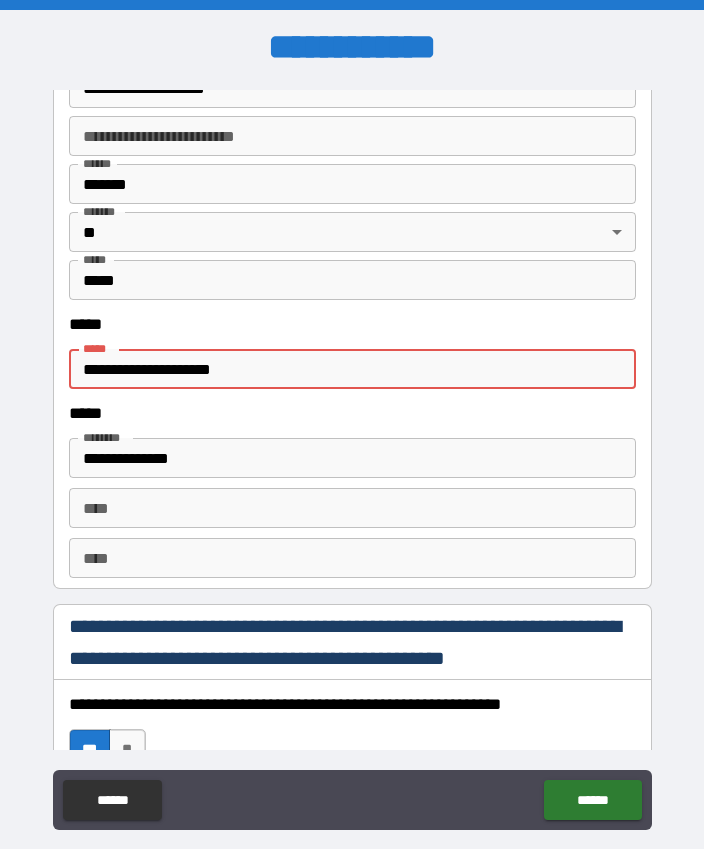 click on "**********" at bounding box center (352, 369) 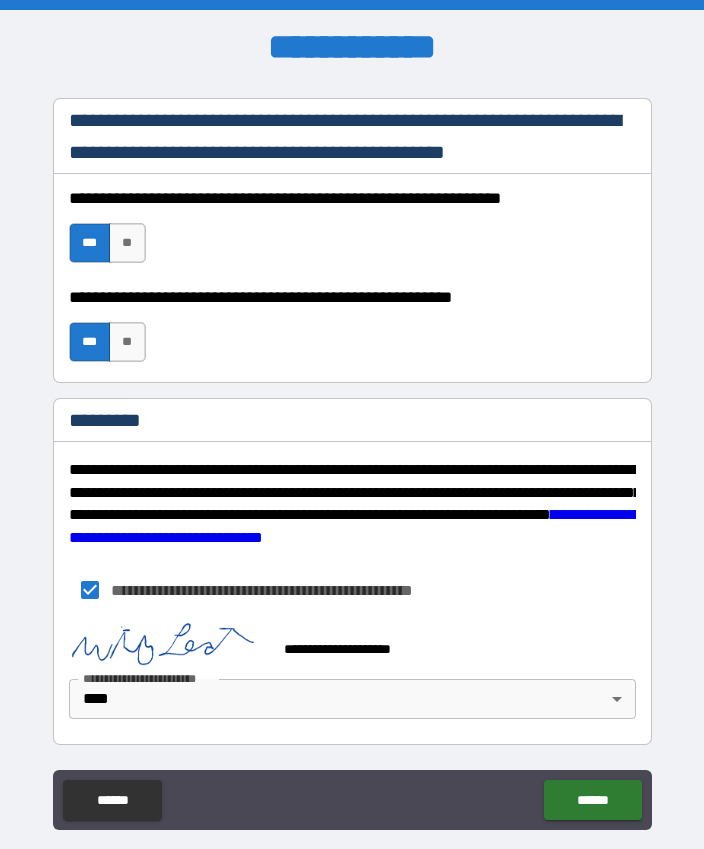 scroll, scrollTop: 2986, scrollLeft: 0, axis: vertical 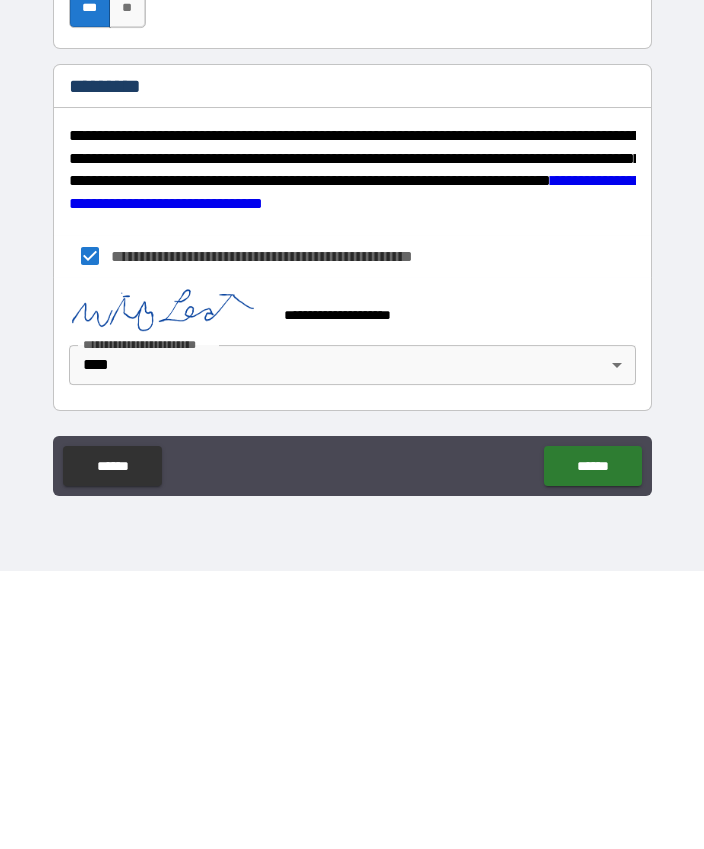 click on "******" at bounding box center (592, 744) 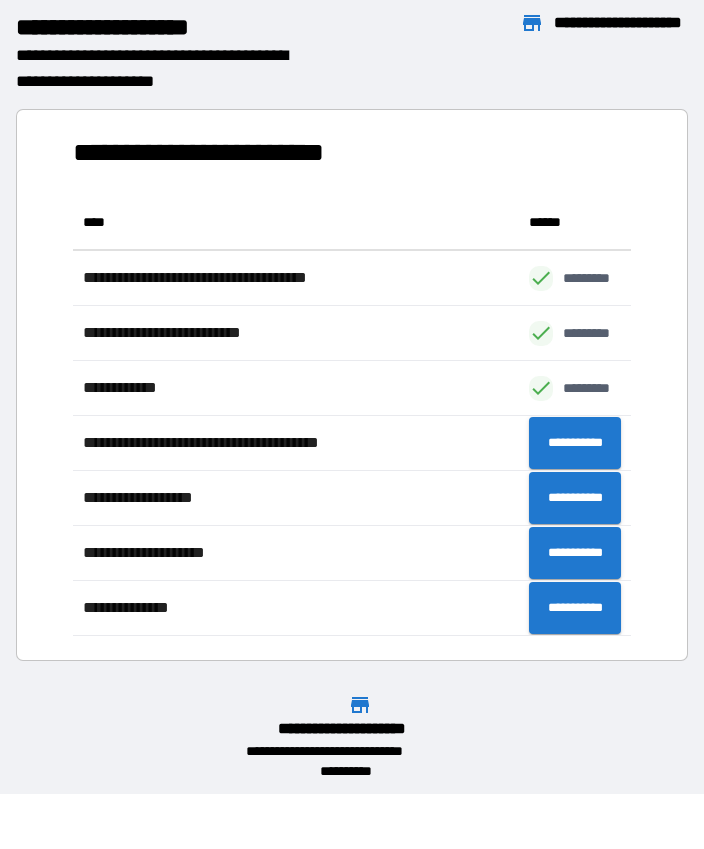 scroll, scrollTop: 1, scrollLeft: 1, axis: both 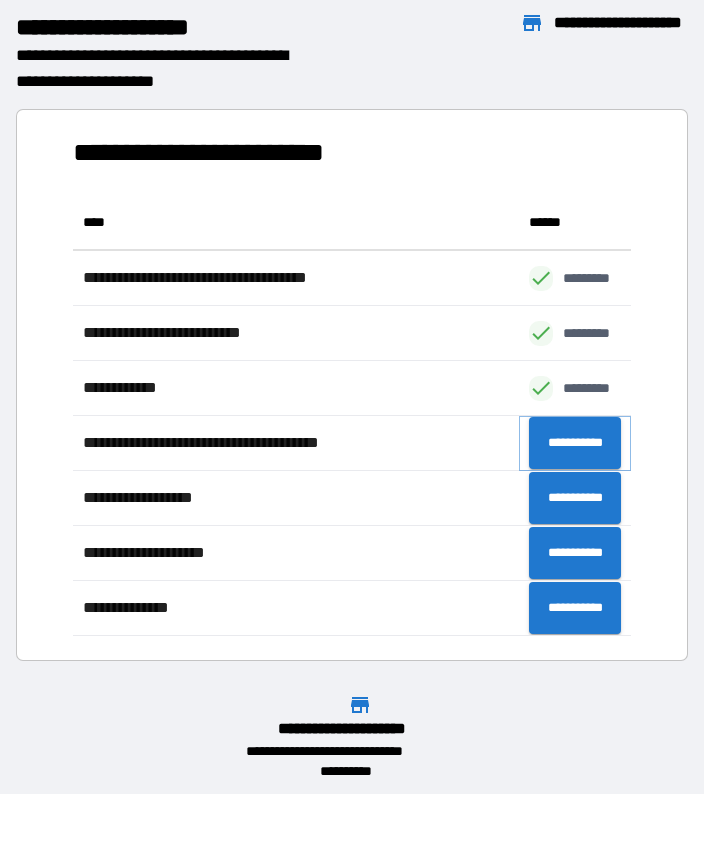 click on "**********" at bounding box center [575, 443] 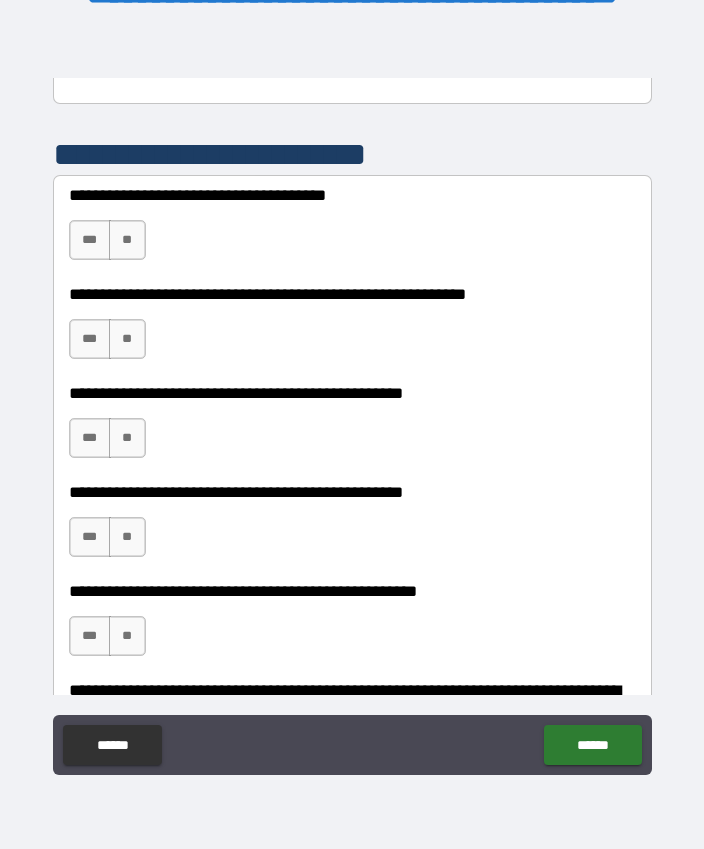 scroll, scrollTop: 412, scrollLeft: 0, axis: vertical 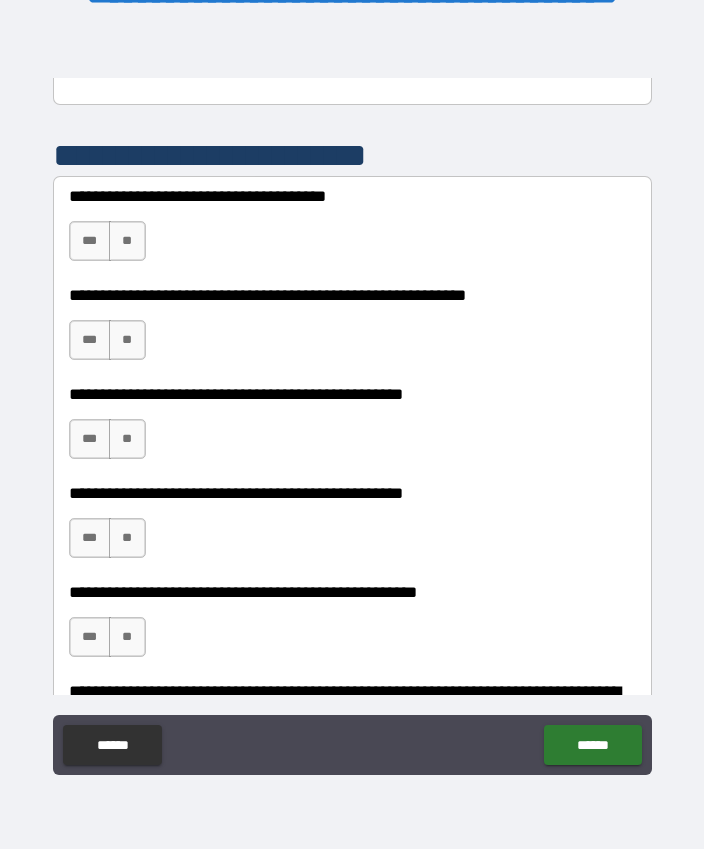 click on "**" at bounding box center [127, 241] 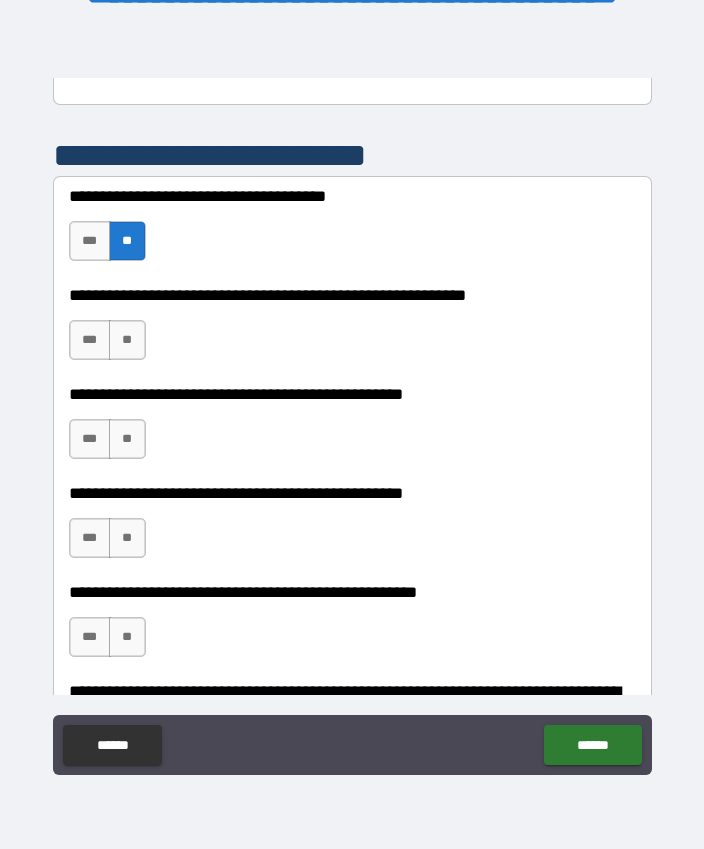 click on "**" at bounding box center (127, 340) 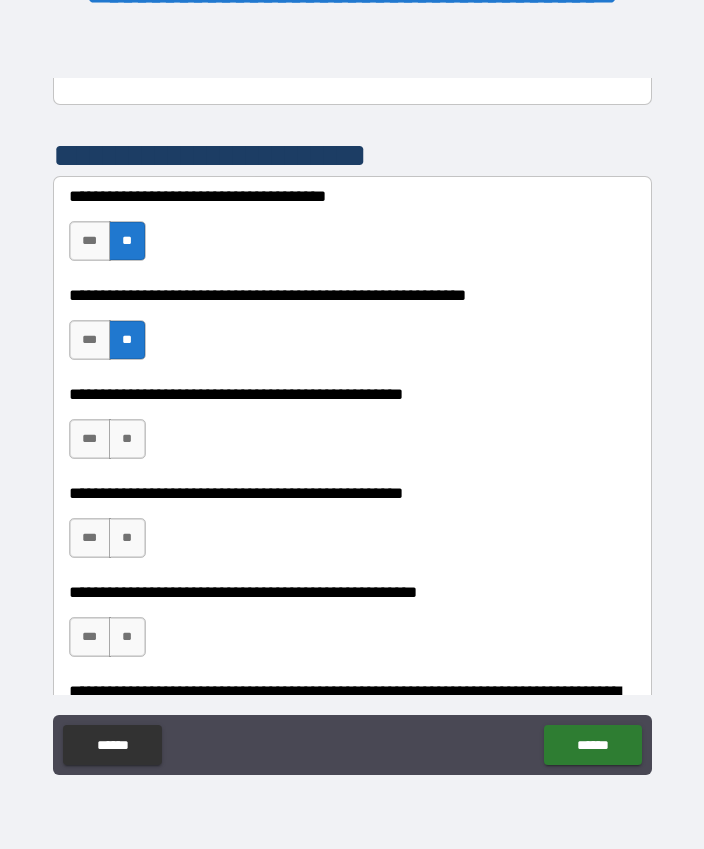 click on "***" at bounding box center [90, 340] 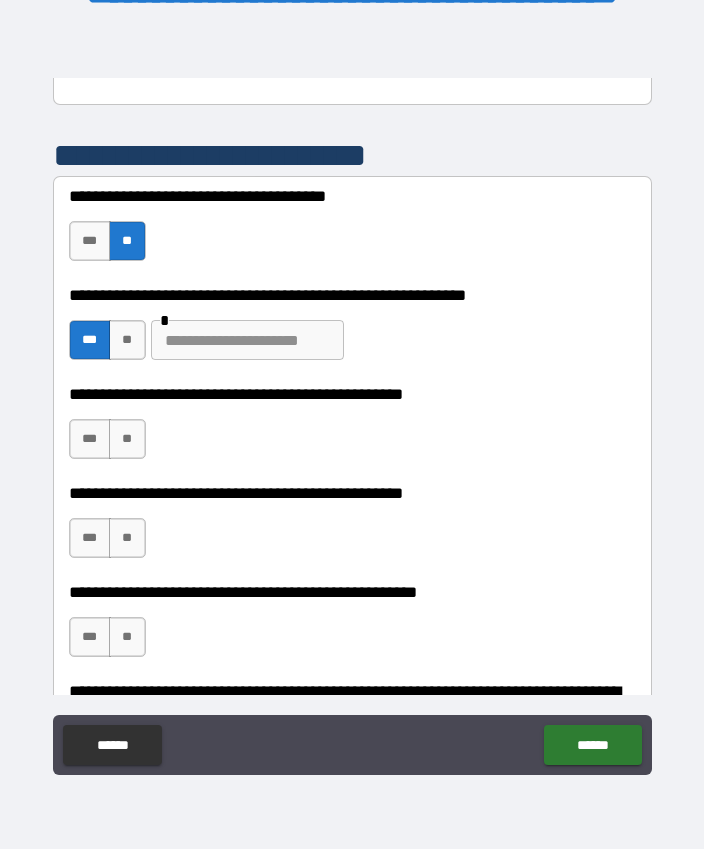click at bounding box center (247, 340) 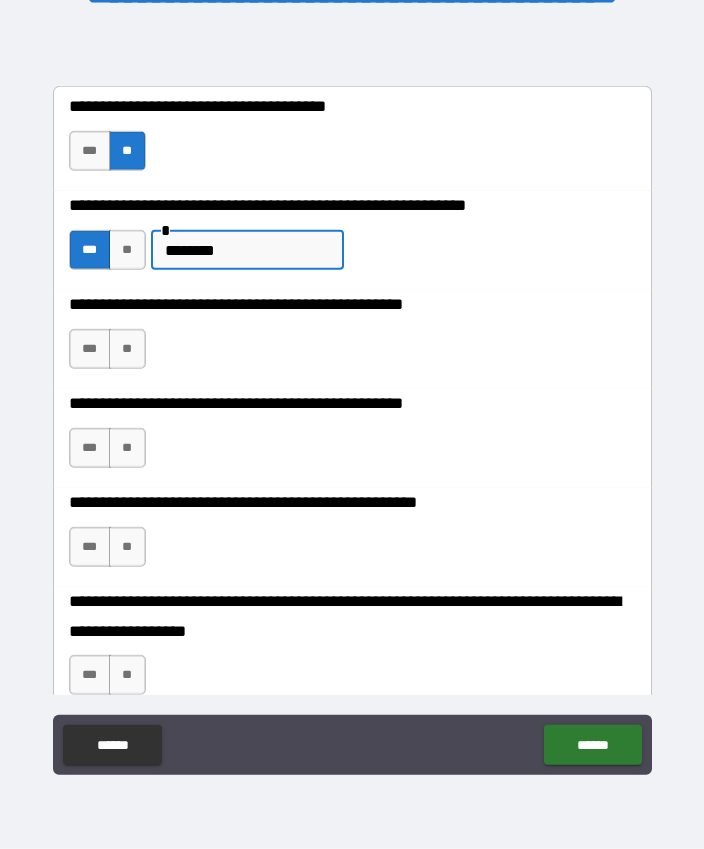 scroll, scrollTop: 510, scrollLeft: 0, axis: vertical 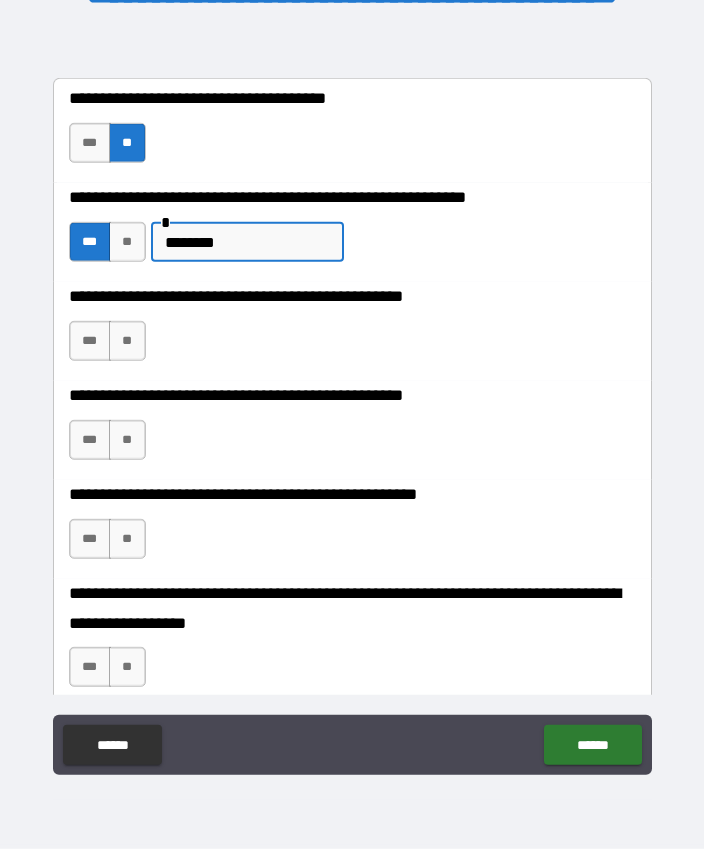 click on "**" at bounding box center [127, 341] 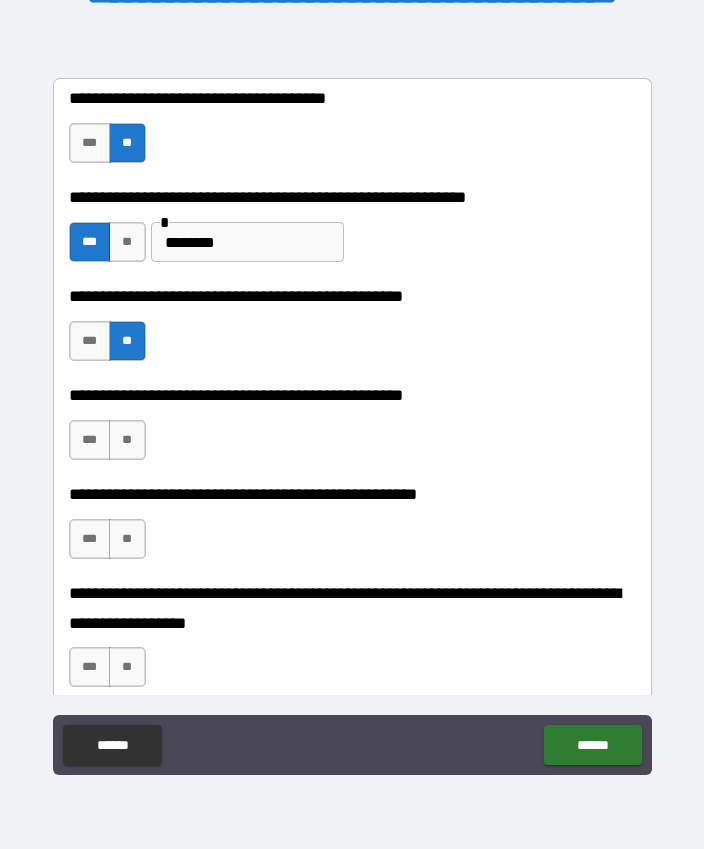 click on "**" at bounding box center (127, 440) 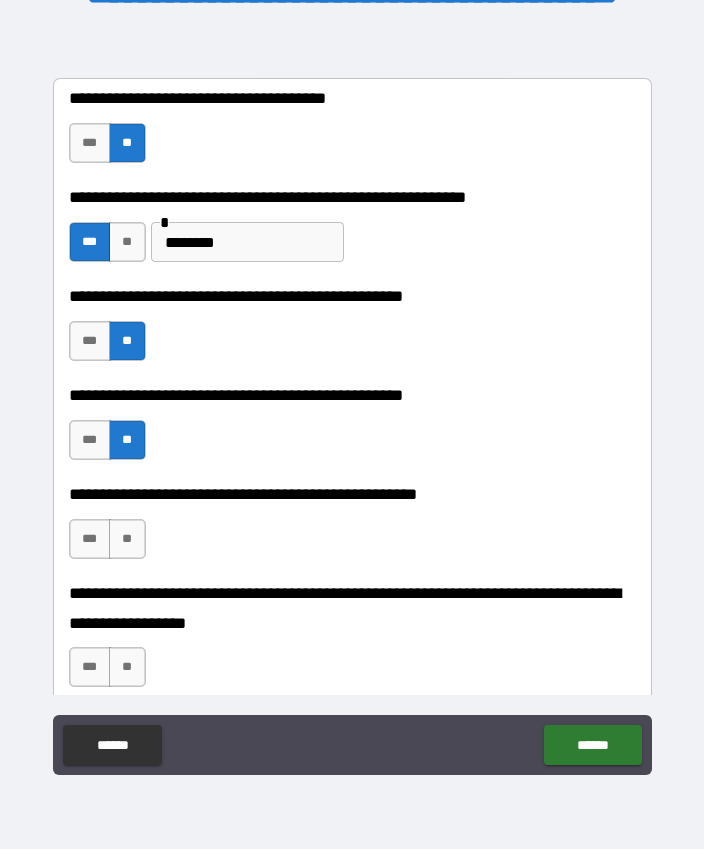 click on "**" at bounding box center [127, 539] 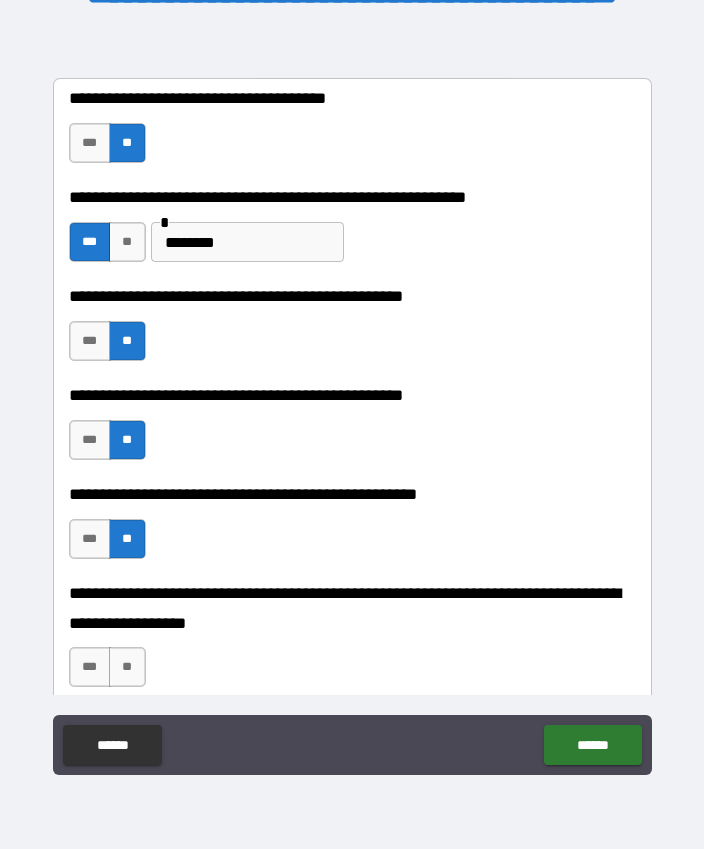 click on "**" at bounding box center (127, 667) 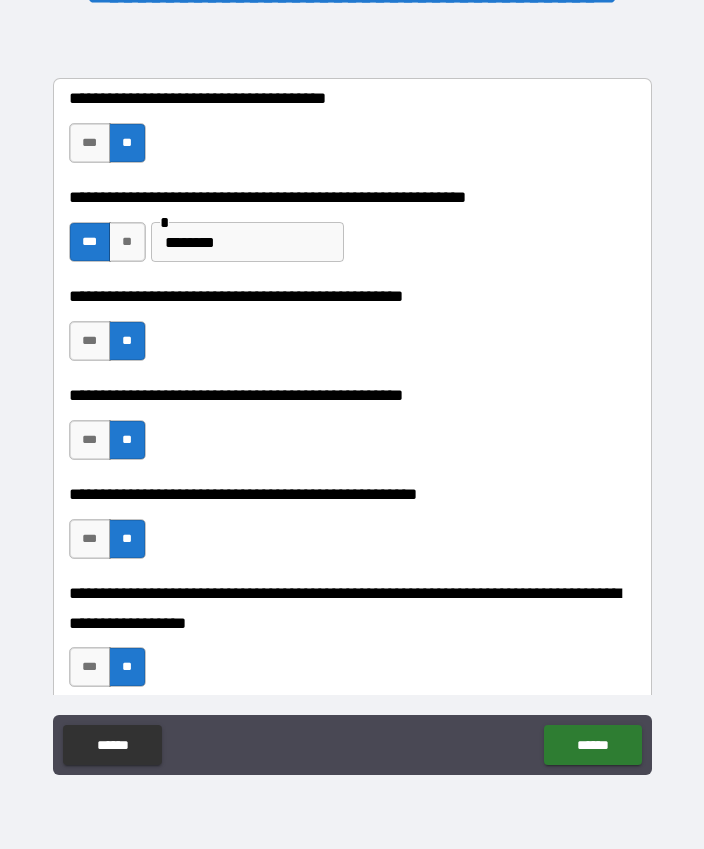 click on "******" at bounding box center [592, 745] 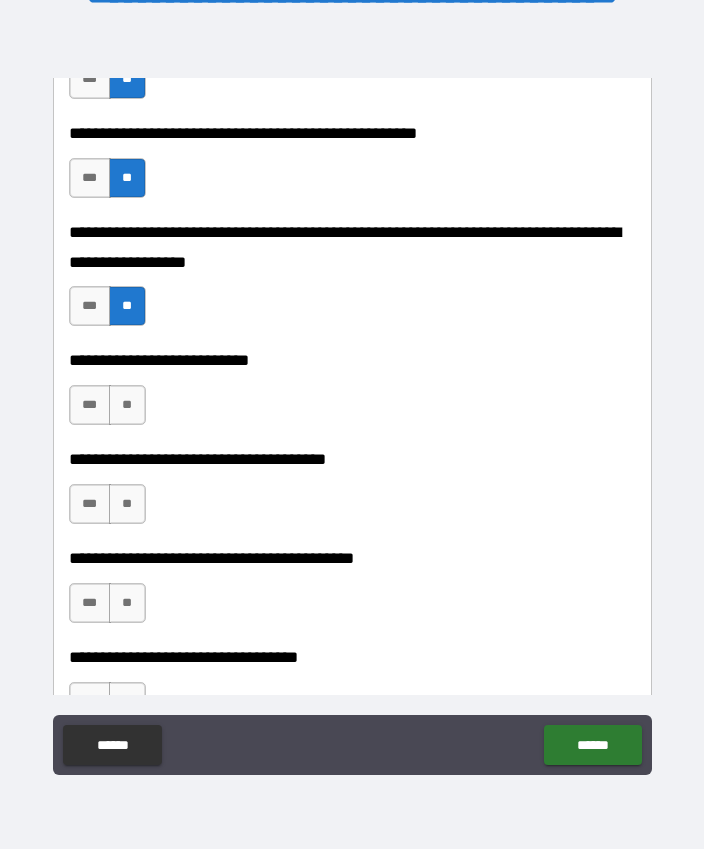 scroll, scrollTop: 871, scrollLeft: 0, axis: vertical 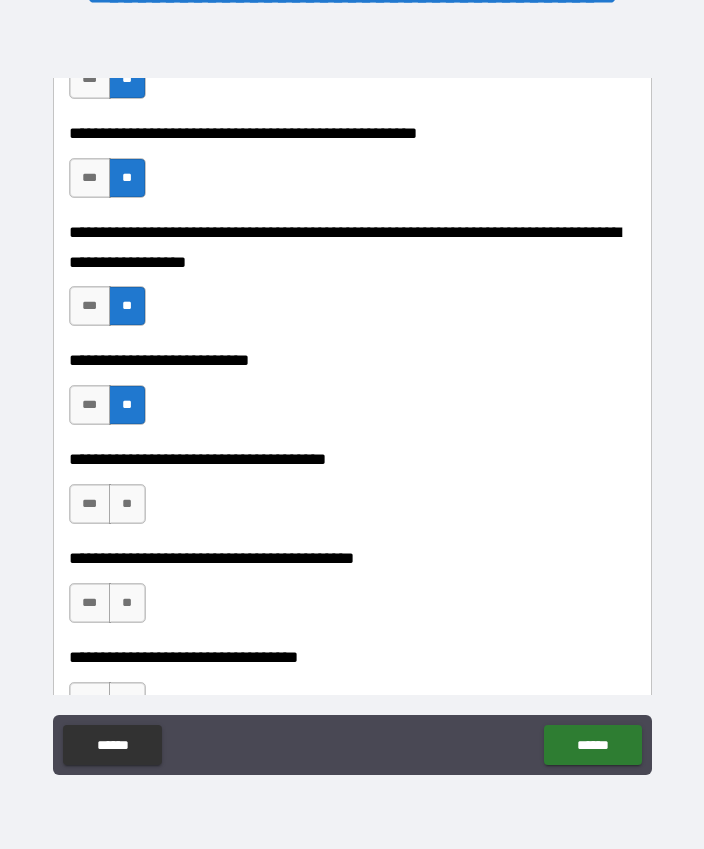 click on "**" at bounding box center [127, 504] 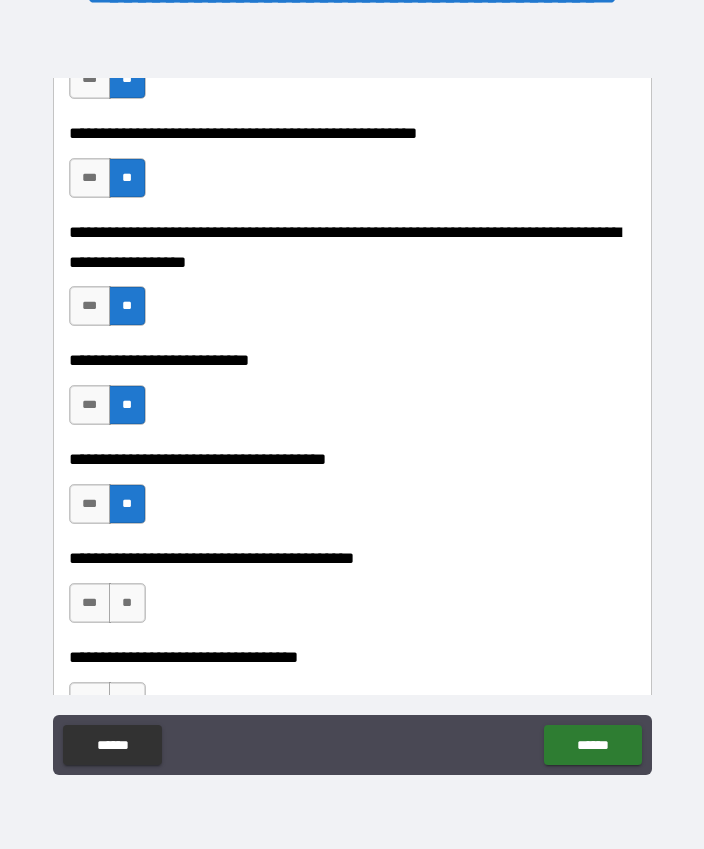click on "**" at bounding box center (127, 603) 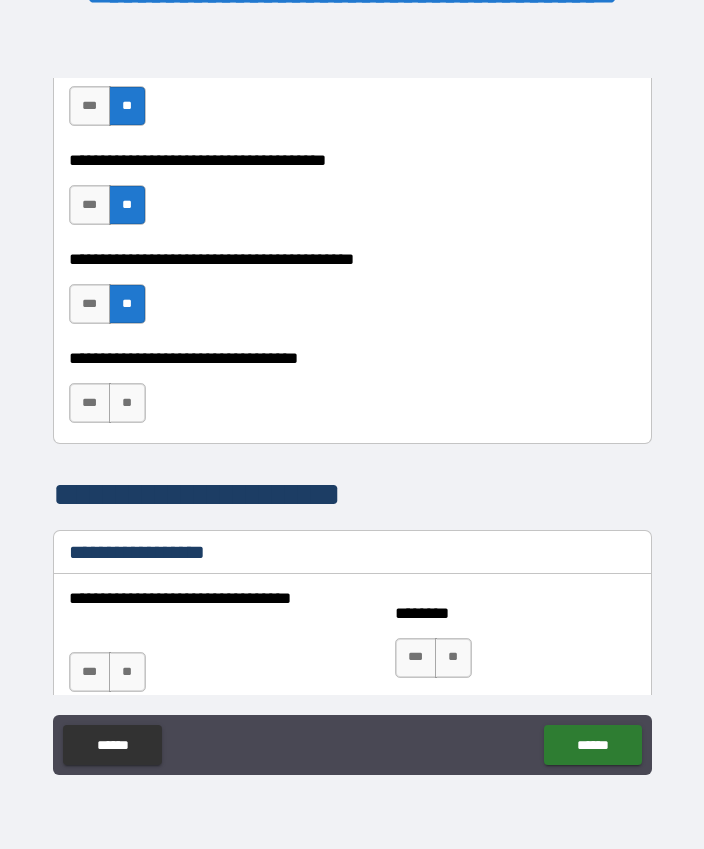scroll, scrollTop: 1169, scrollLeft: 0, axis: vertical 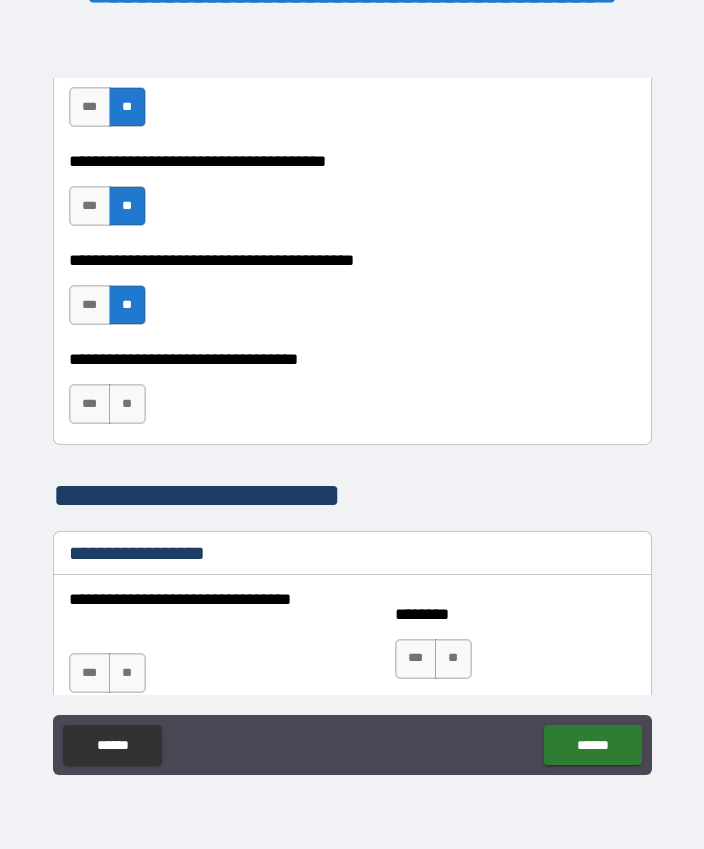 click on "**" at bounding box center [127, 404] 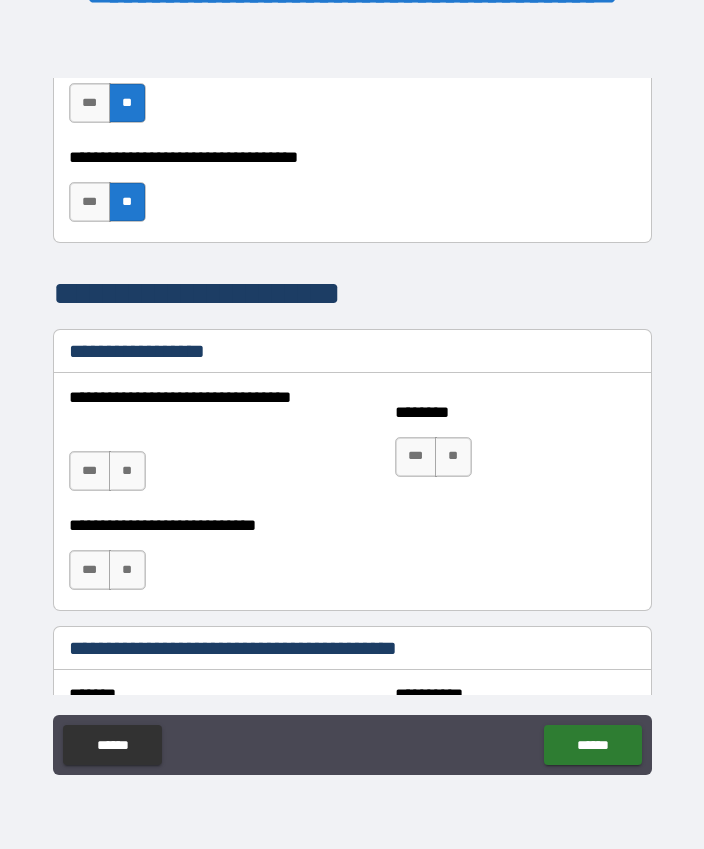 scroll, scrollTop: 1374, scrollLeft: 0, axis: vertical 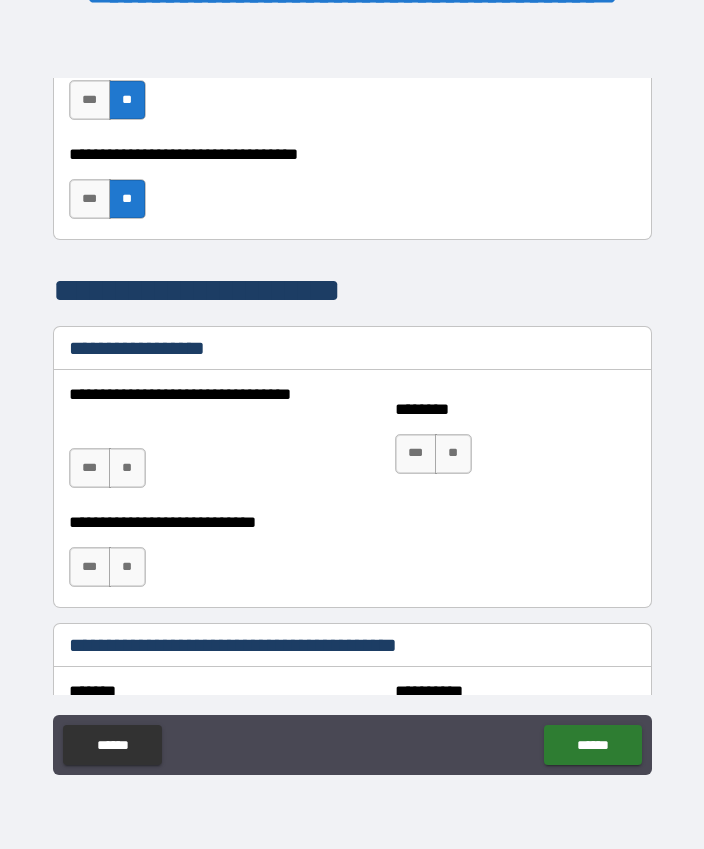 click on "**" at bounding box center [127, 468] 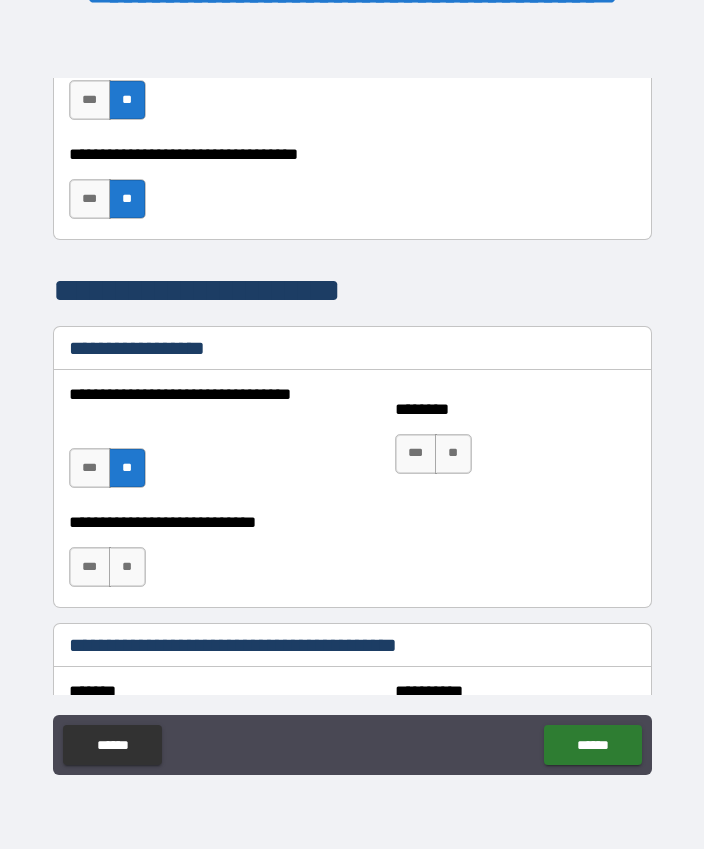 click on "**" at bounding box center (453, 454) 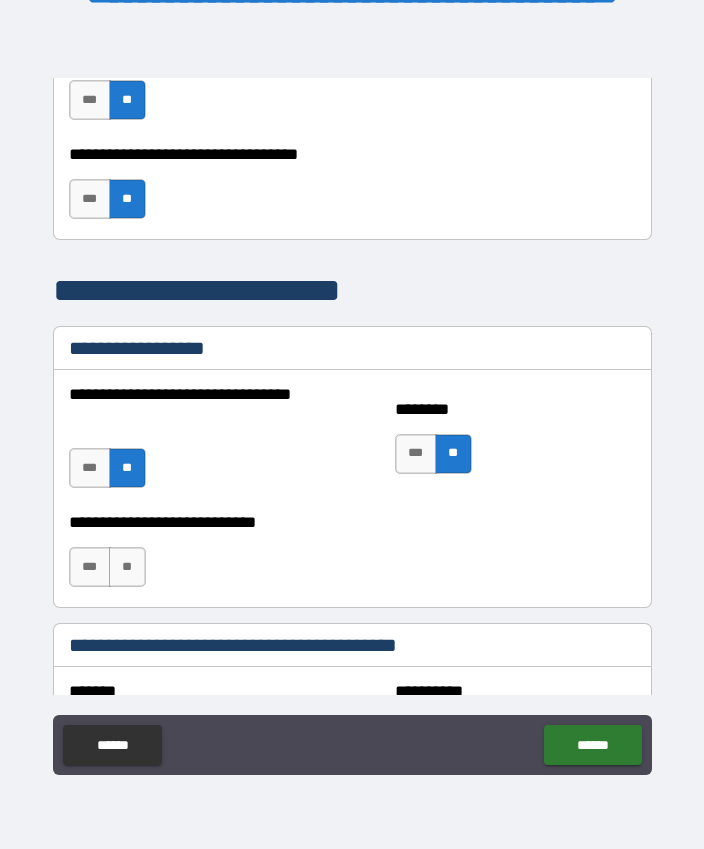 click on "**" at bounding box center (127, 567) 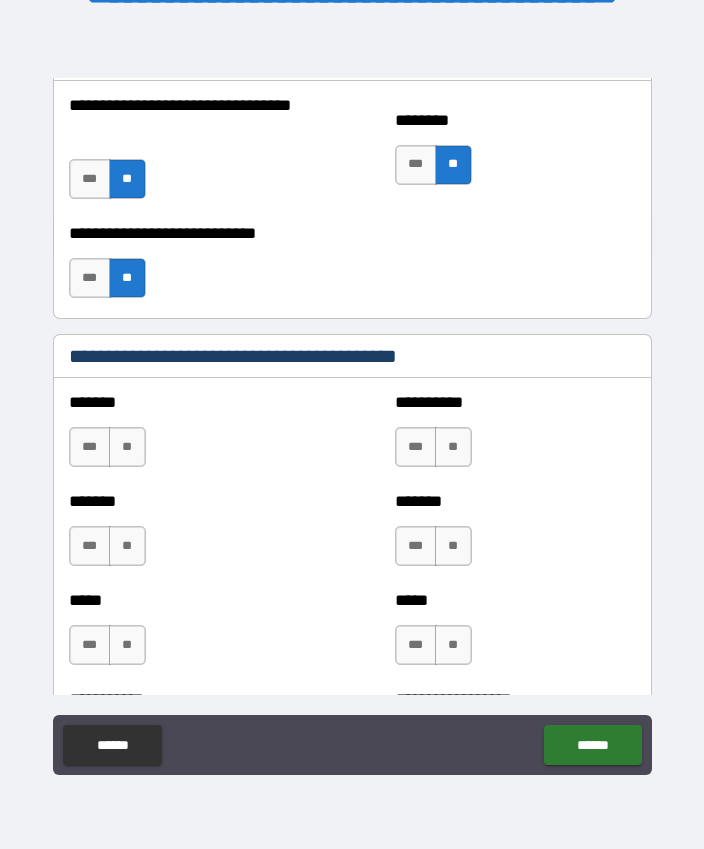 scroll, scrollTop: 1677, scrollLeft: 0, axis: vertical 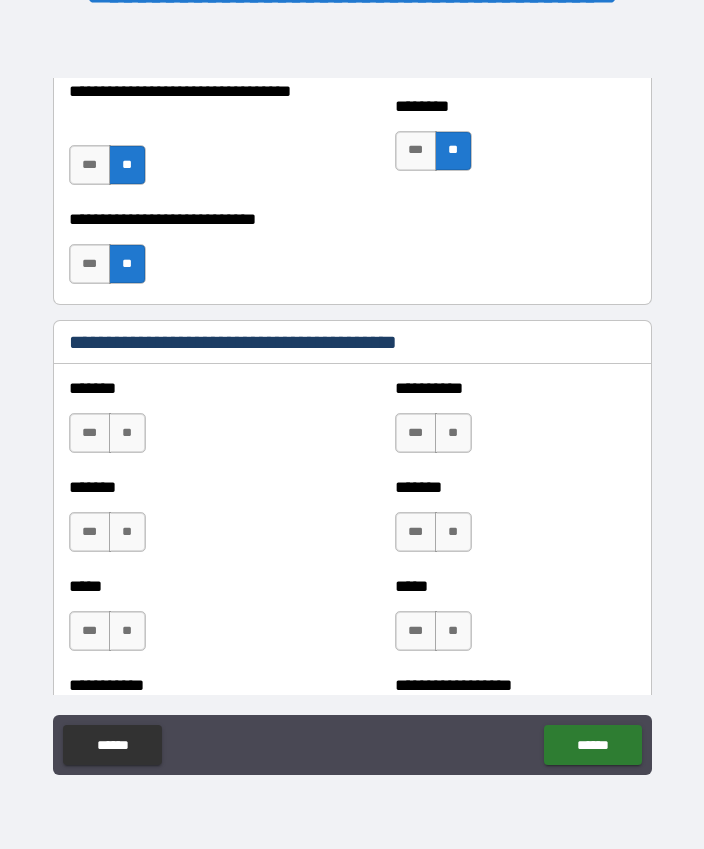 click on "***" at bounding box center [90, 433] 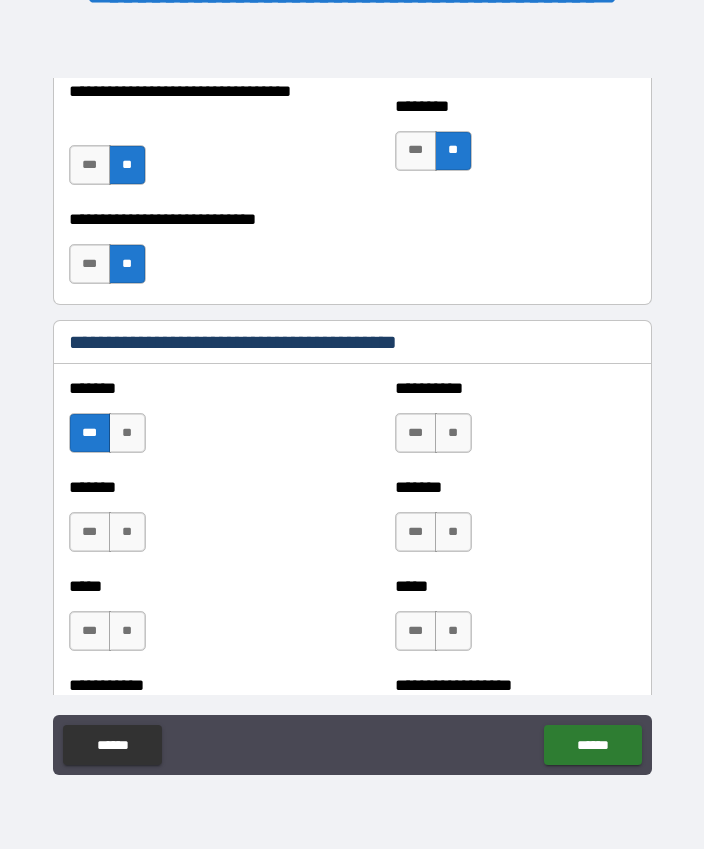 click on "**" at bounding box center [127, 532] 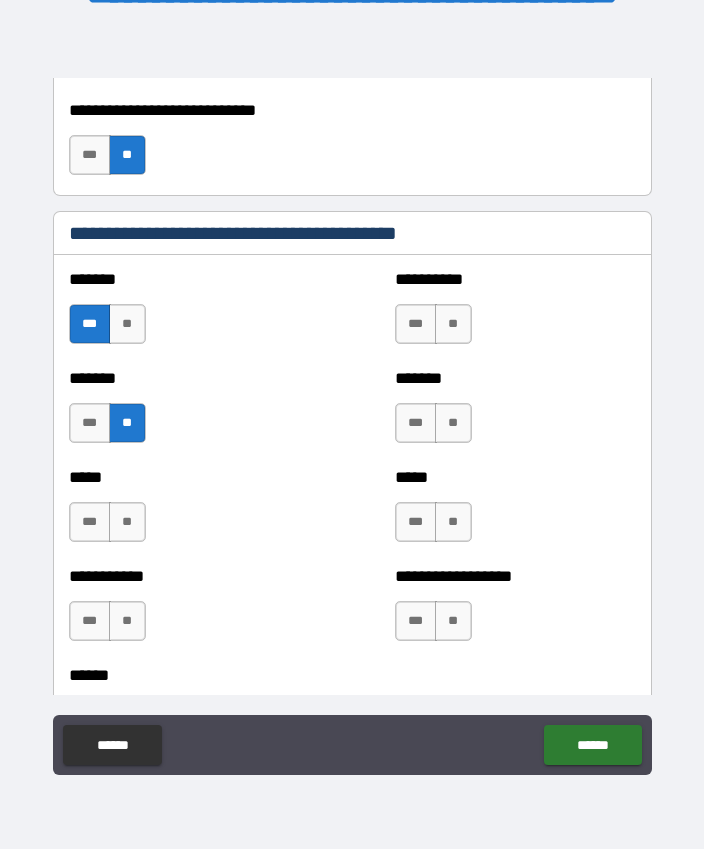 scroll, scrollTop: 1788, scrollLeft: 0, axis: vertical 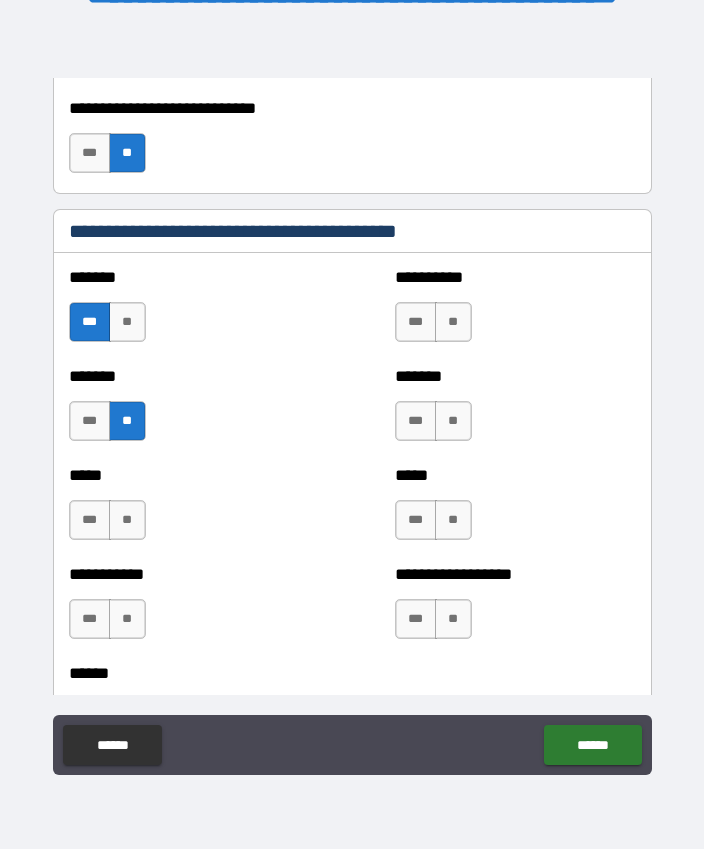click on "**" at bounding box center [127, 520] 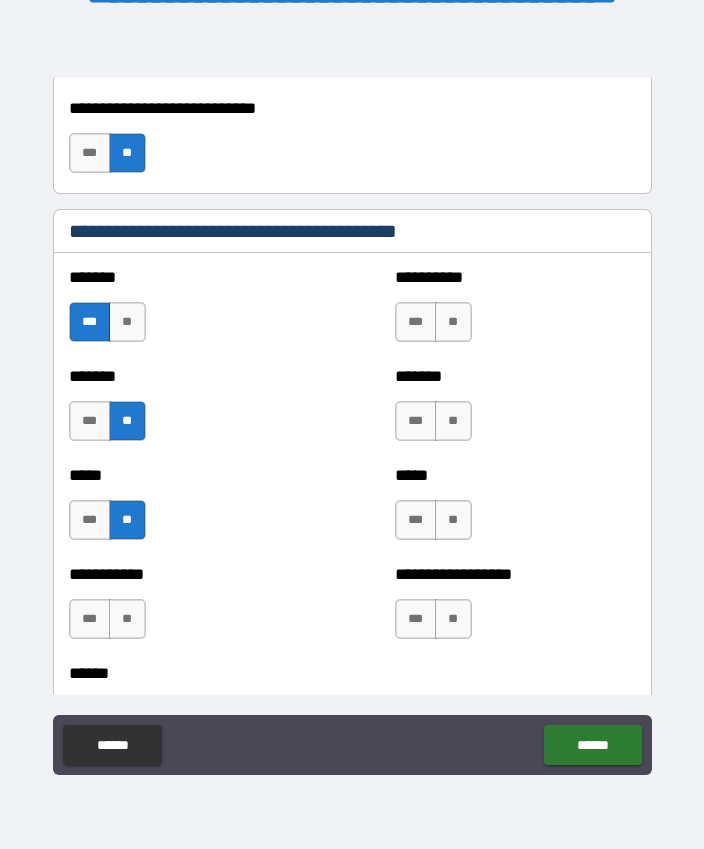 click on "**" at bounding box center [127, 619] 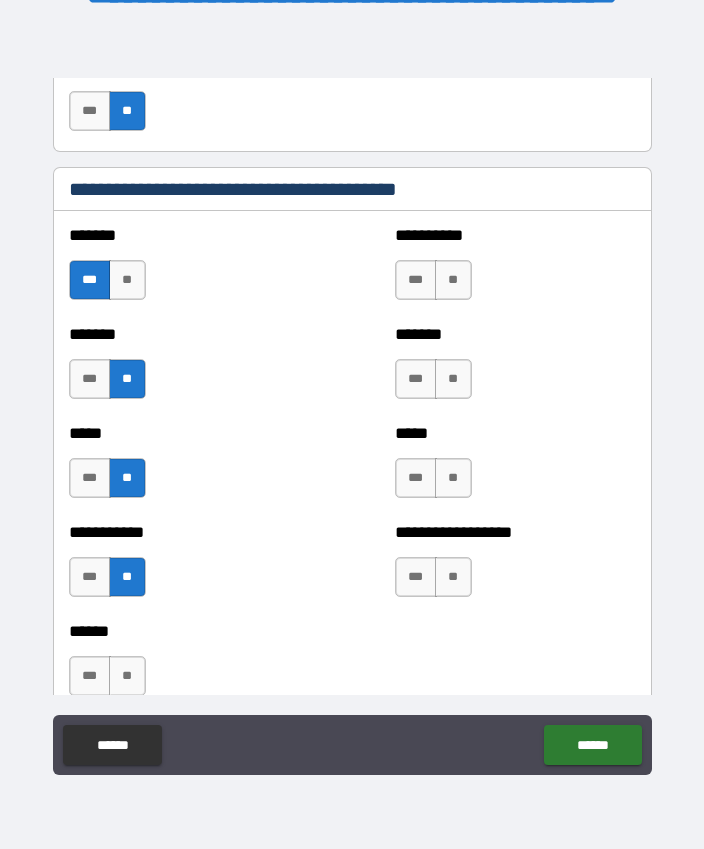 scroll, scrollTop: 1837, scrollLeft: 0, axis: vertical 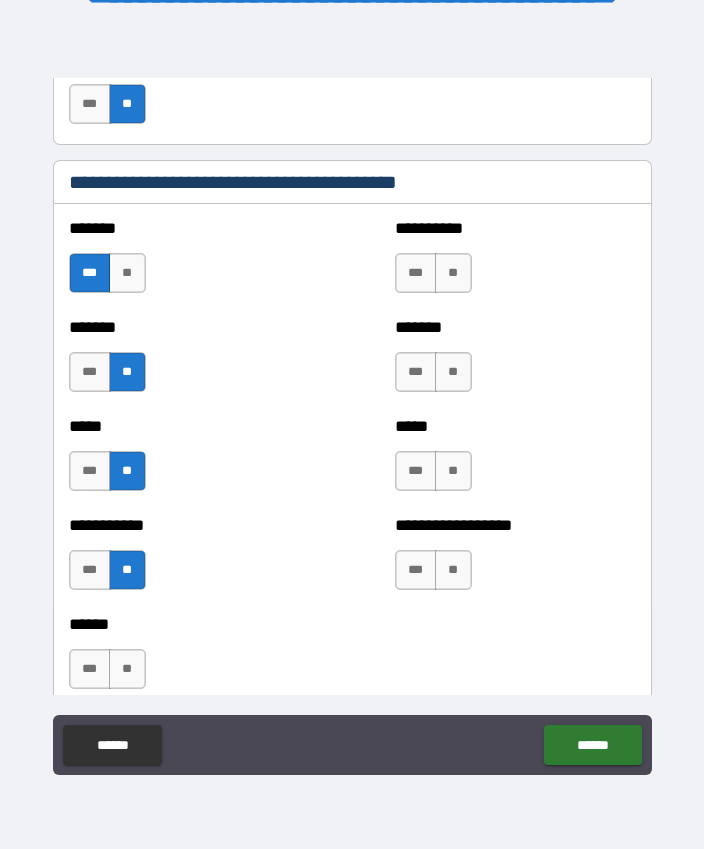 click on "***" at bounding box center (416, 471) 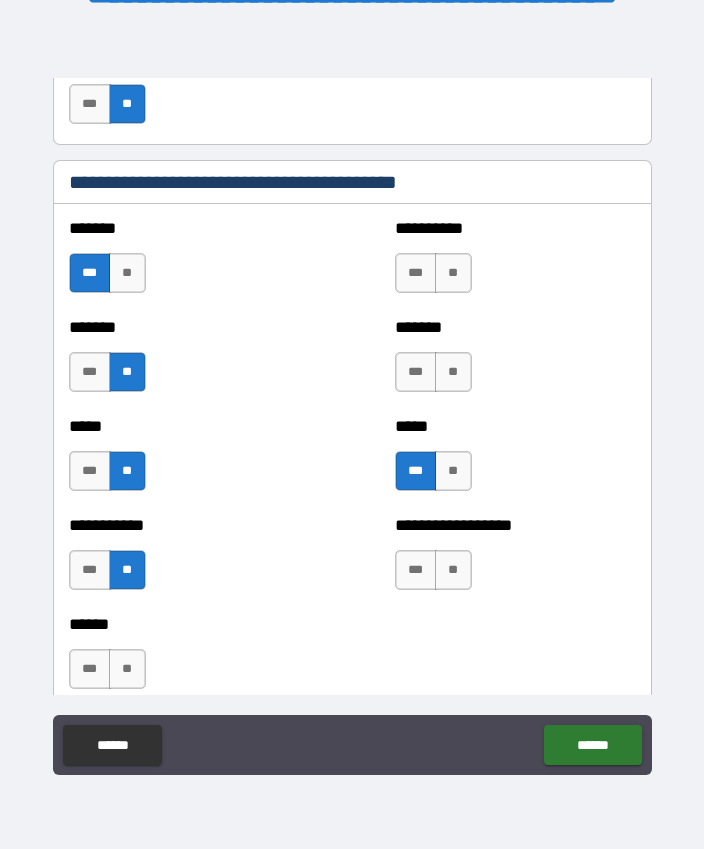 click on "**" at bounding box center (453, 570) 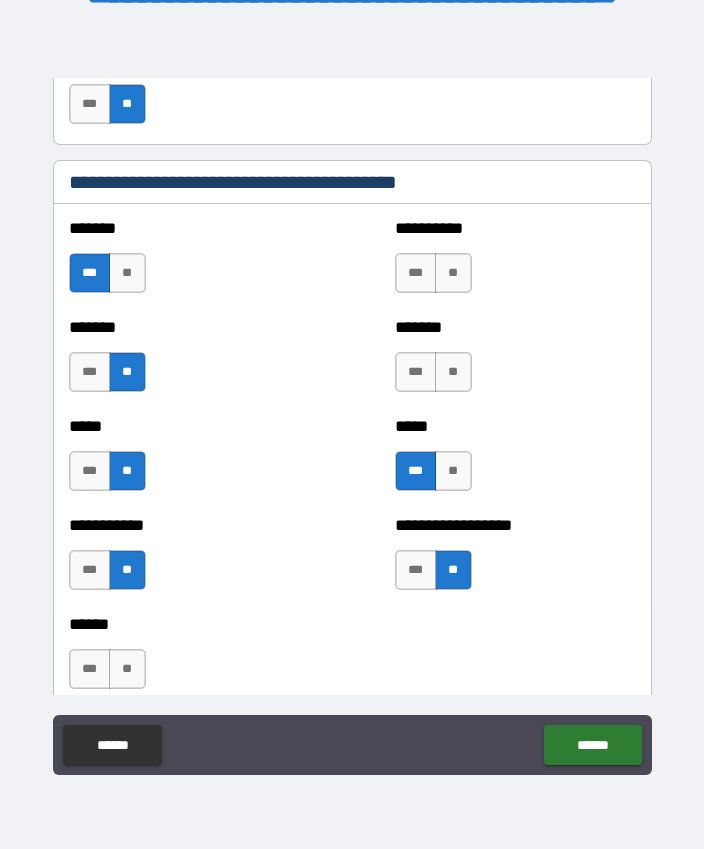 click on "**" at bounding box center [453, 372] 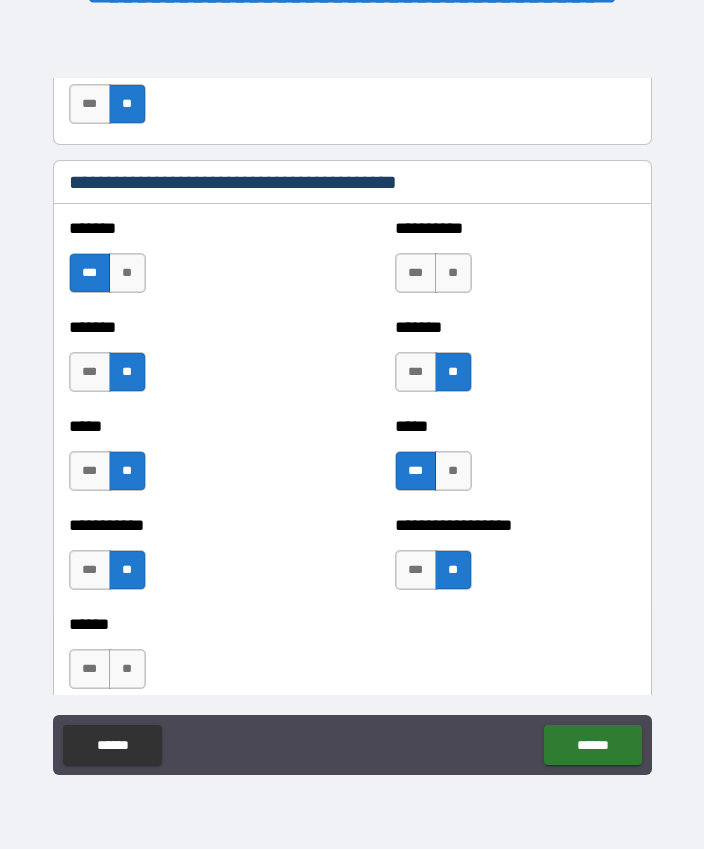 click on "**" at bounding box center [453, 273] 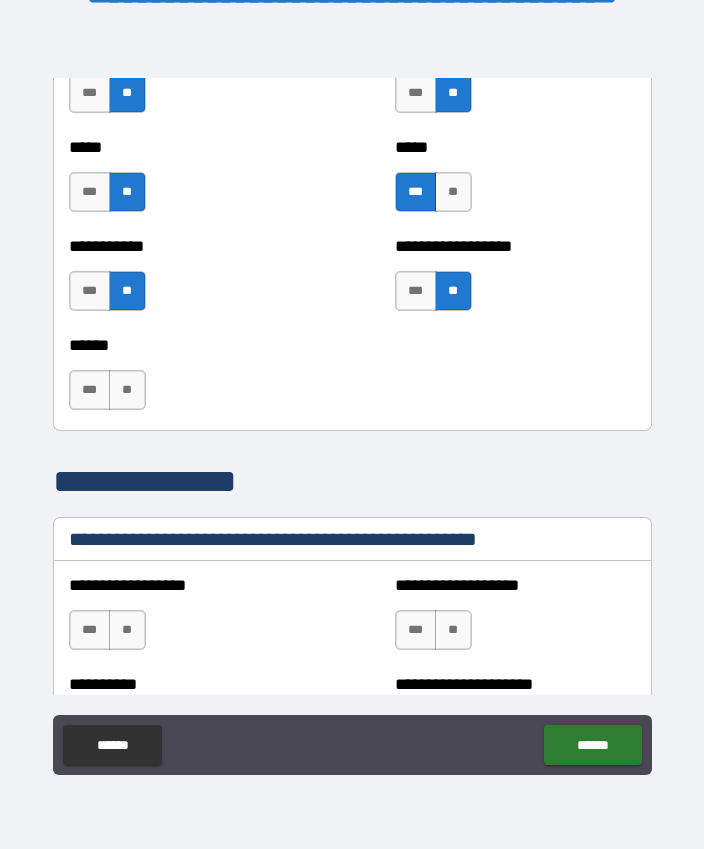 scroll, scrollTop: 2120, scrollLeft: 0, axis: vertical 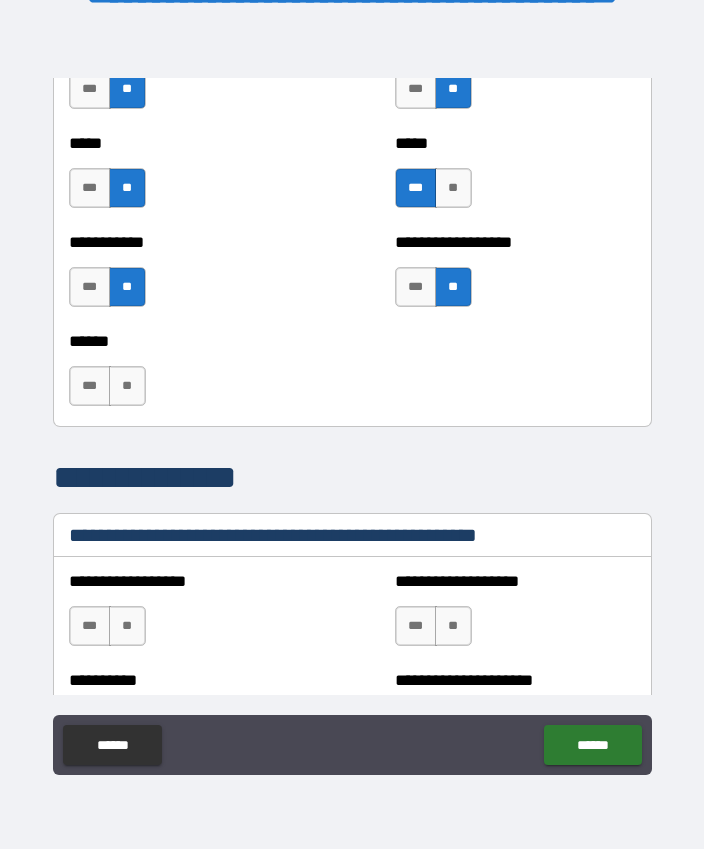 click on "**" at bounding box center [127, 386] 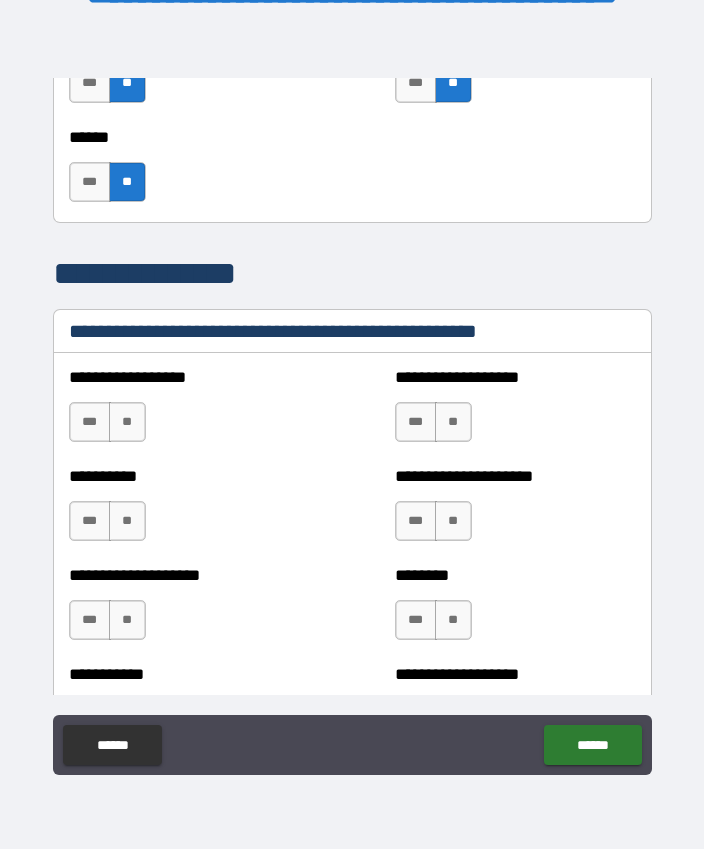 scroll, scrollTop: 2325, scrollLeft: 0, axis: vertical 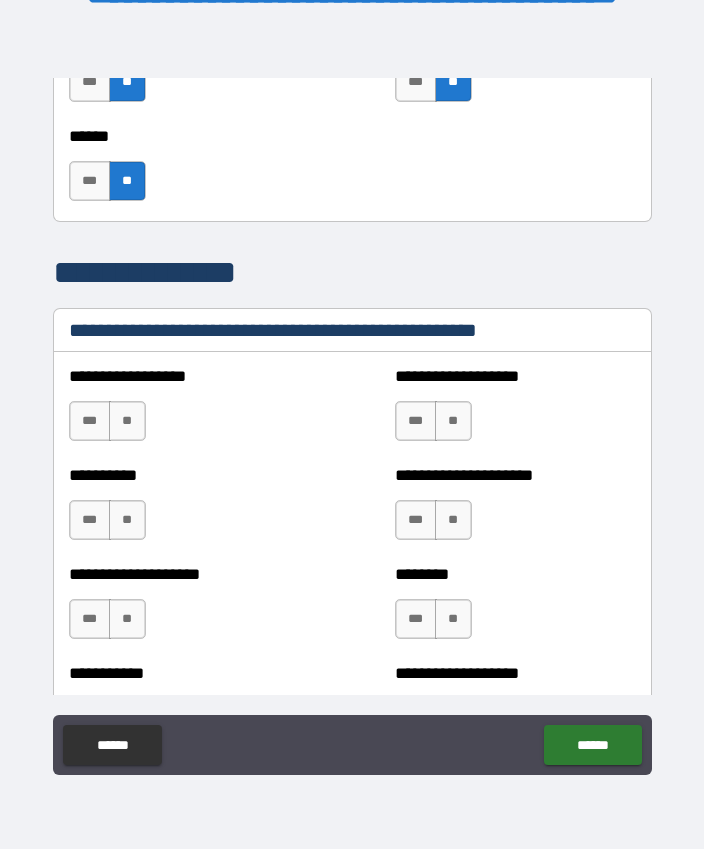 click on "**" at bounding box center (127, 421) 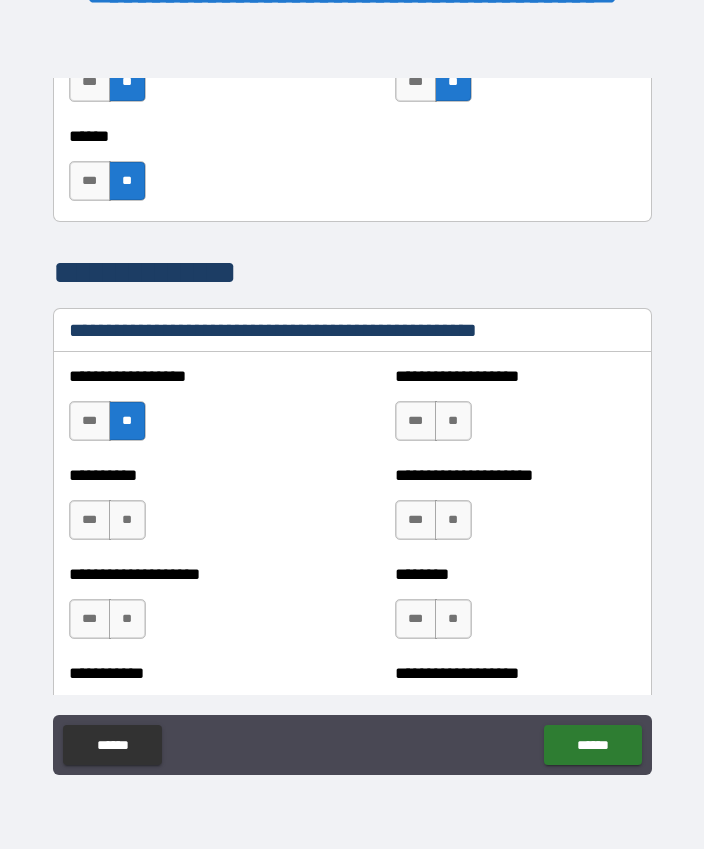 click on "**" at bounding box center (127, 520) 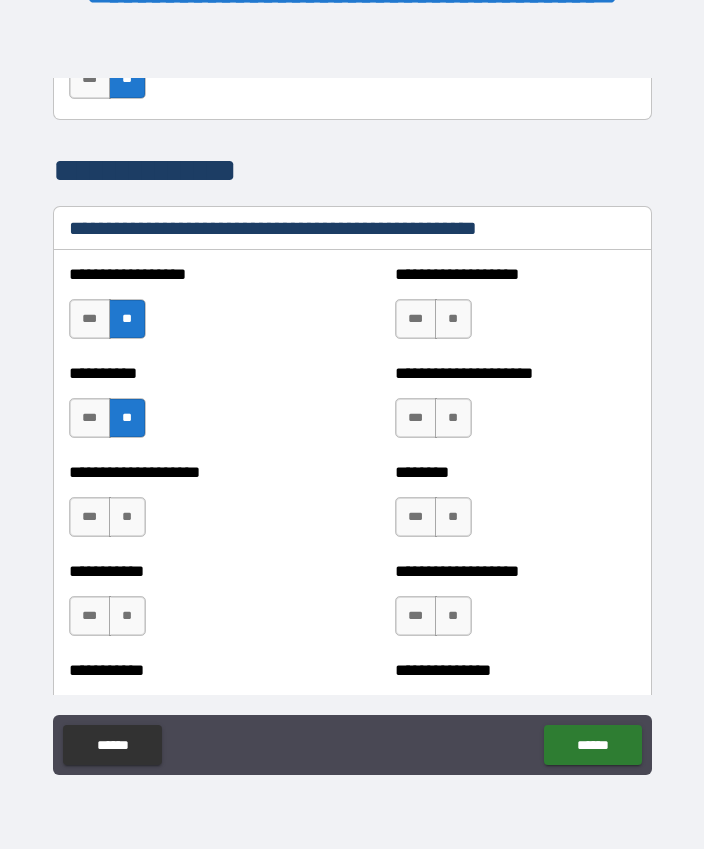 scroll, scrollTop: 2436, scrollLeft: 0, axis: vertical 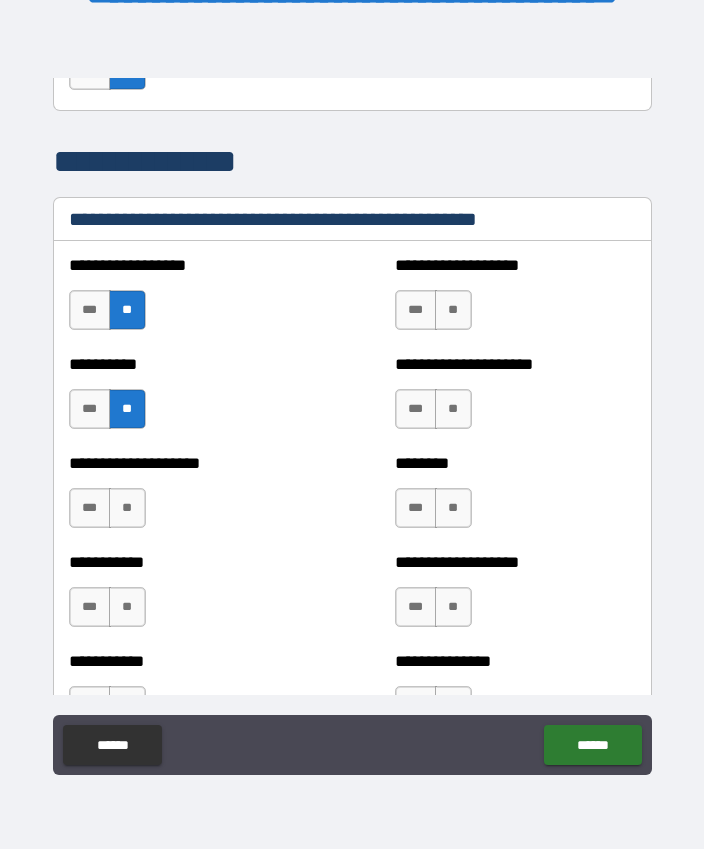 click on "**" at bounding box center (453, 310) 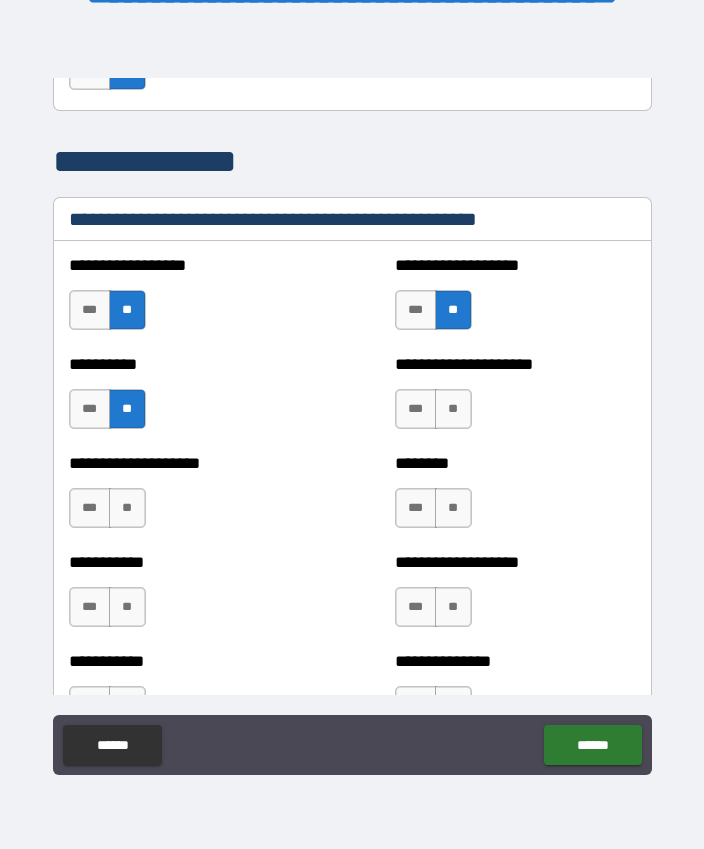 click on "**" at bounding box center [453, 409] 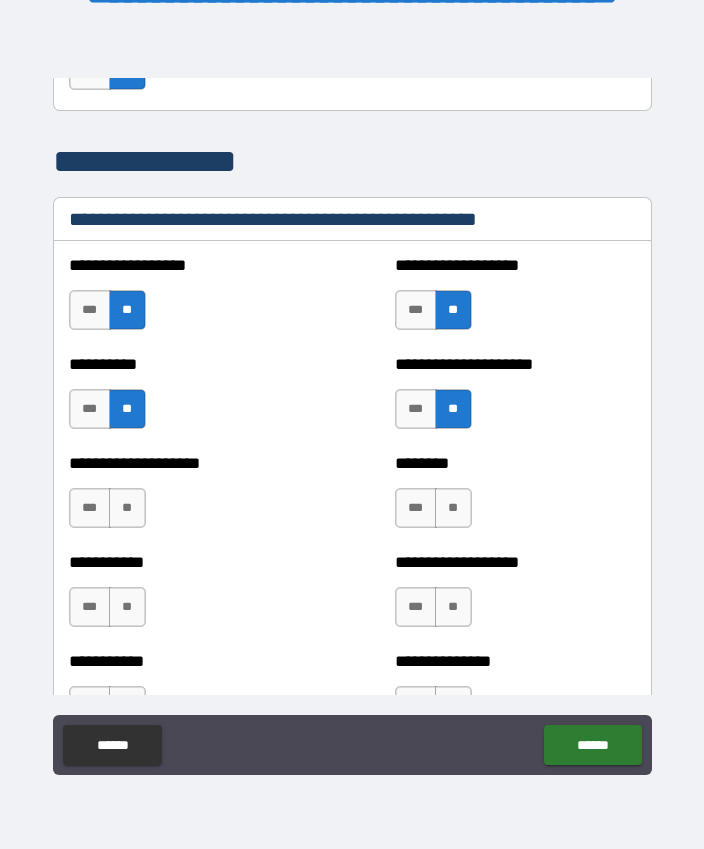 click on "**" at bounding box center [453, 508] 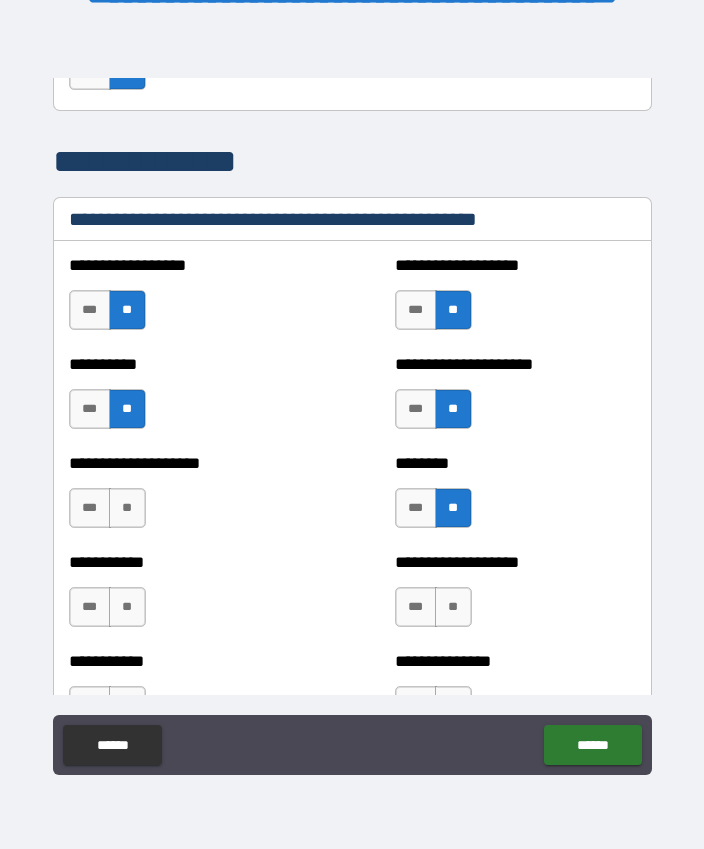 click on "**********" at bounding box center (515, 597) 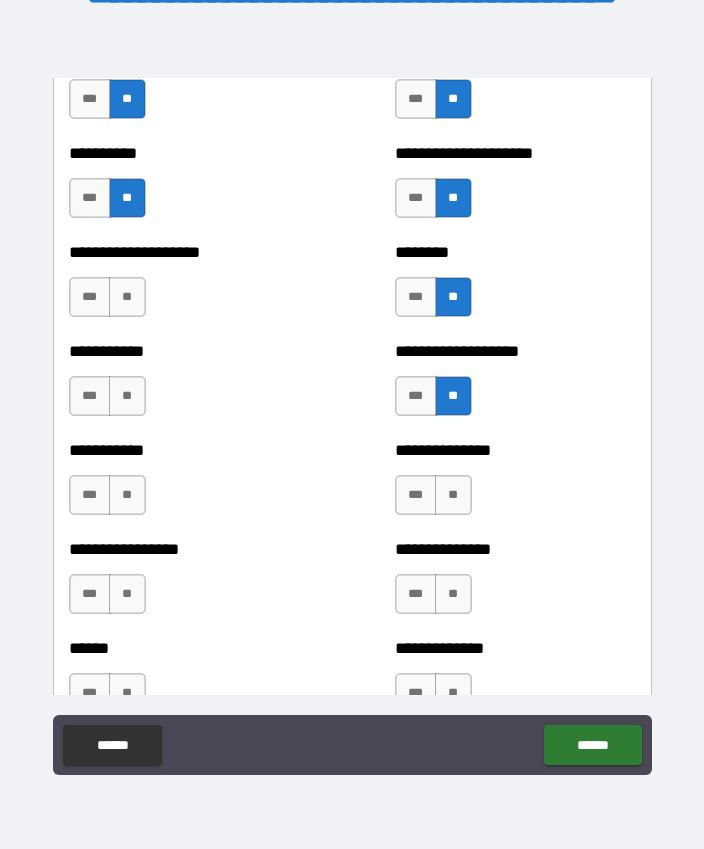 scroll, scrollTop: 2653, scrollLeft: 0, axis: vertical 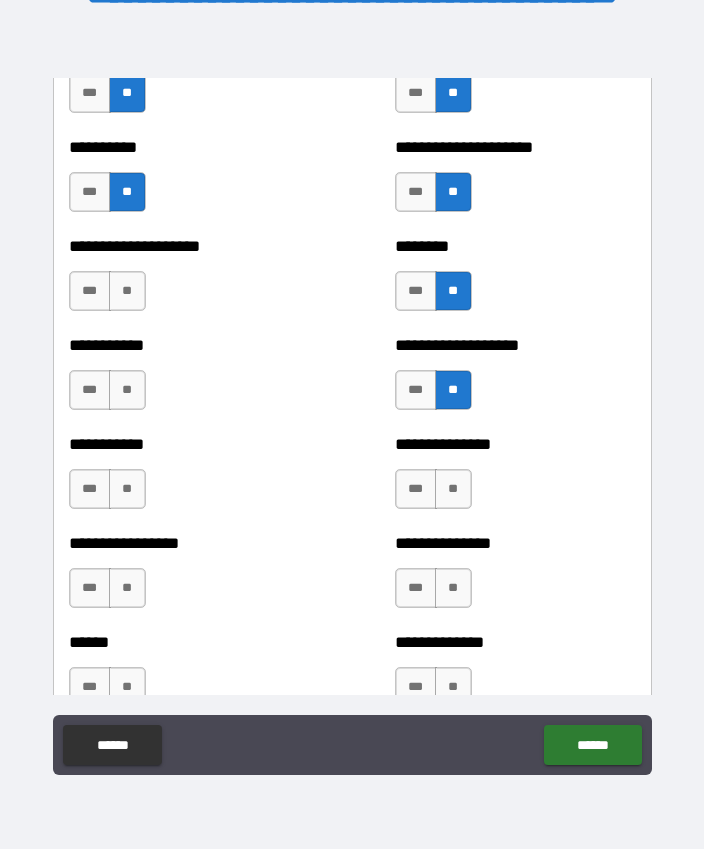 click on "**" at bounding box center (453, 489) 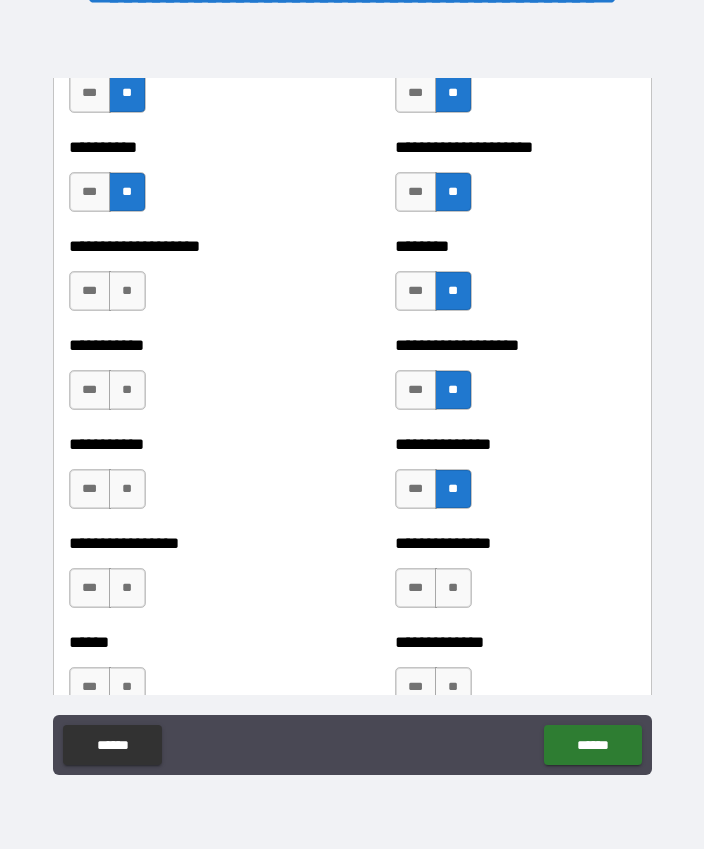 click on "**" at bounding box center (127, 291) 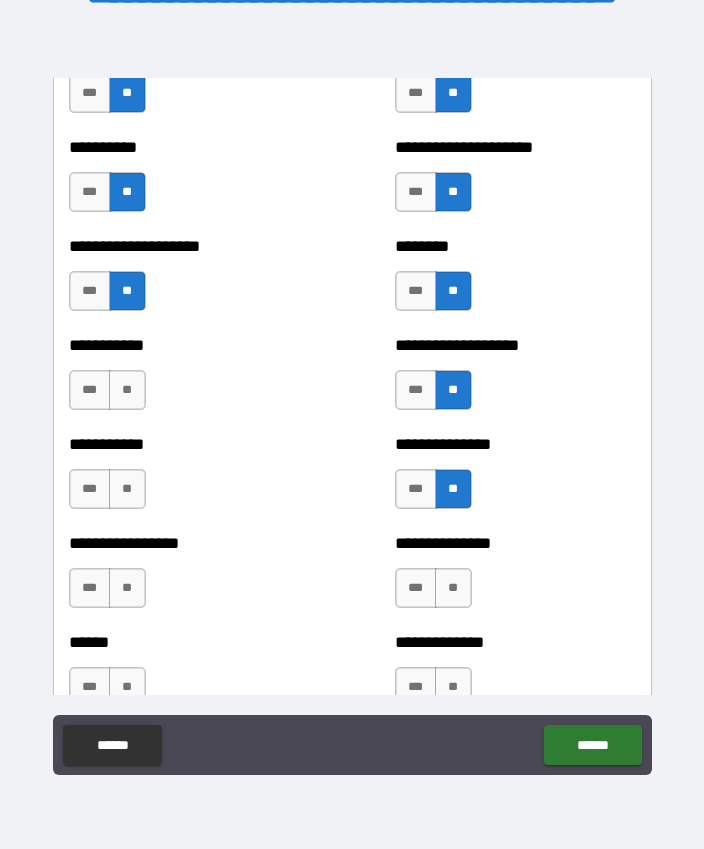 click on "**" at bounding box center (127, 390) 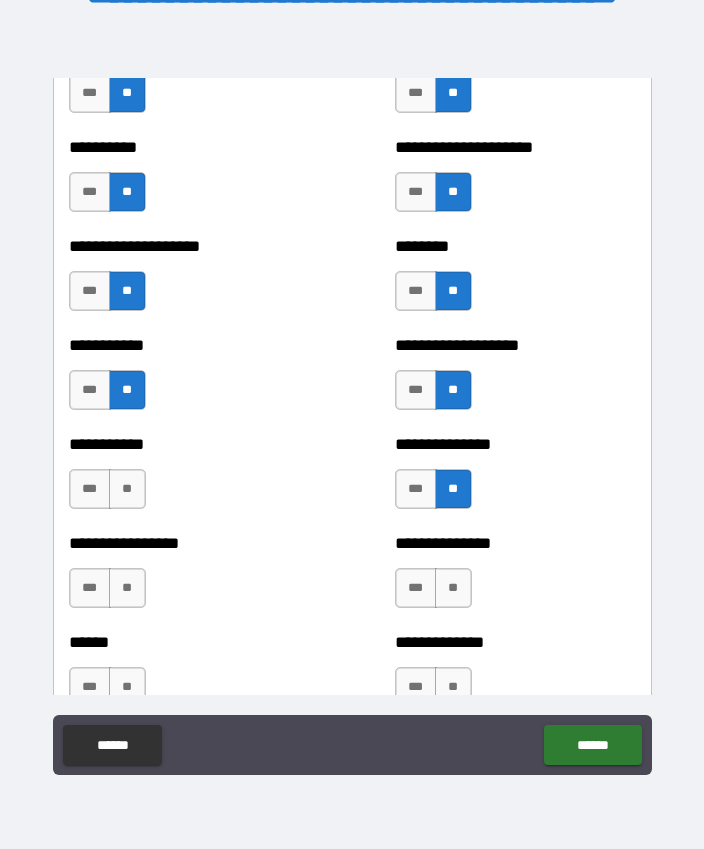 click on "**" at bounding box center (127, 489) 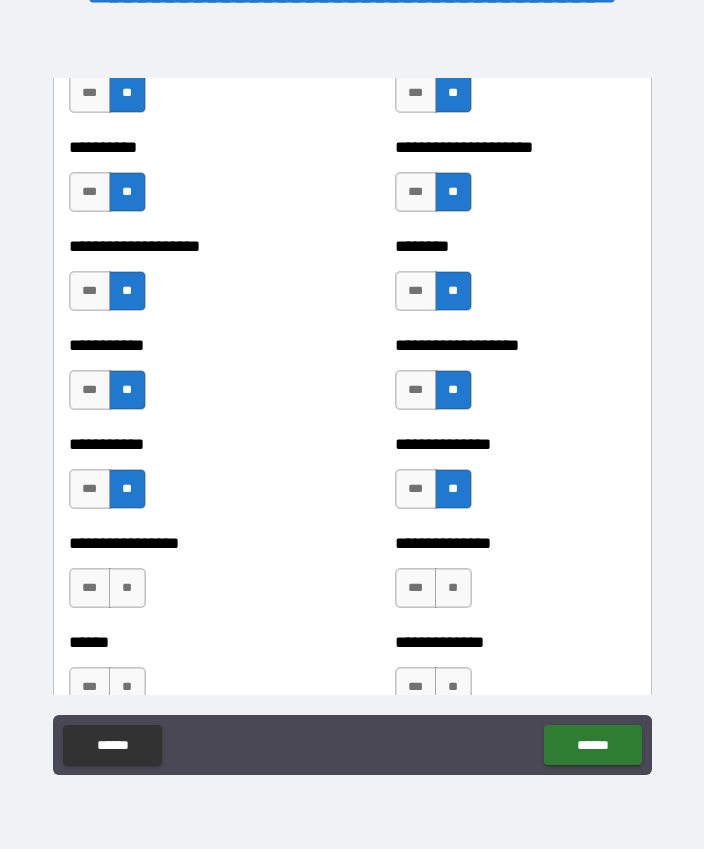 click on "**" at bounding box center [127, 588] 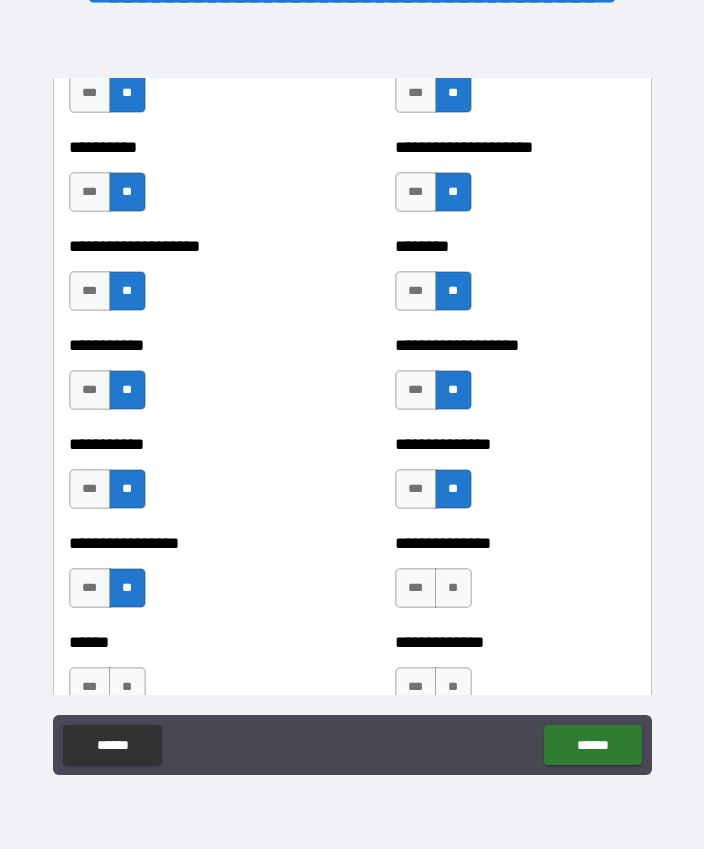 click on "**" at bounding box center [453, 588] 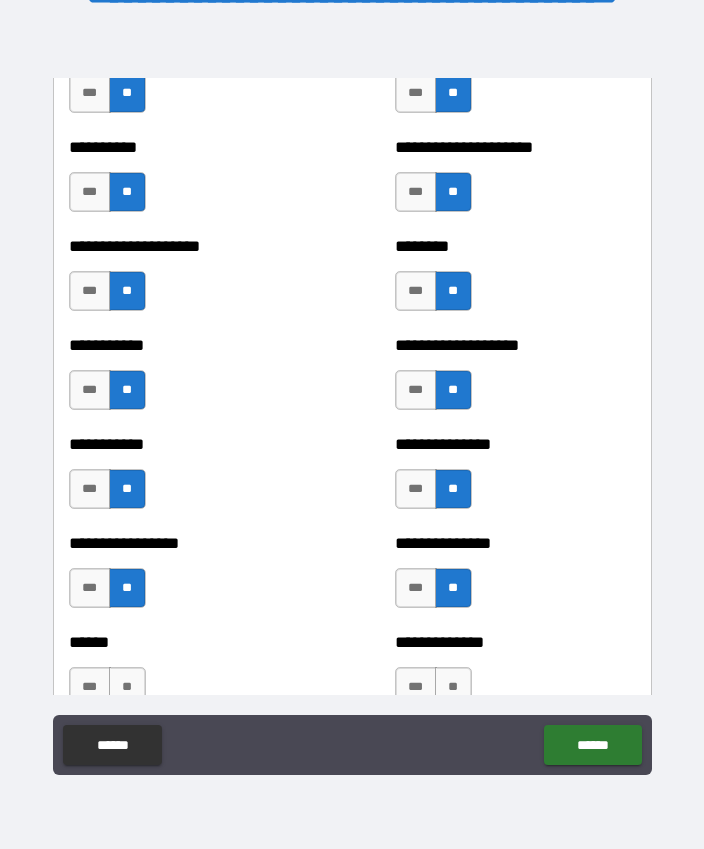 click on "**" at bounding box center [453, 588] 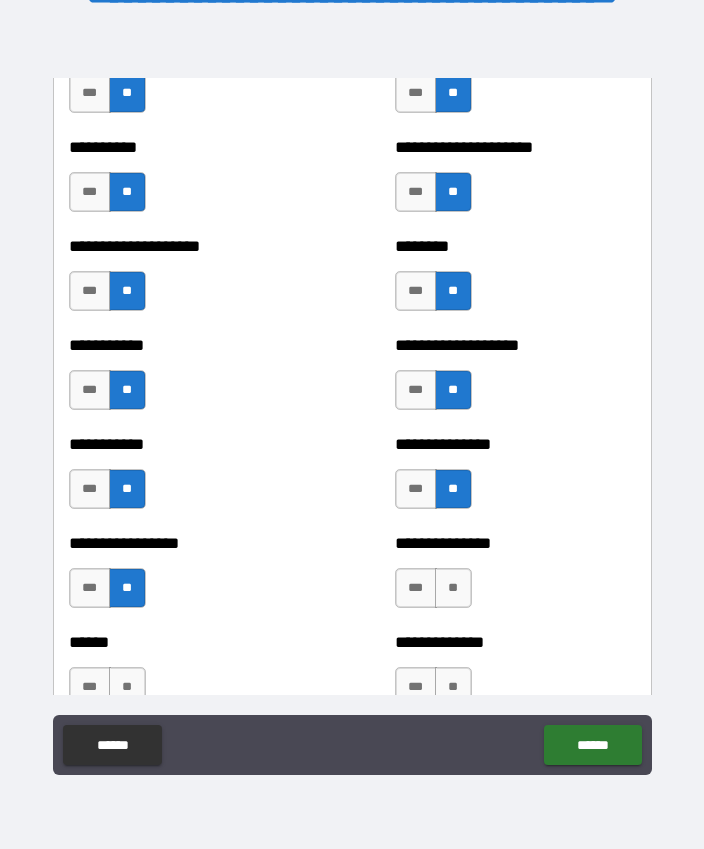 click on "**" at bounding box center [453, 588] 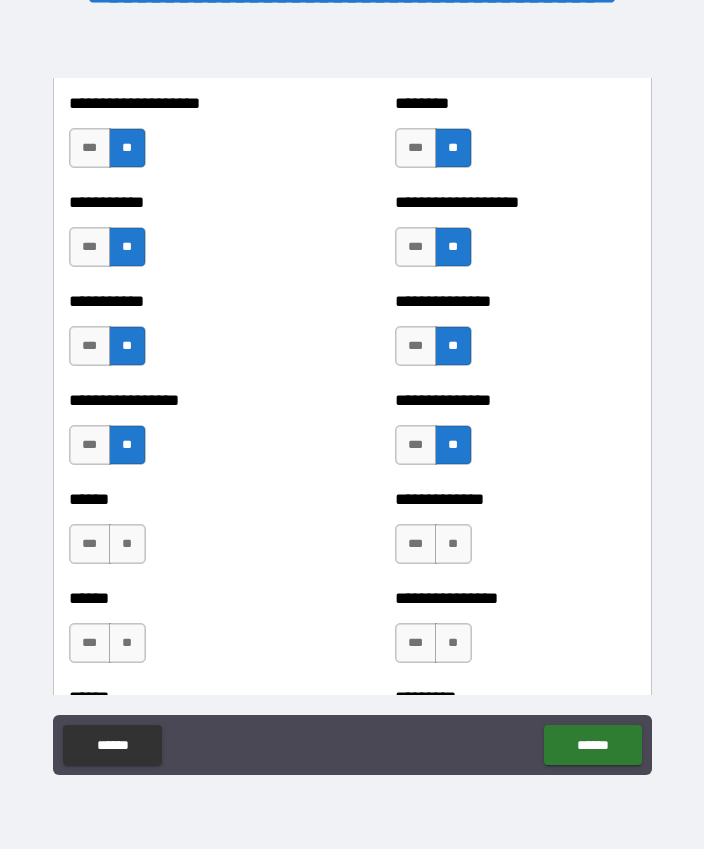 scroll, scrollTop: 2801, scrollLeft: 0, axis: vertical 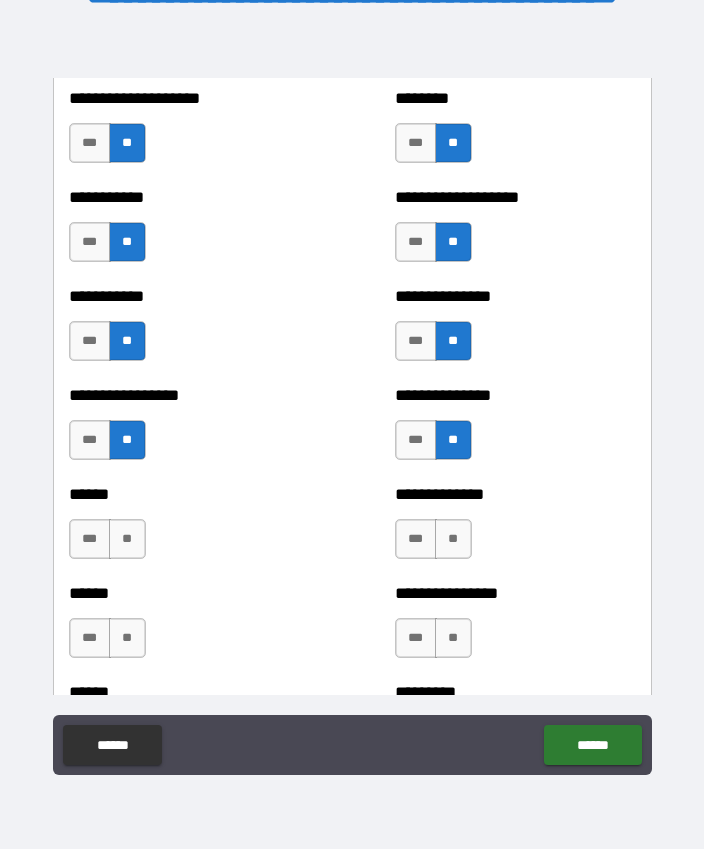 click on "**" at bounding box center [127, 539] 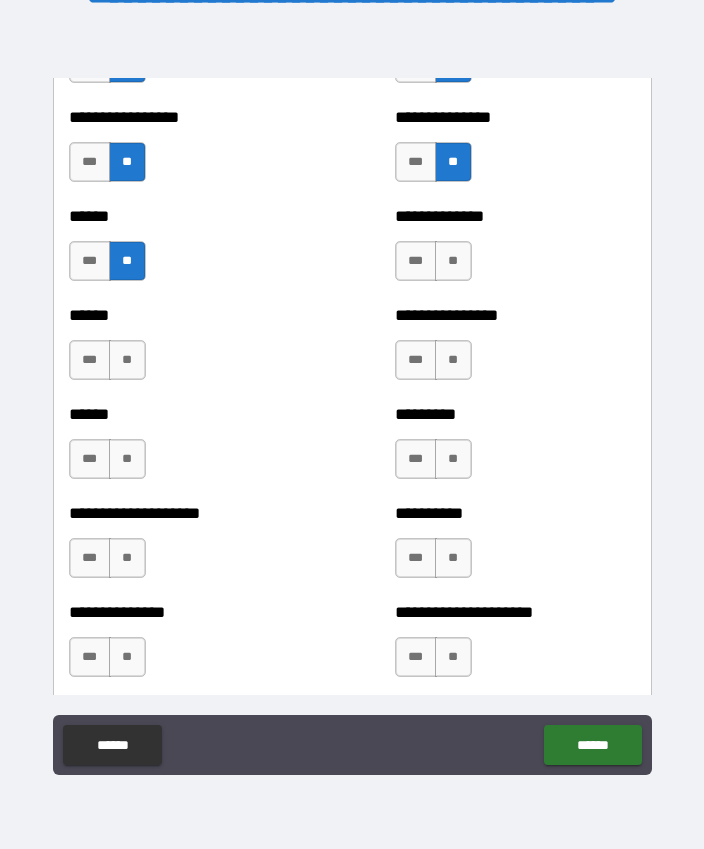 scroll, scrollTop: 3081, scrollLeft: 0, axis: vertical 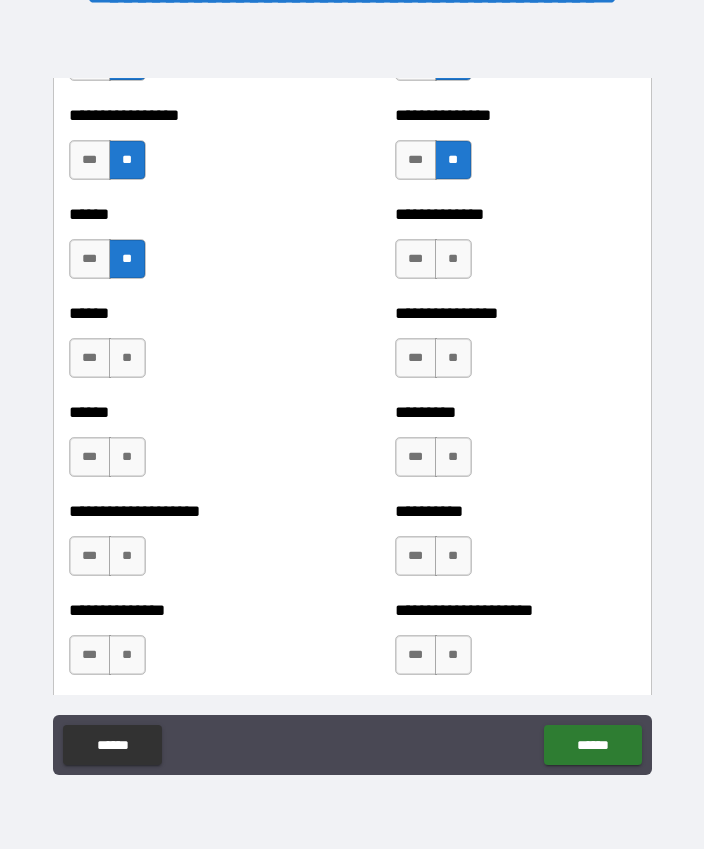 click on "**" at bounding box center [127, 358] 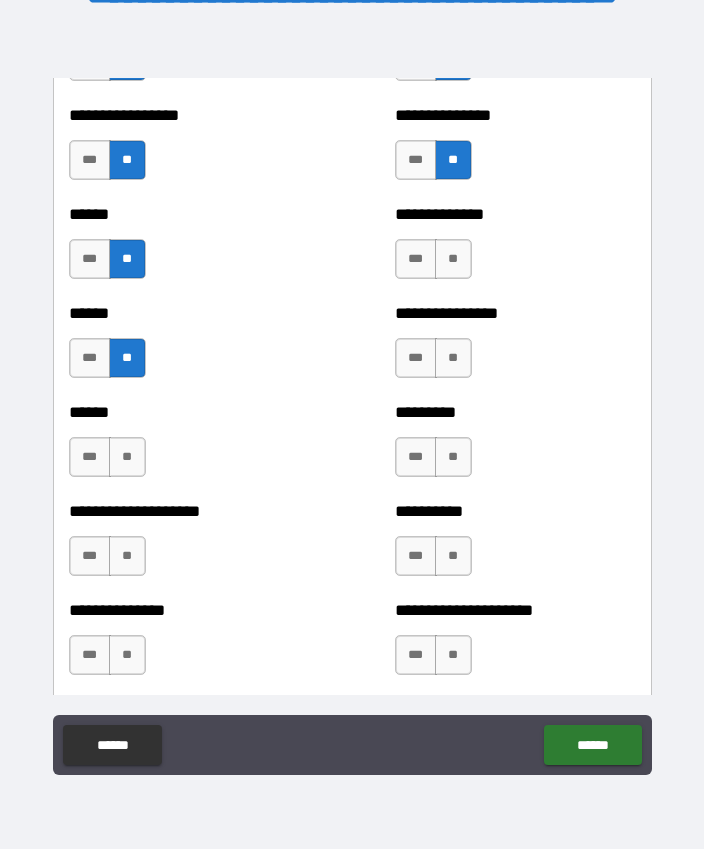 click on "**" at bounding box center (127, 457) 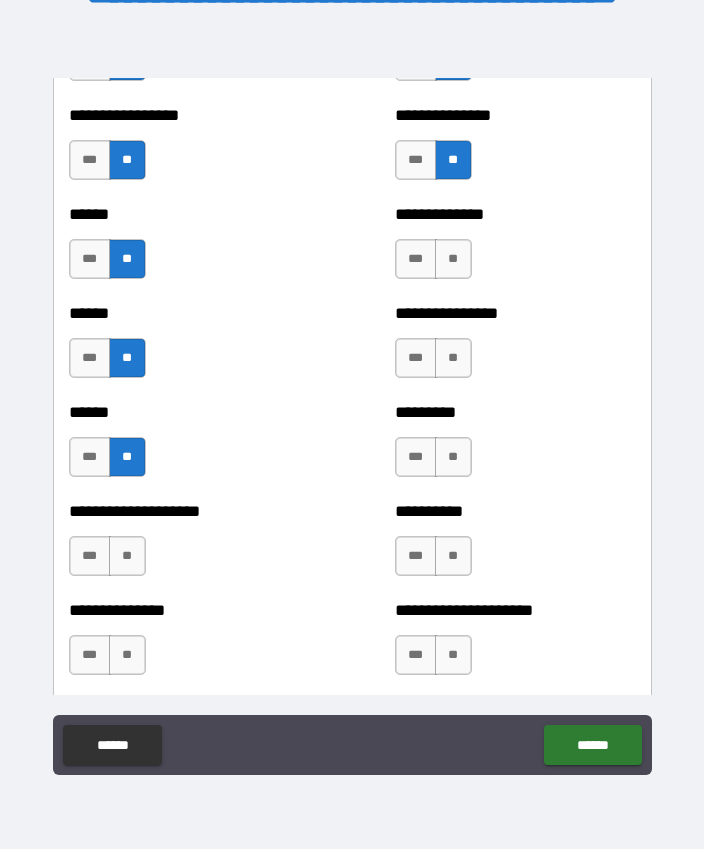 click on "**" at bounding box center (127, 556) 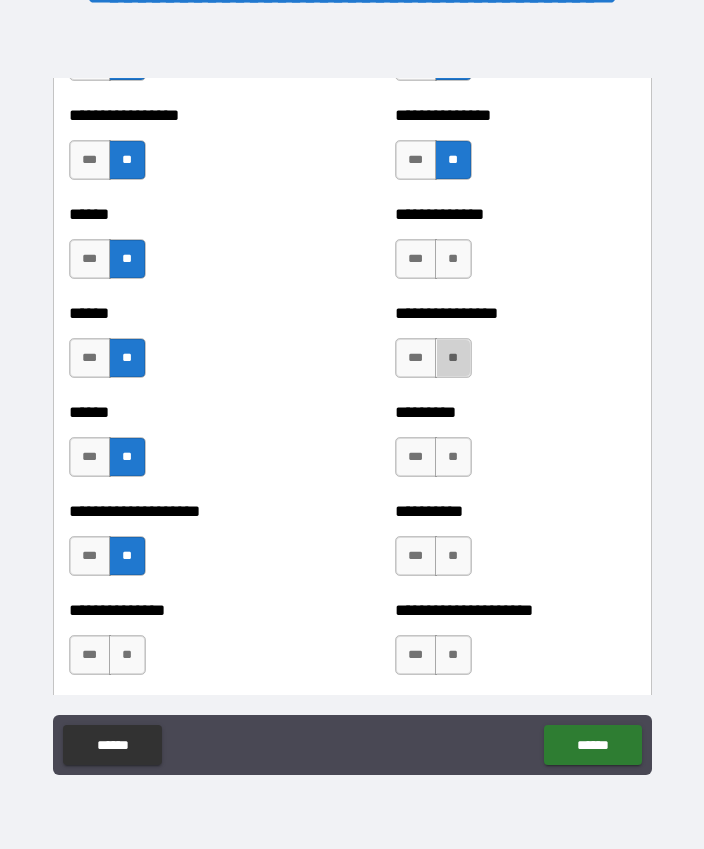 click on "**" at bounding box center [453, 358] 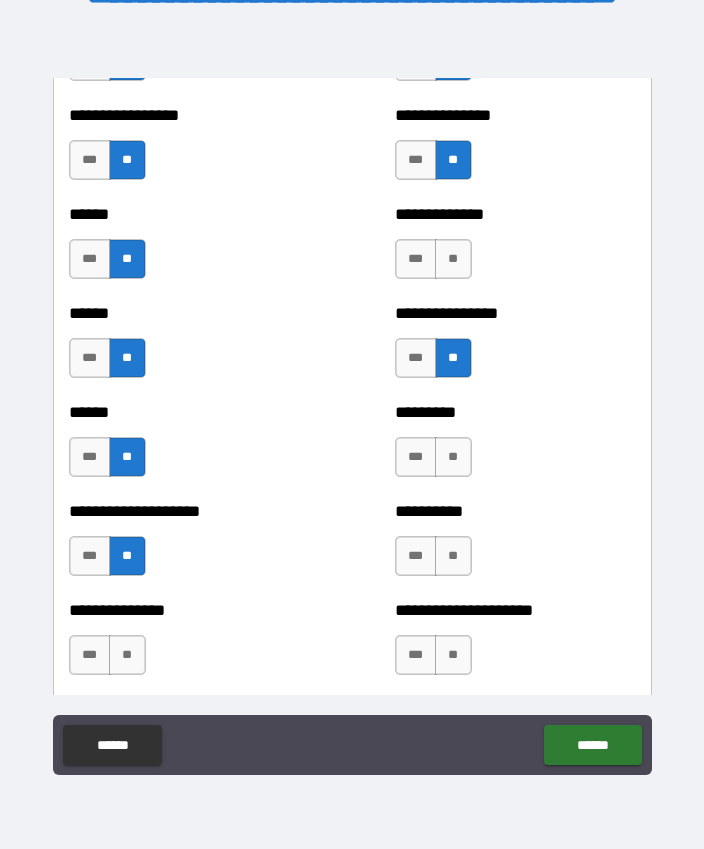 click on "**" at bounding box center (453, 457) 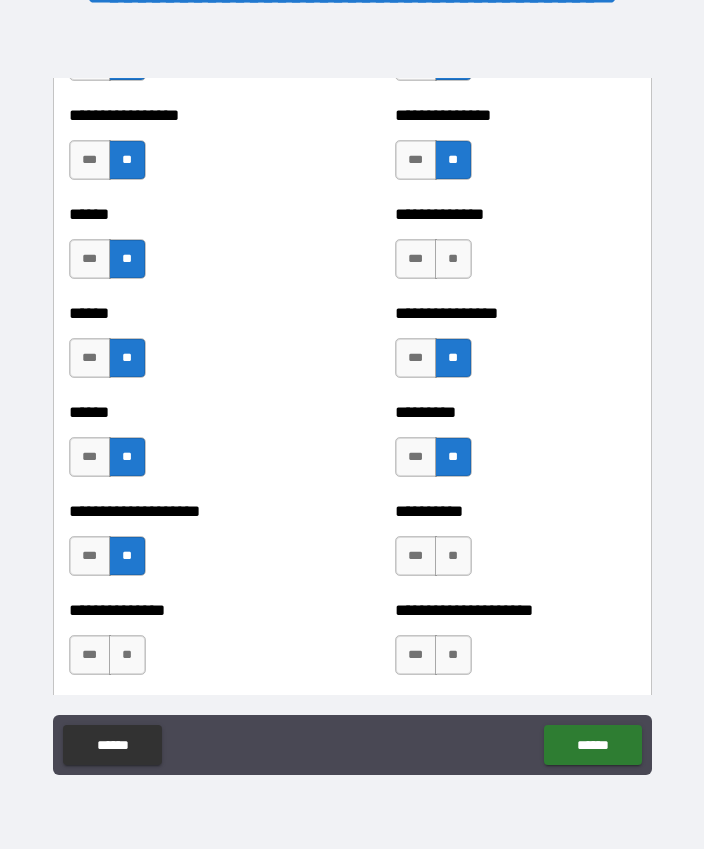 click on "**" at bounding box center (453, 259) 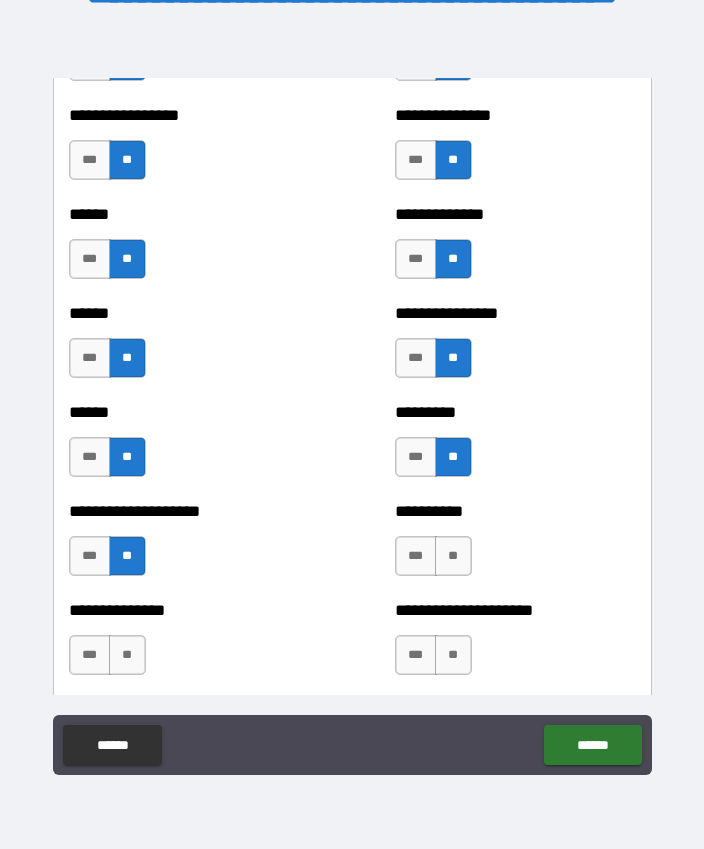 click on "**" at bounding box center (453, 556) 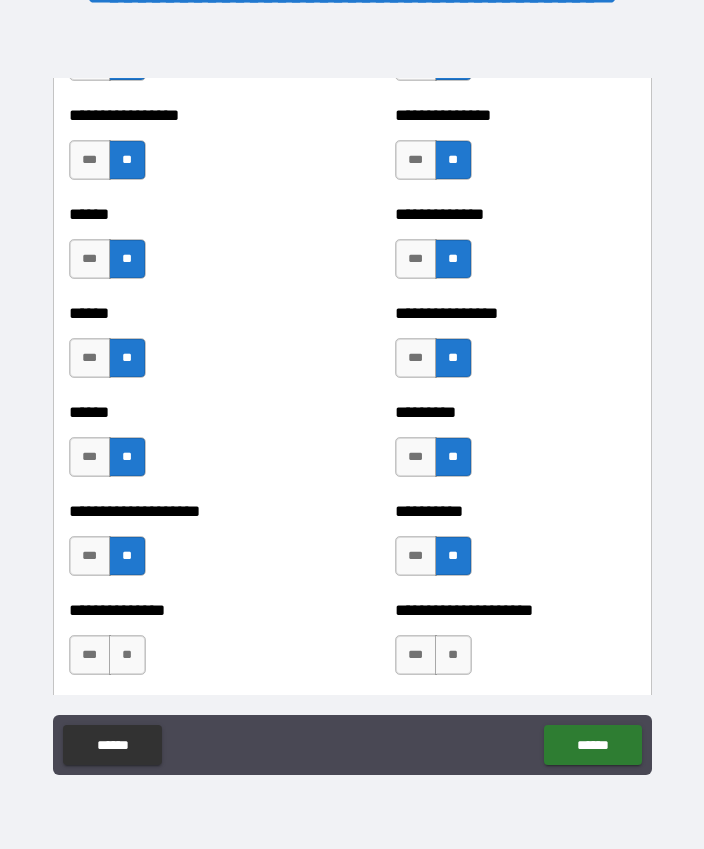 click on "**" at bounding box center [127, 655] 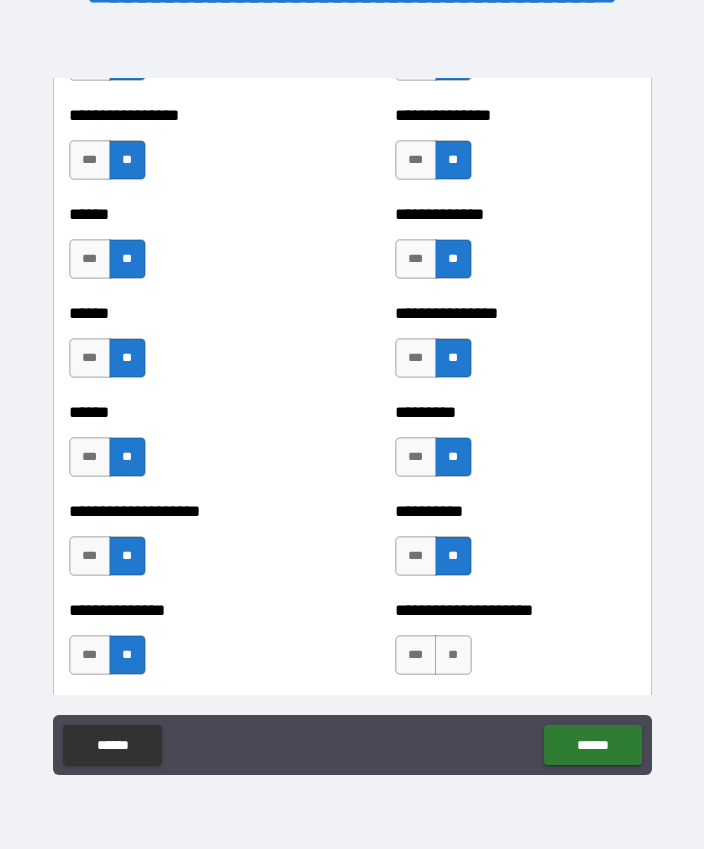 click on "**" at bounding box center (453, 655) 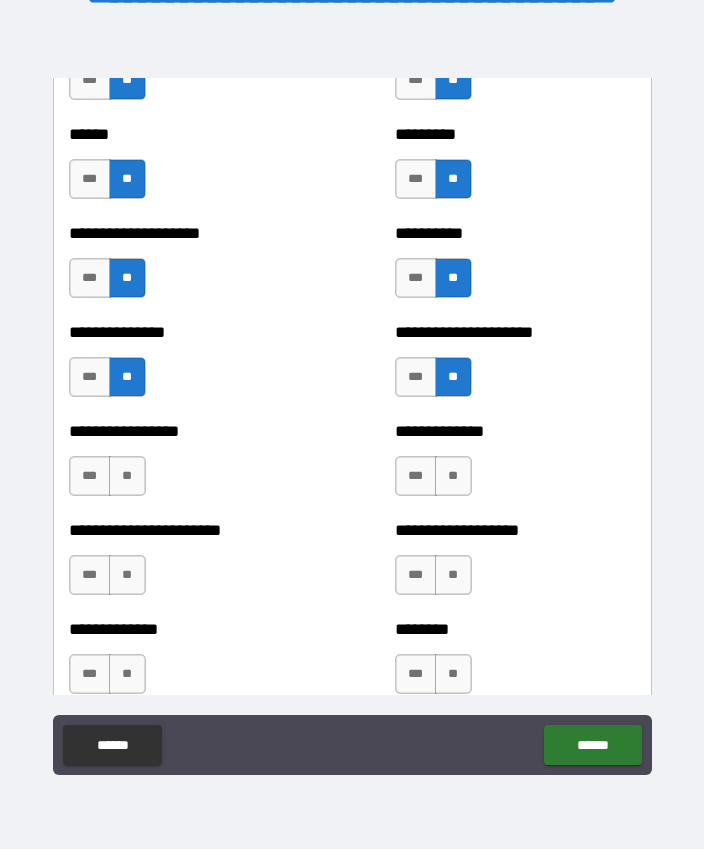 scroll, scrollTop: 3363, scrollLeft: 0, axis: vertical 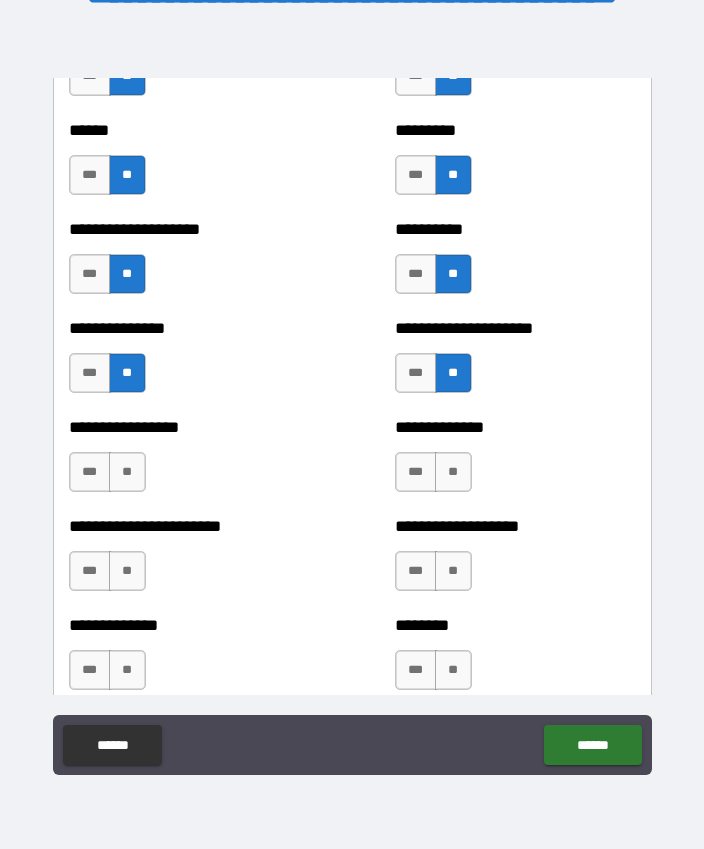 click on "**" at bounding box center [127, 472] 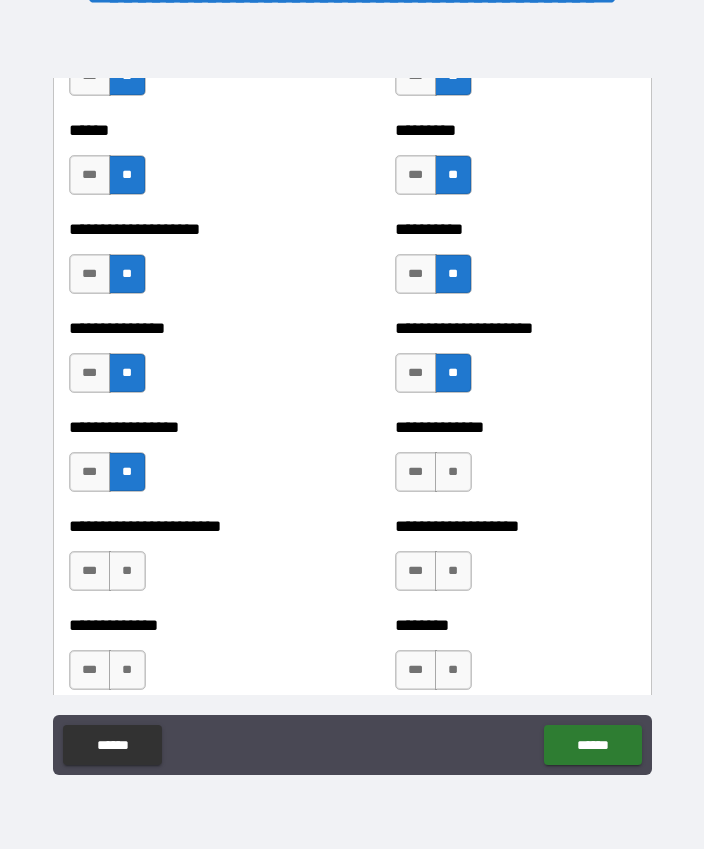 click on "**" at bounding box center (453, 472) 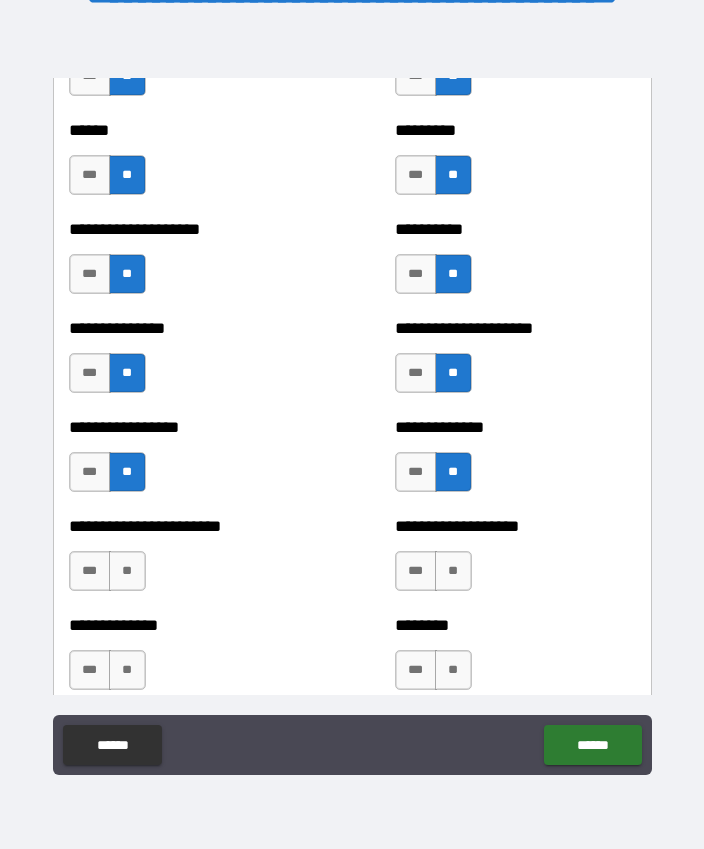 click on "**" at bounding box center [127, 571] 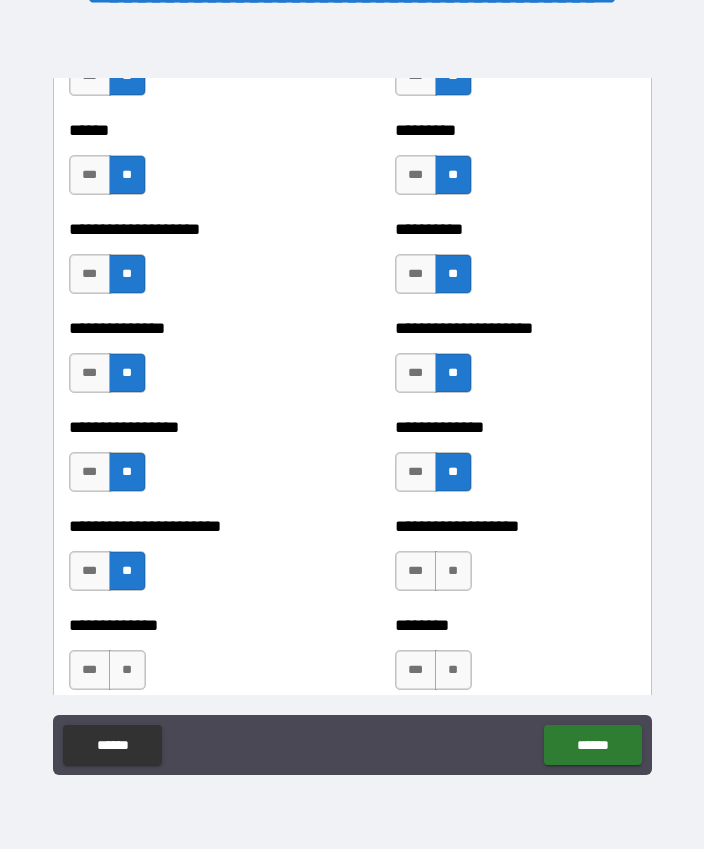 click on "**" at bounding box center [453, 571] 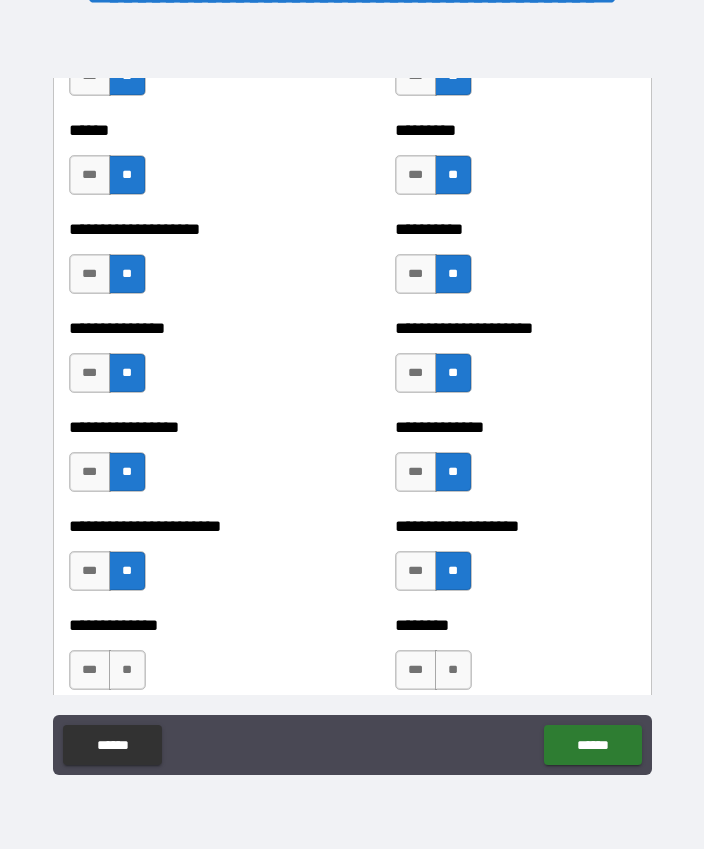 click on "**" at bounding box center [127, 670] 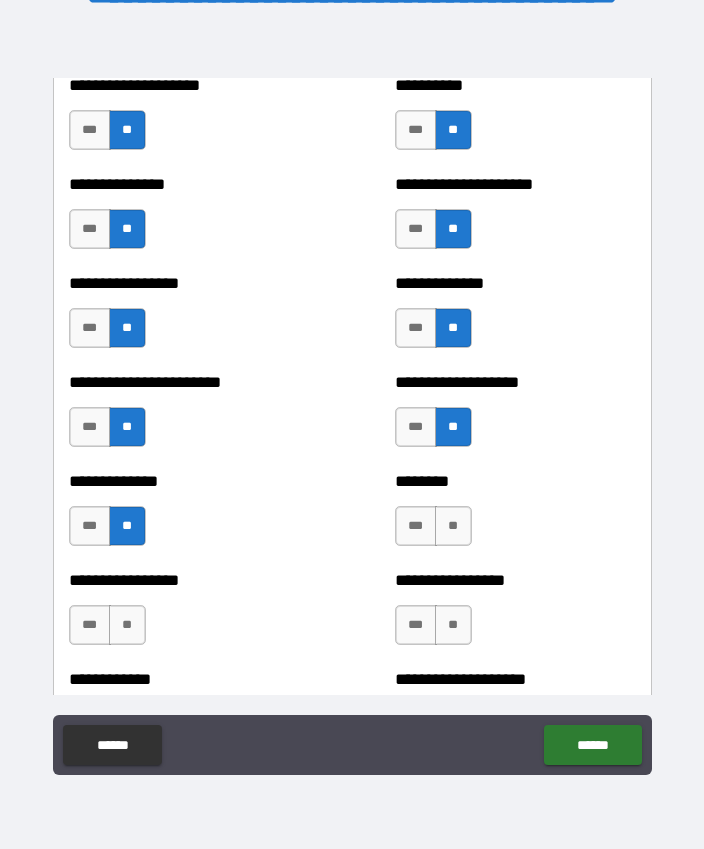 scroll, scrollTop: 3524, scrollLeft: 0, axis: vertical 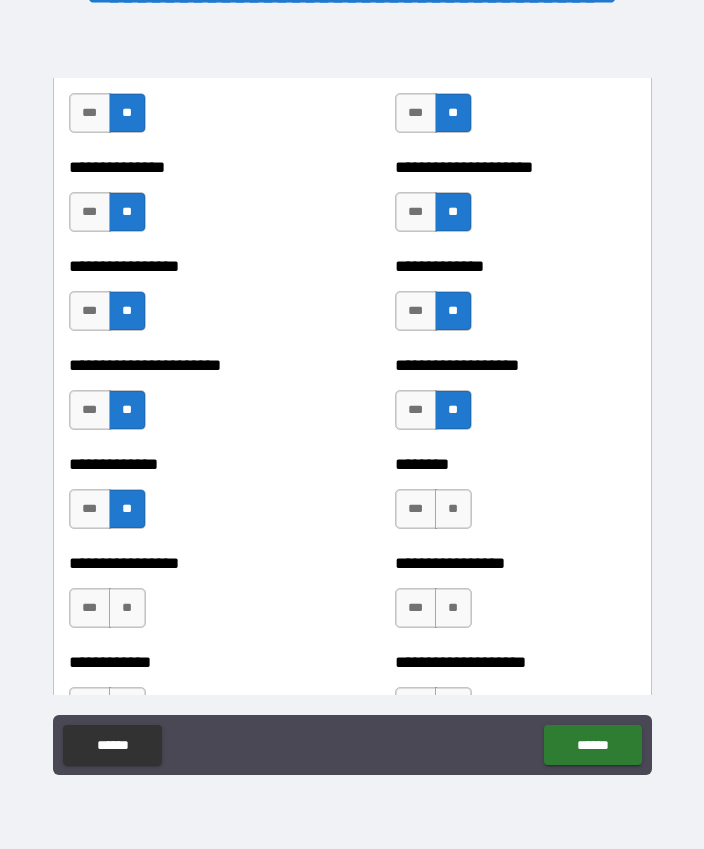 click on "**" at bounding box center (453, 509) 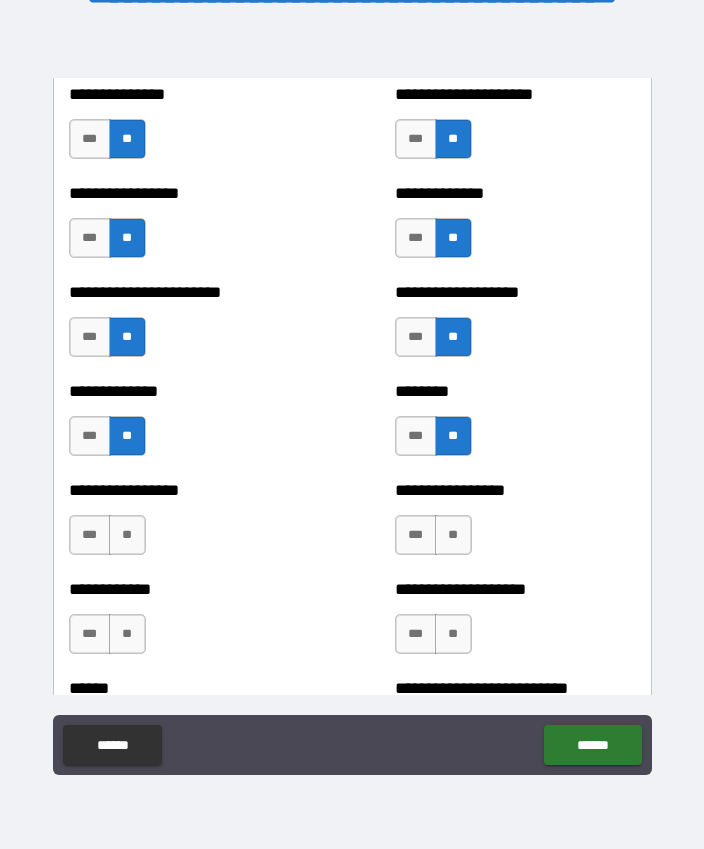 scroll, scrollTop: 3599, scrollLeft: 0, axis: vertical 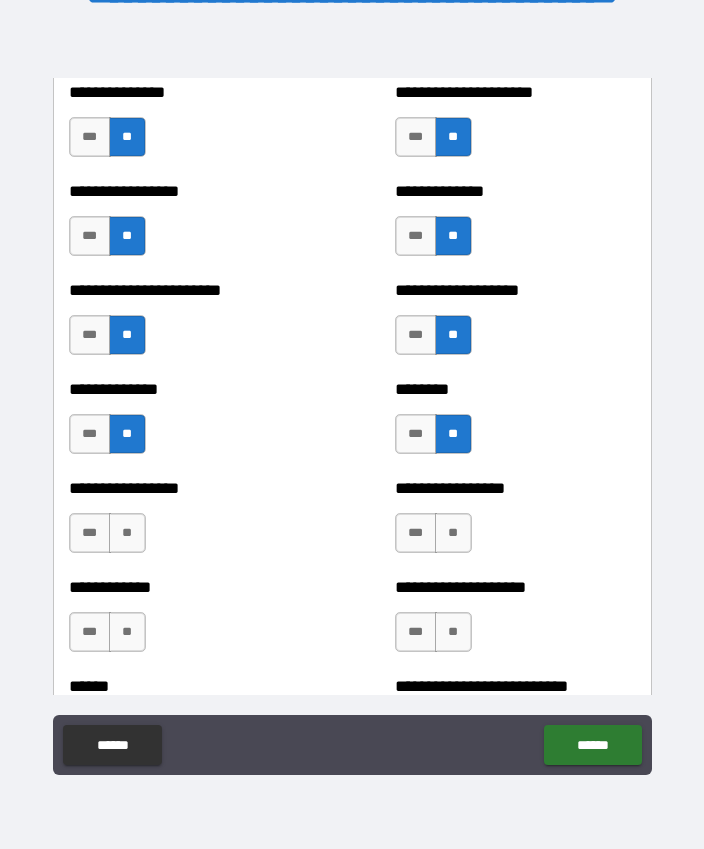 click on "**" at bounding box center (127, 533) 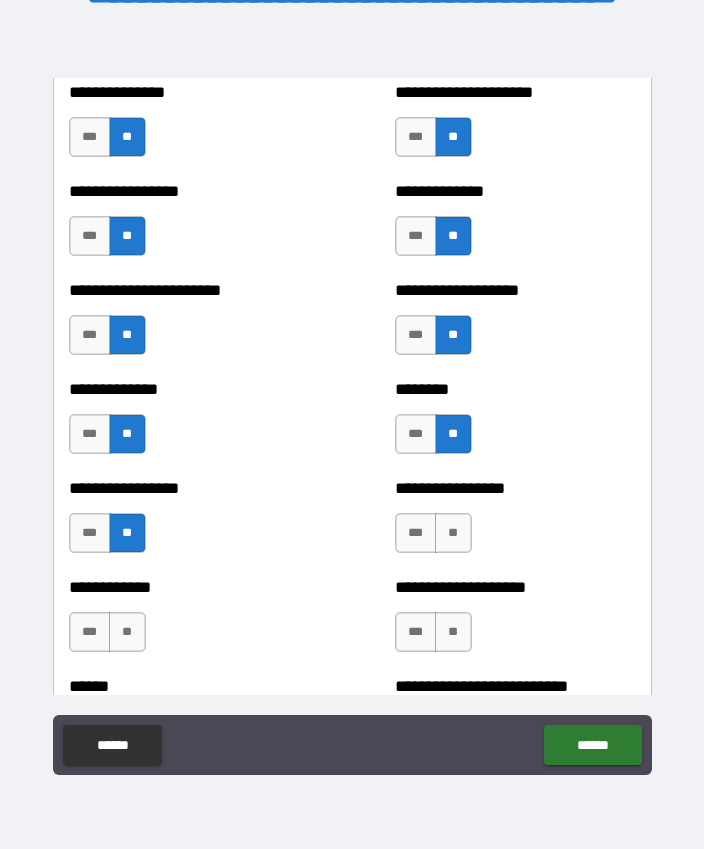 click on "**" at bounding box center (453, 533) 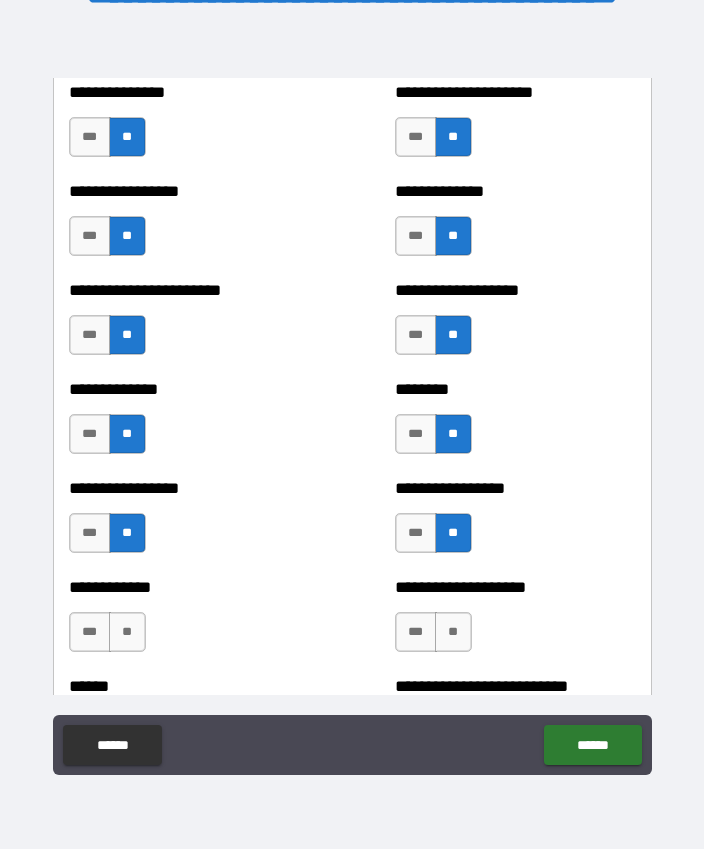 scroll, scrollTop: 3698, scrollLeft: 0, axis: vertical 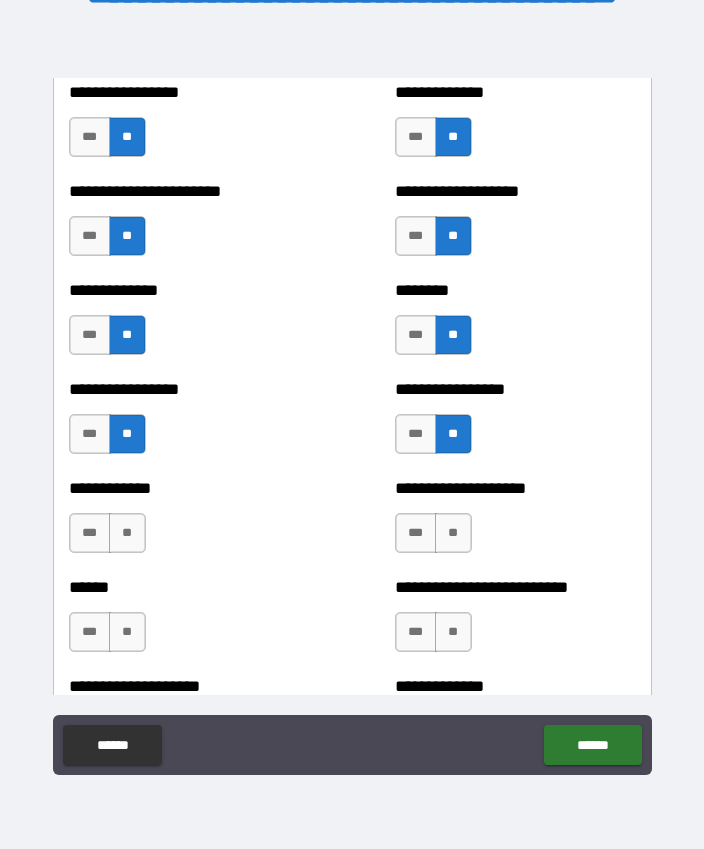 click on "**" at bounding box center [127, 533] 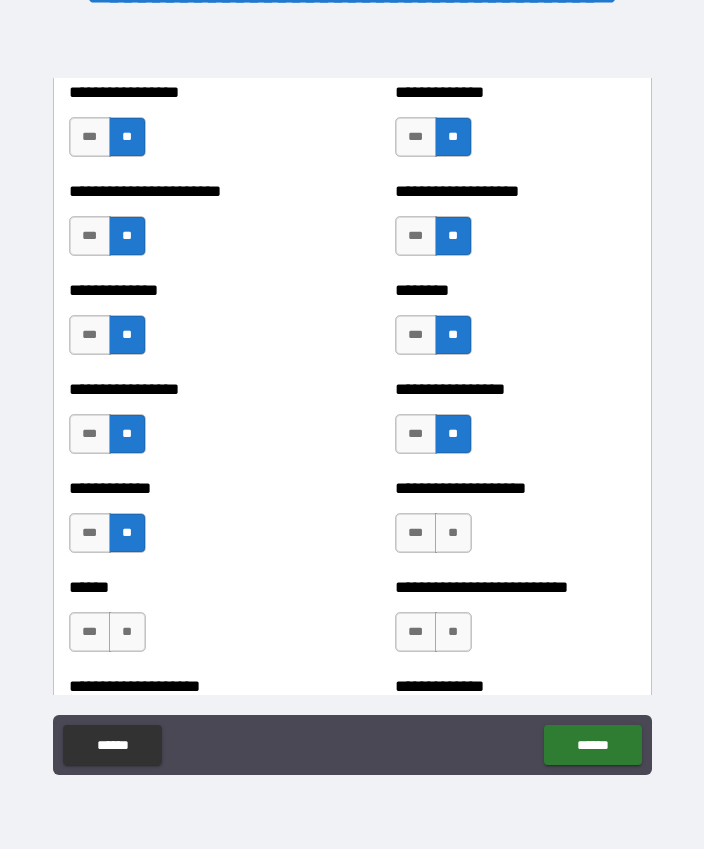 click on "**" at bounding box center (453, 533) 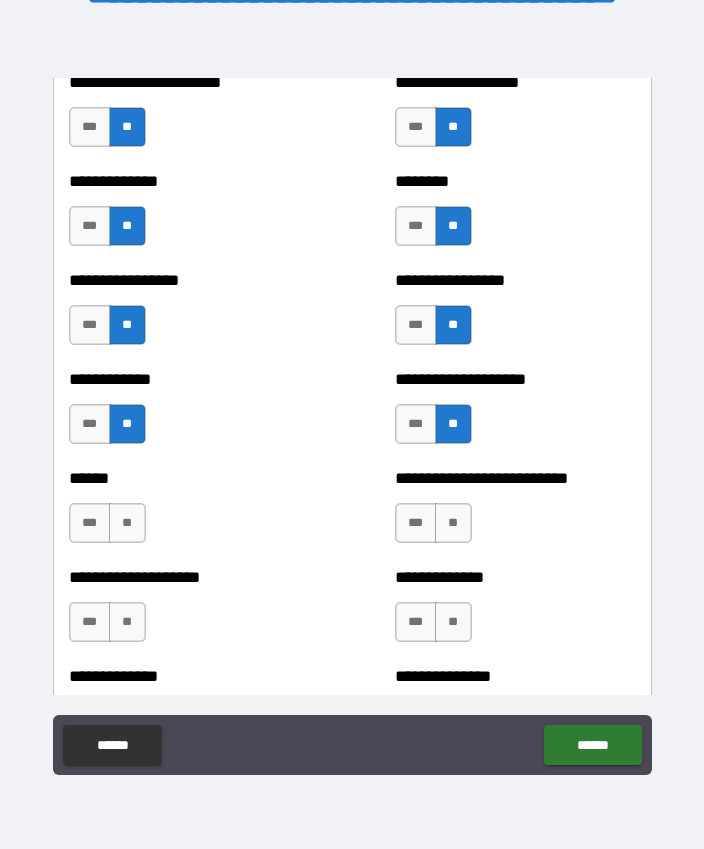 scroll, scrollTop: 3808, scrollLeft: 0, axis: vertical 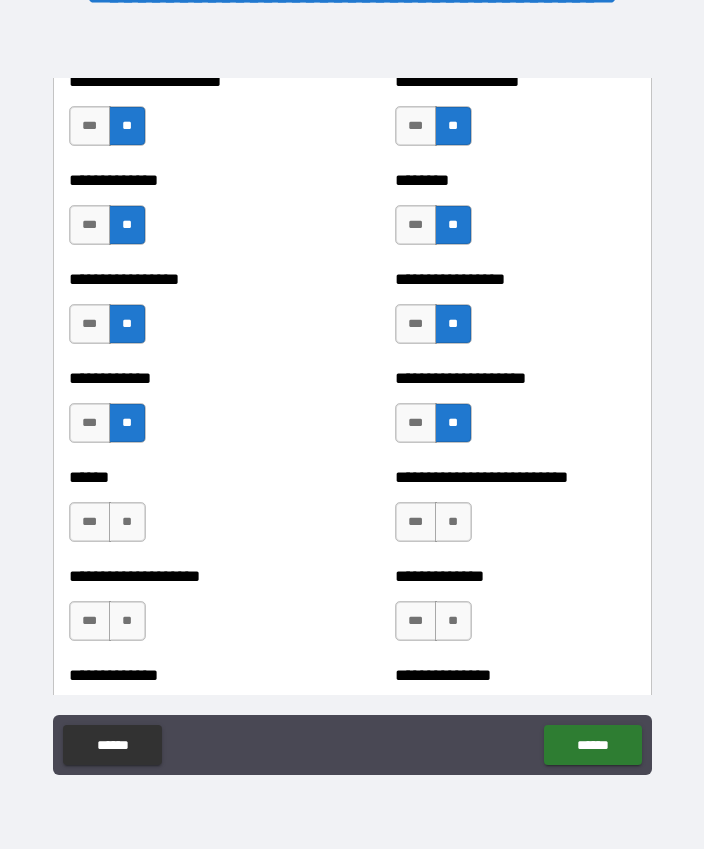 click on "**" at bounding box center [127, 522] 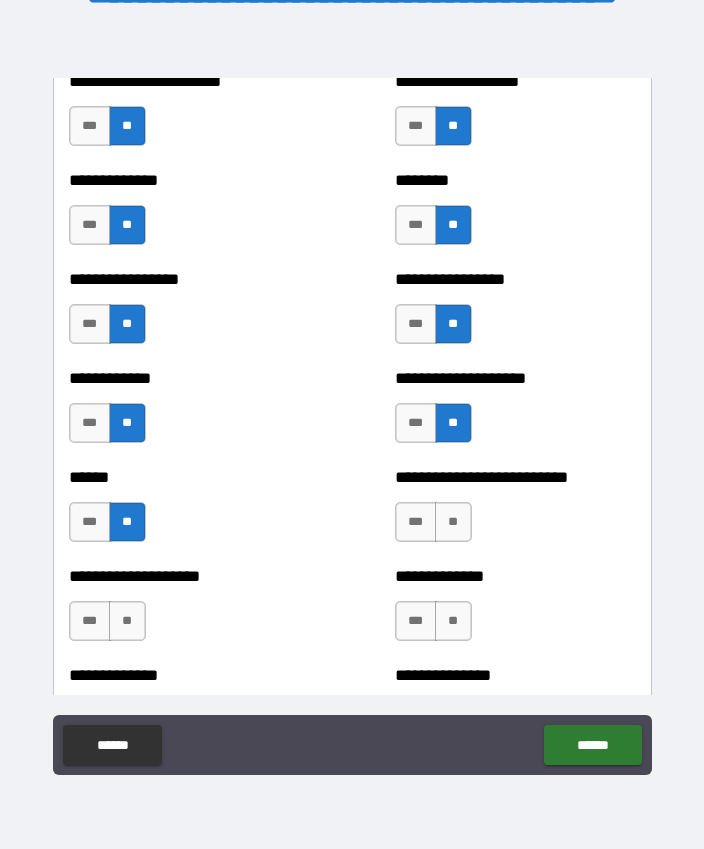click on "**" at bounding box center (453, 522) 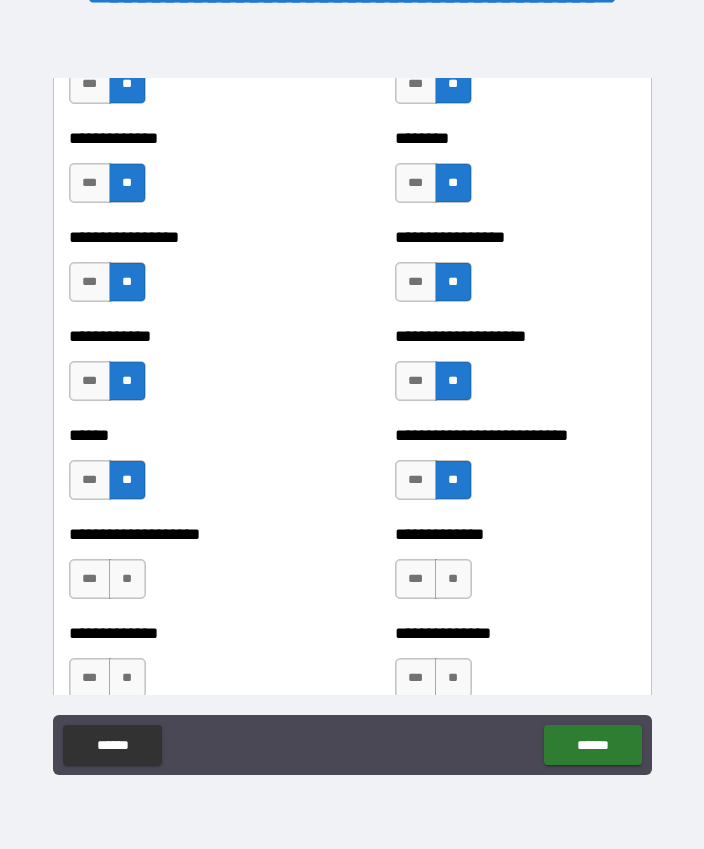 scroll, scrollTop: 3869, scrollLeft: 0, axis: vertical 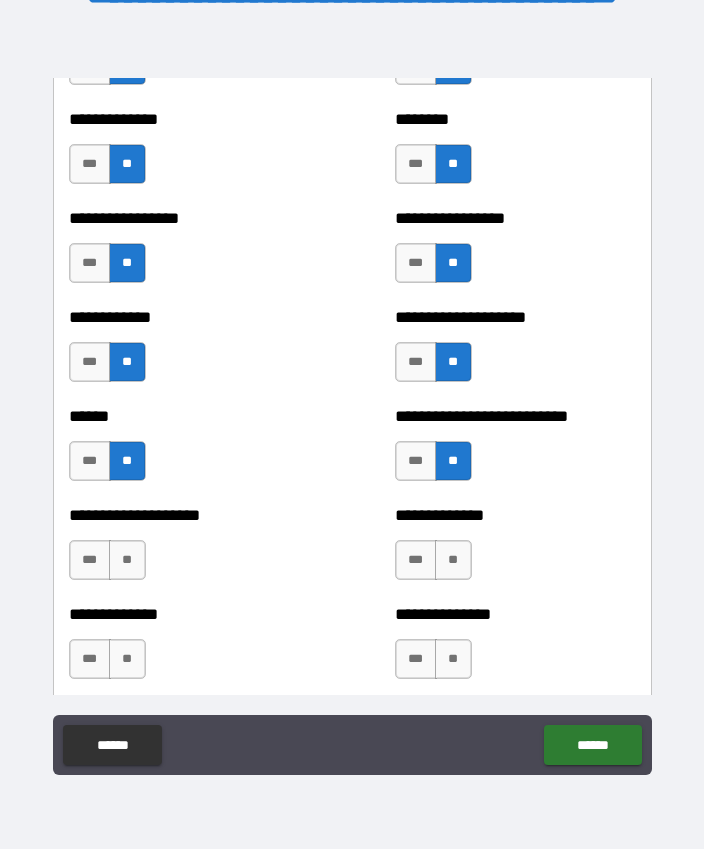 click on "**" at bounding box center [127, 560] 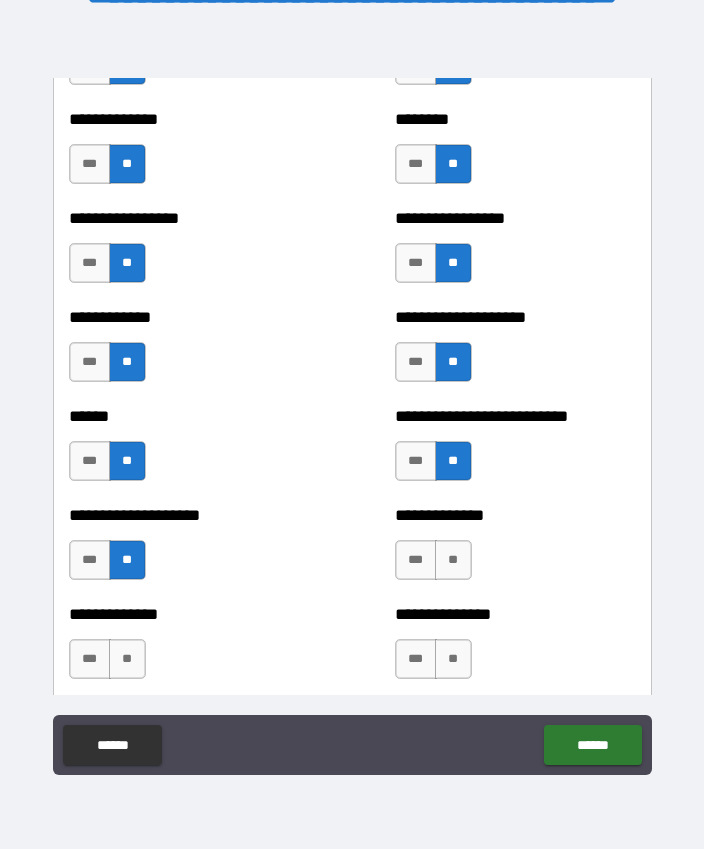 click on "***" at bounding box center (416, 560) 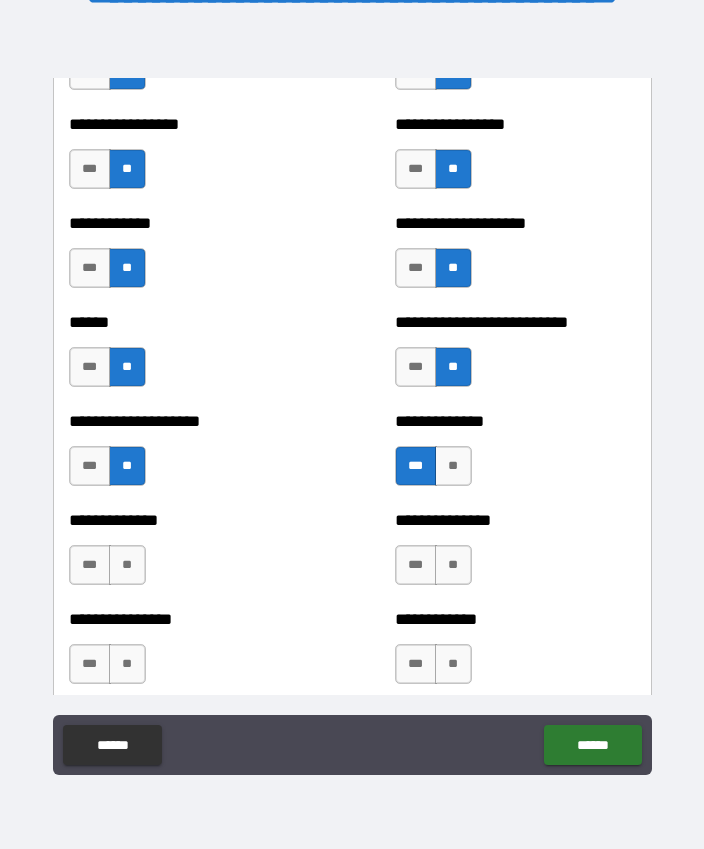 scroll, scrollTop: 3984, scrollLeft: 0, axis: vertical 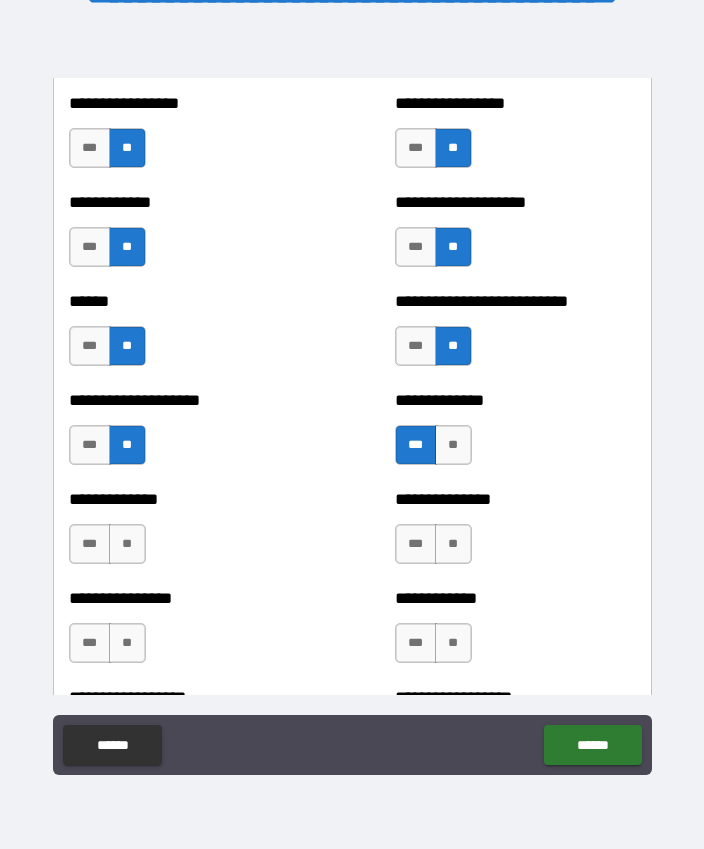 click on "**" at bounding box center [127, 544] 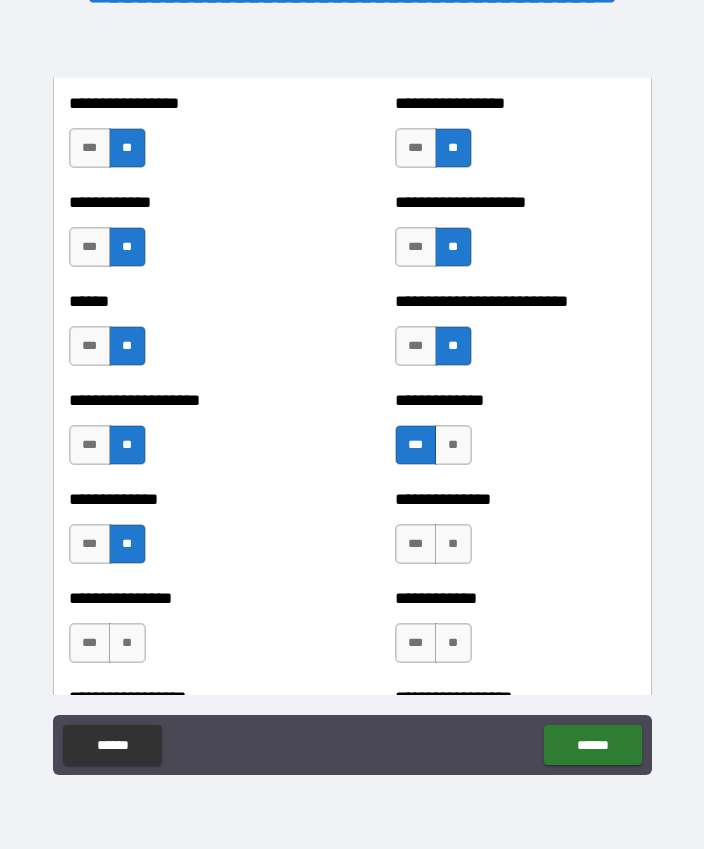 click on "**" at bounding box center (453, 544) 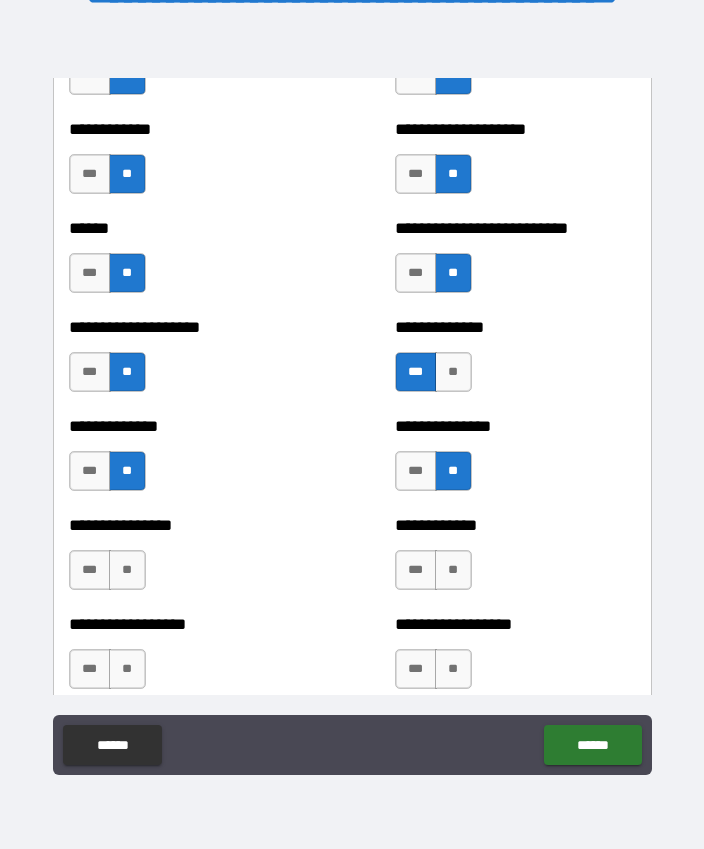 scroll, scrollTop: 4087, scrollLeft: 0, axis: vertical 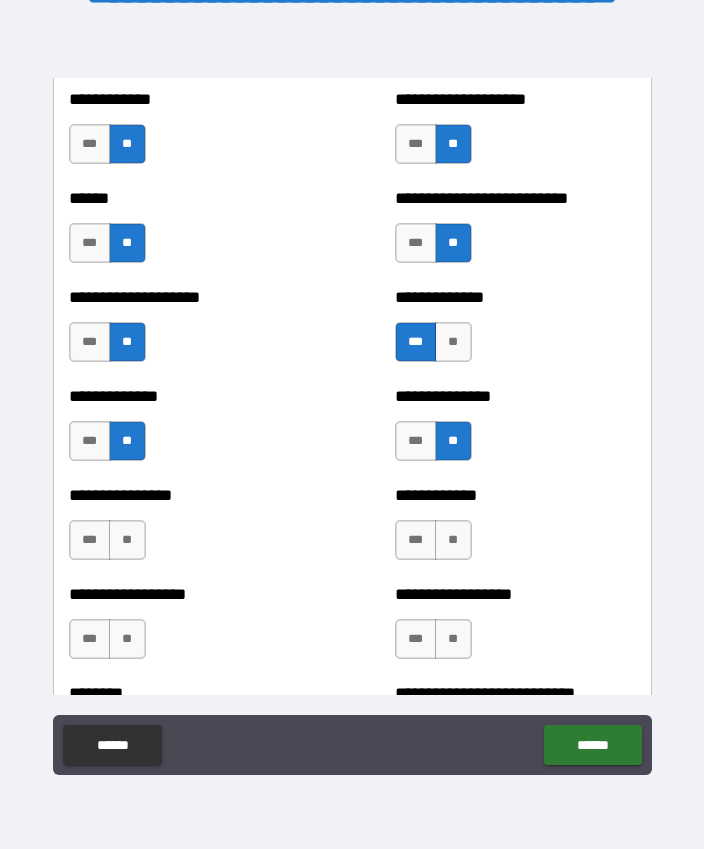 click on "**" at bounding box center [127, 540] 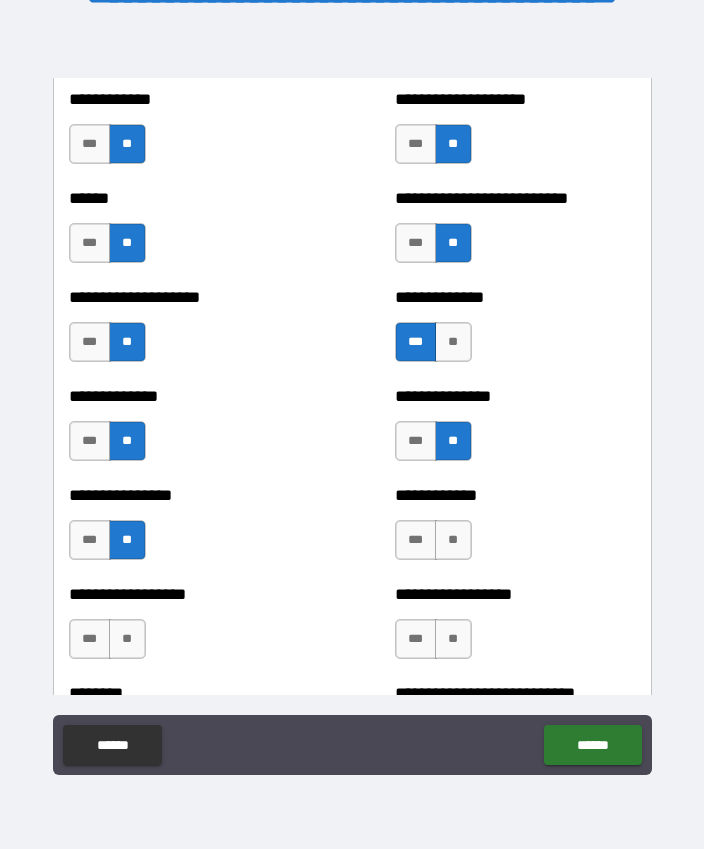 click on "**" at bounding box center [453, 540] 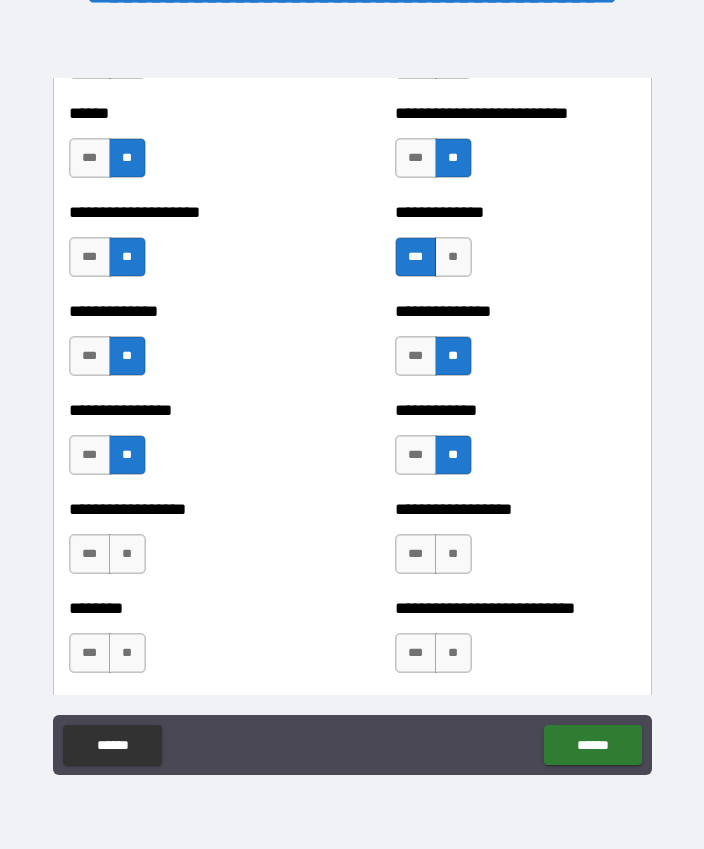 scroll, scrollTop: 4173, scrollLeft: 0, axis: vertical 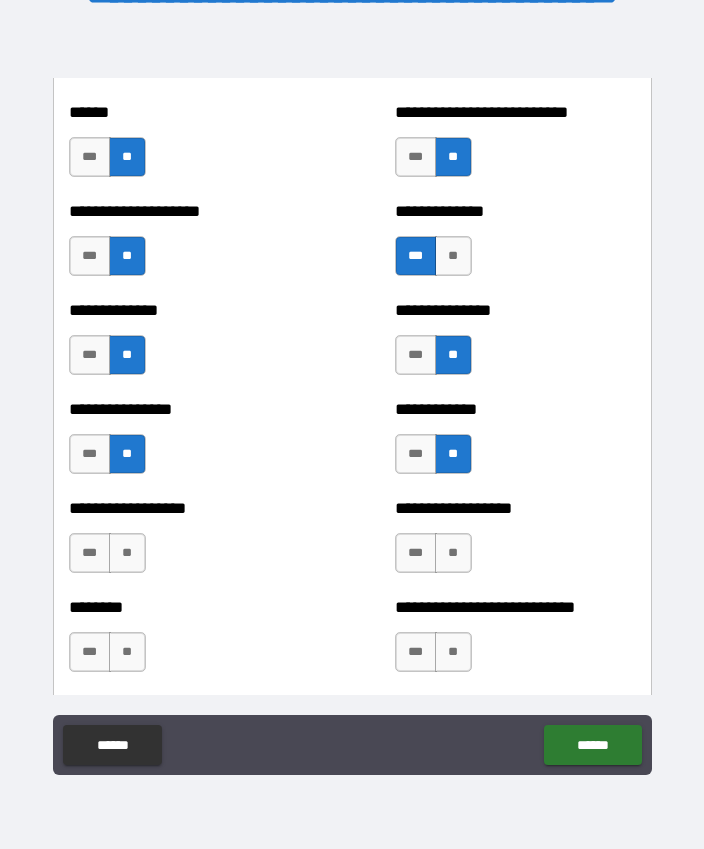 click on "**" at bounding box center (127, 553) 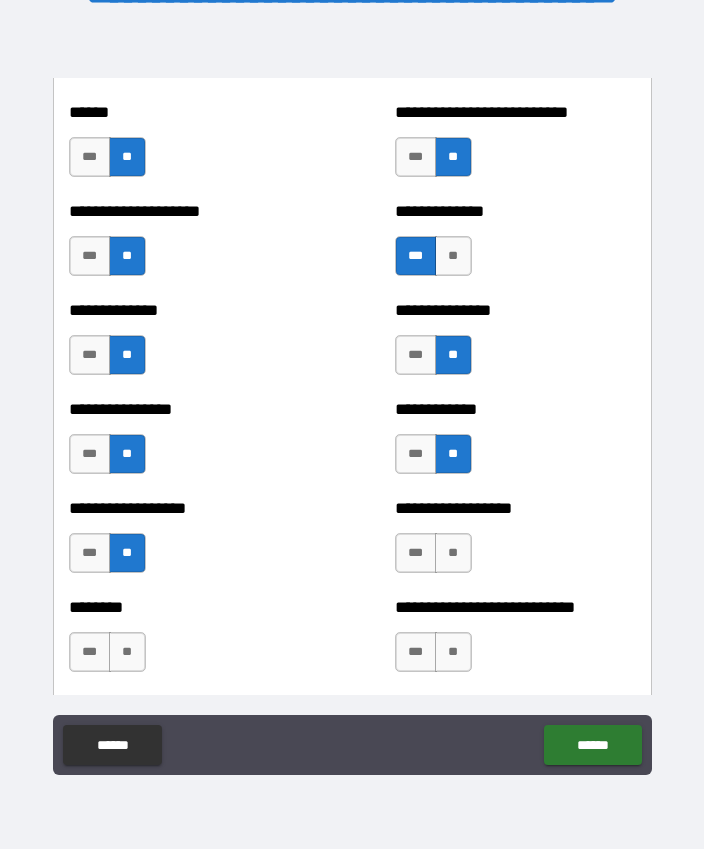 click on "**" at bounding box center [453, 553] 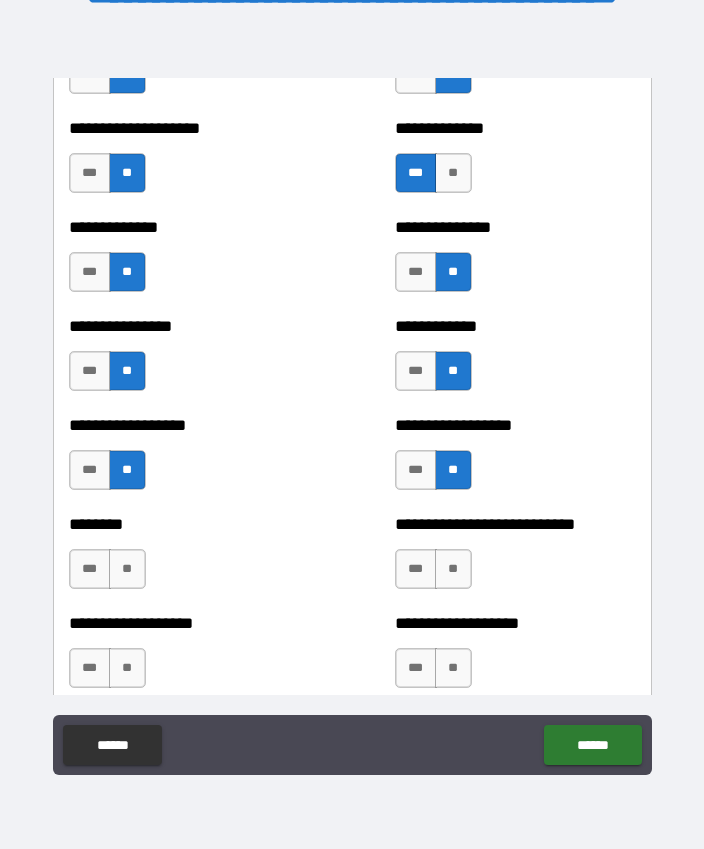 scroll, scrollTop: 4290, scrollLeft: 0, axis: vertical 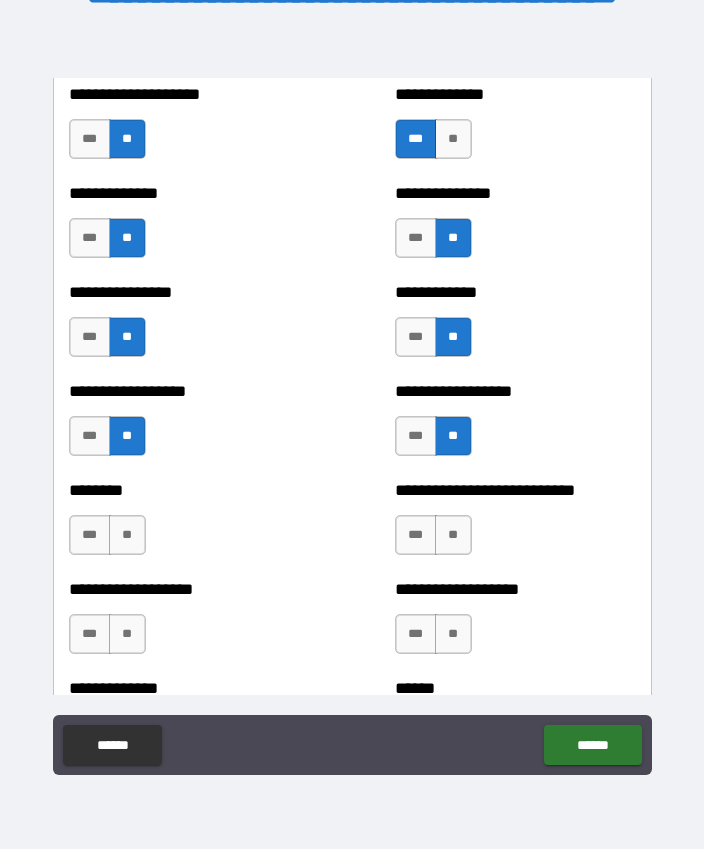 click on "**" at bounding box center (127, 535) 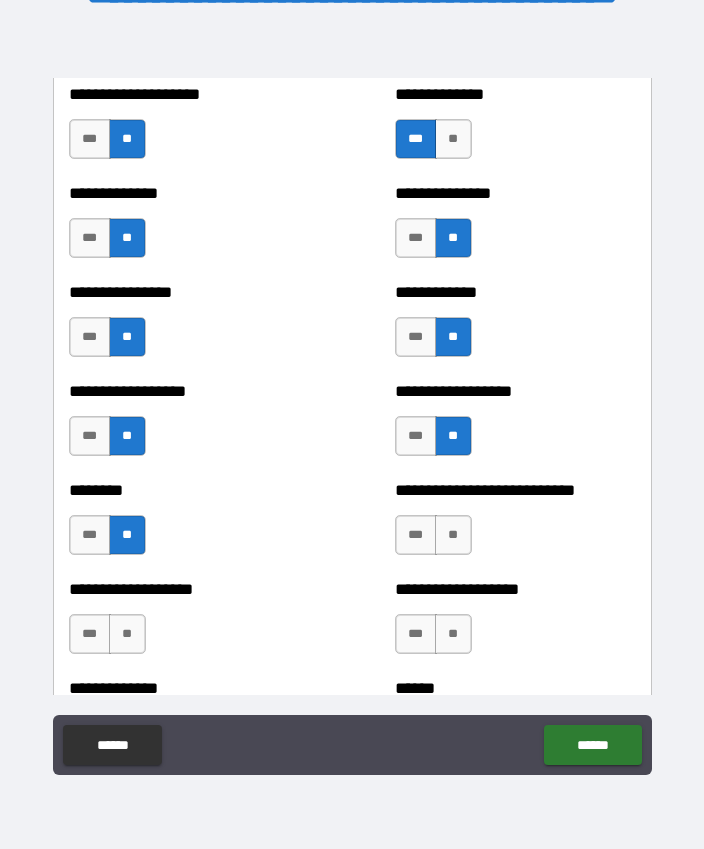 click on "**" at bounding box center [453, 535] 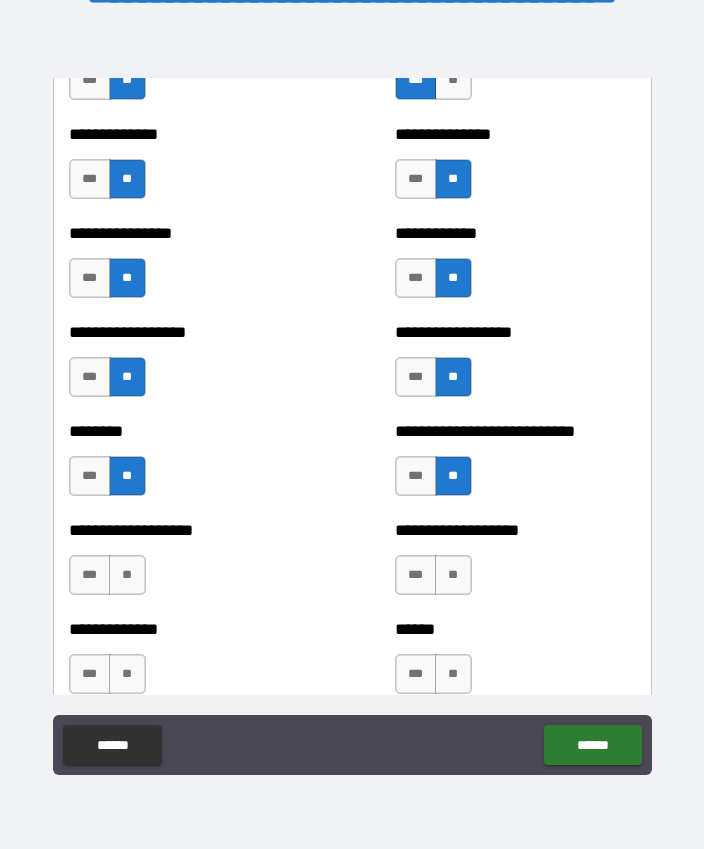 scroll, scrollTop: 4369, scrollLeft: 0, axis: vertical 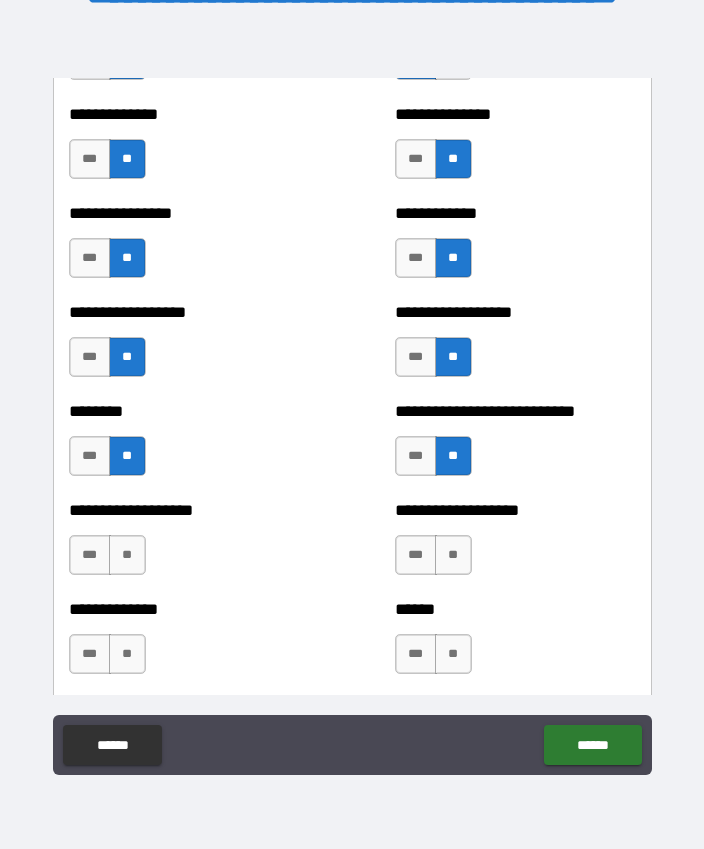 click on "**" at bounding box center (127, 555) 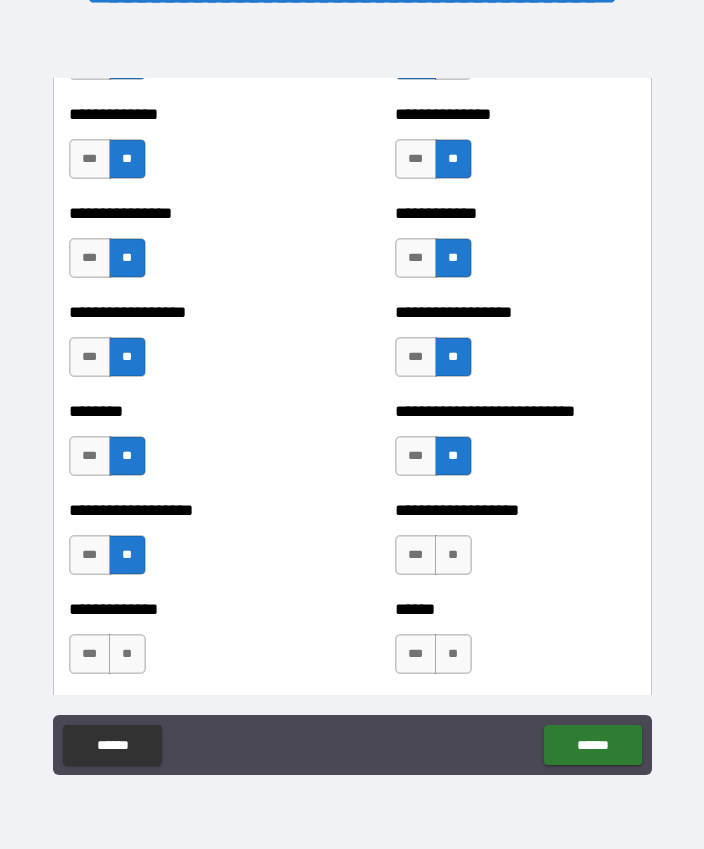 click on "**" at bounding box center [453, 555] 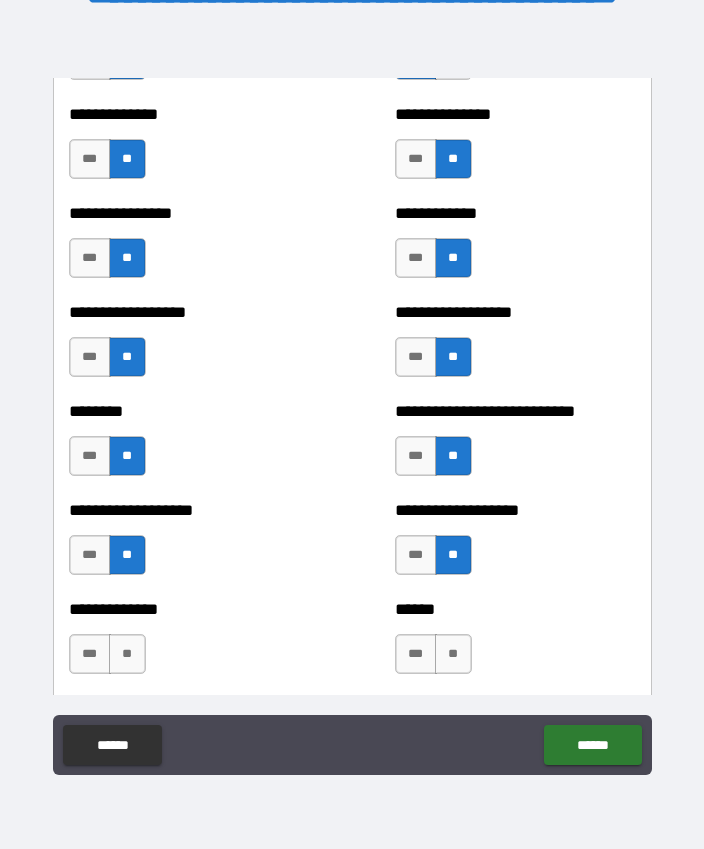 click on "***" at bounding box center [416, 555] 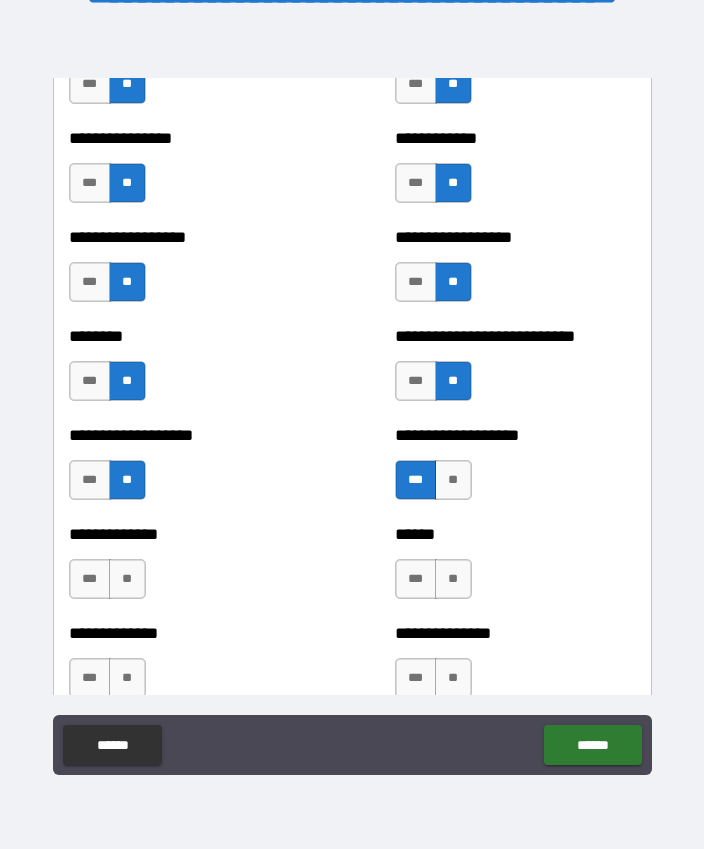 scroll, scrollTop: 4447, scrollLeft: 0, axis: vertical 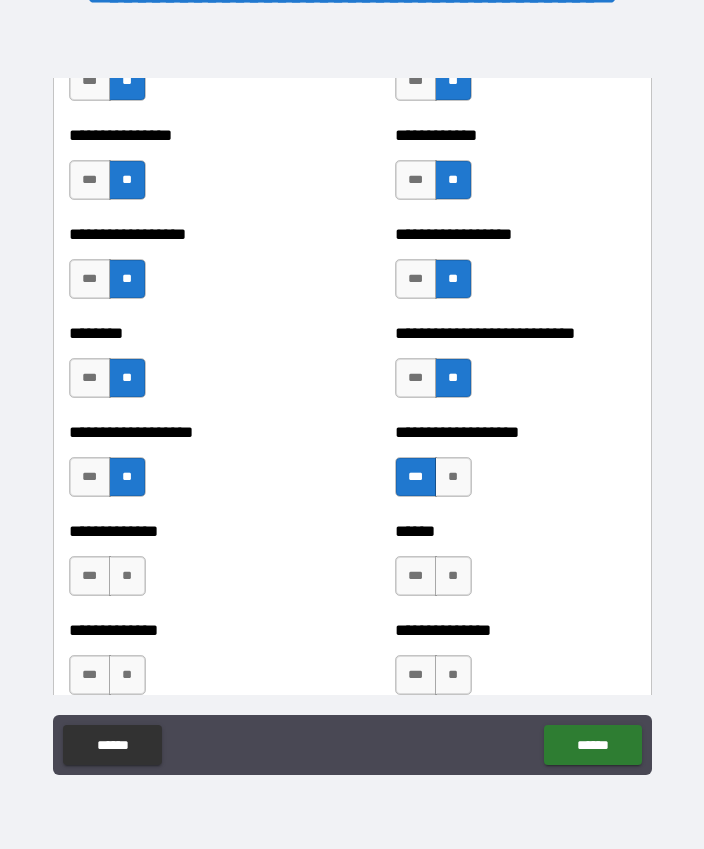 click on "**" at bounding box center [127, 576] 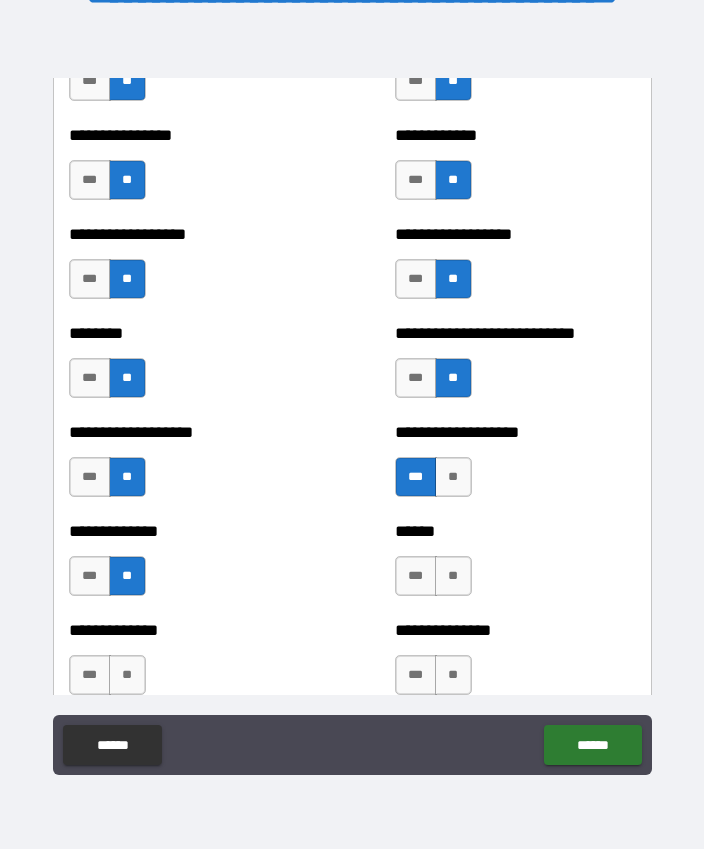 click on "**" at bounding box center (453, 576) 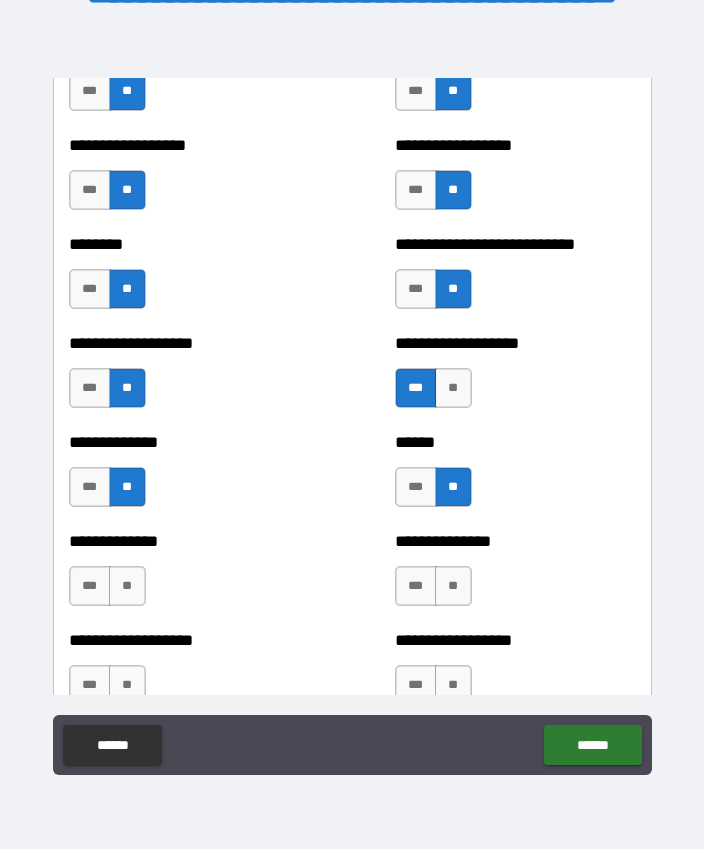 scroll, scrollTop: 4539, scrollLeft: 0, axis: vertical 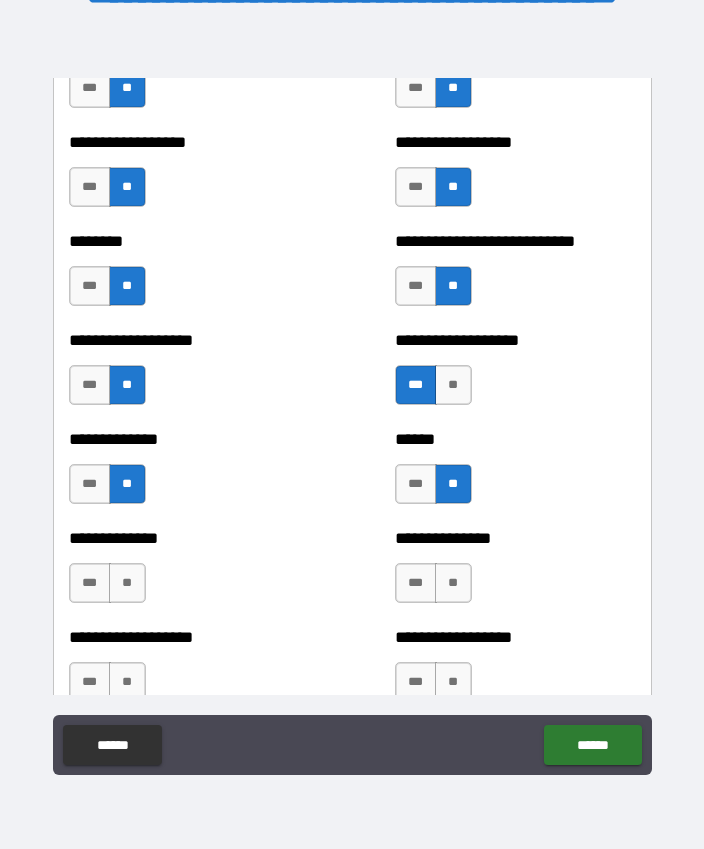 click on "**" at bounding box center [127, 583] 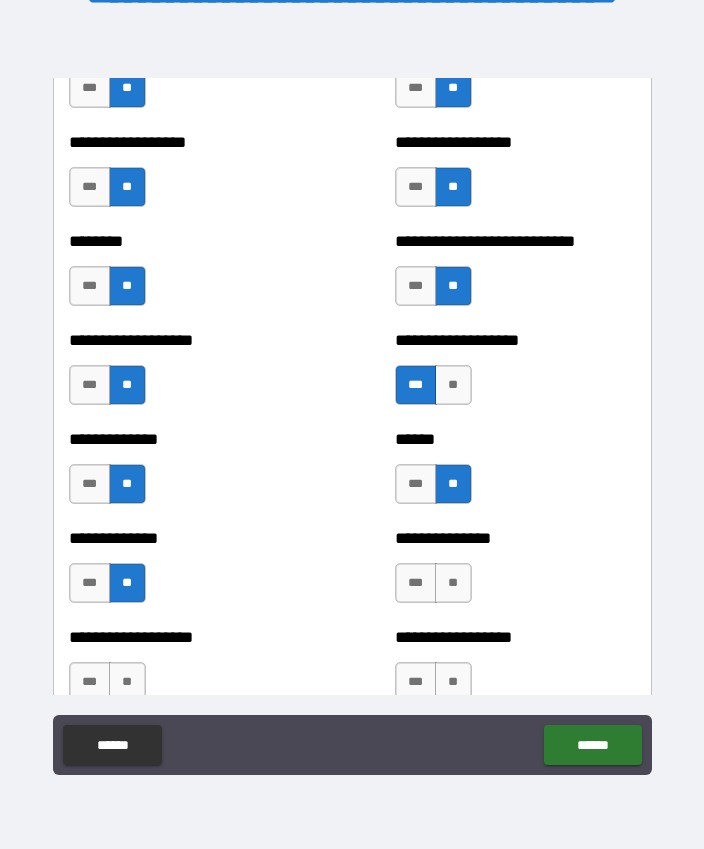 click on "***" at bounding box center (90, 583) 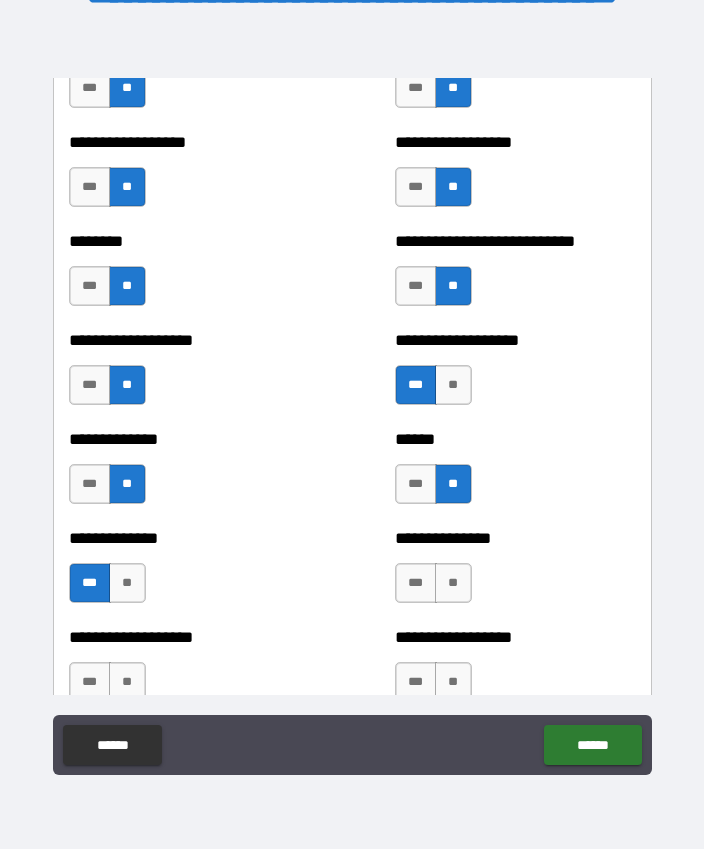 click on "**" at bounding box center (453, 583) 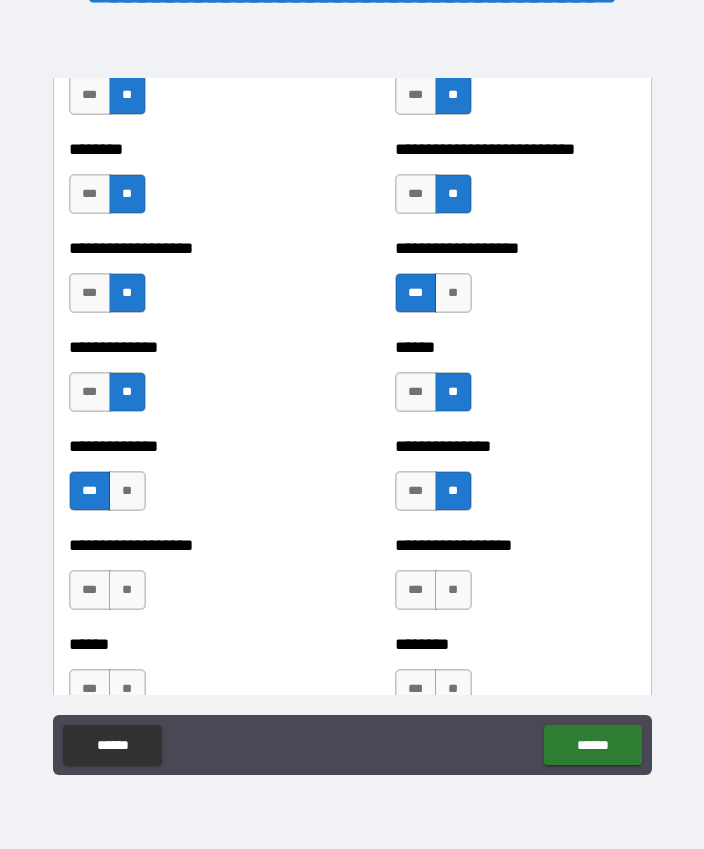 scroll, scrollTop: 4638, scrollLeft: 0, axis: vertical 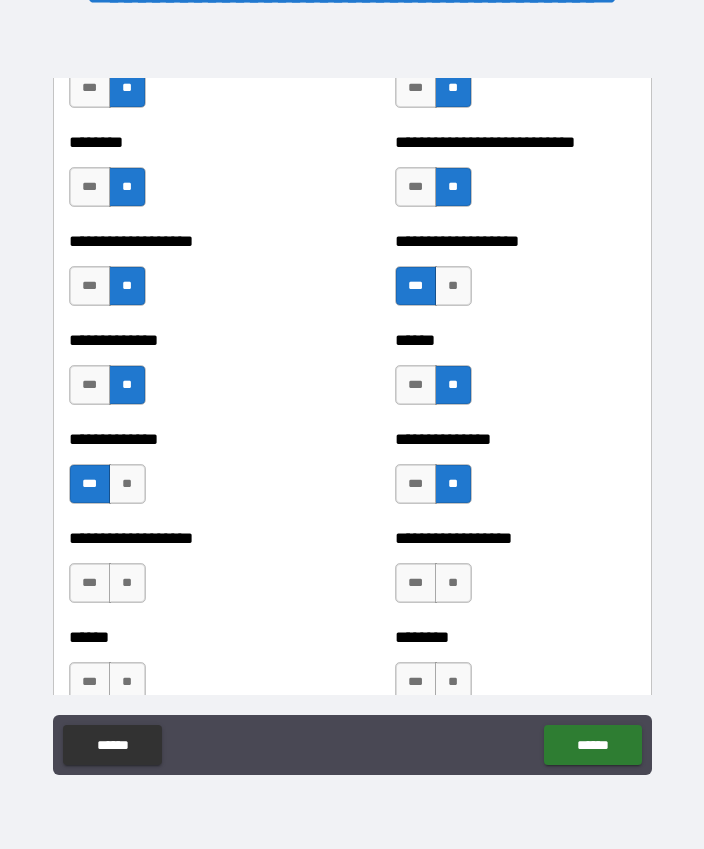 click on "**" at bounding box center (127, 583) 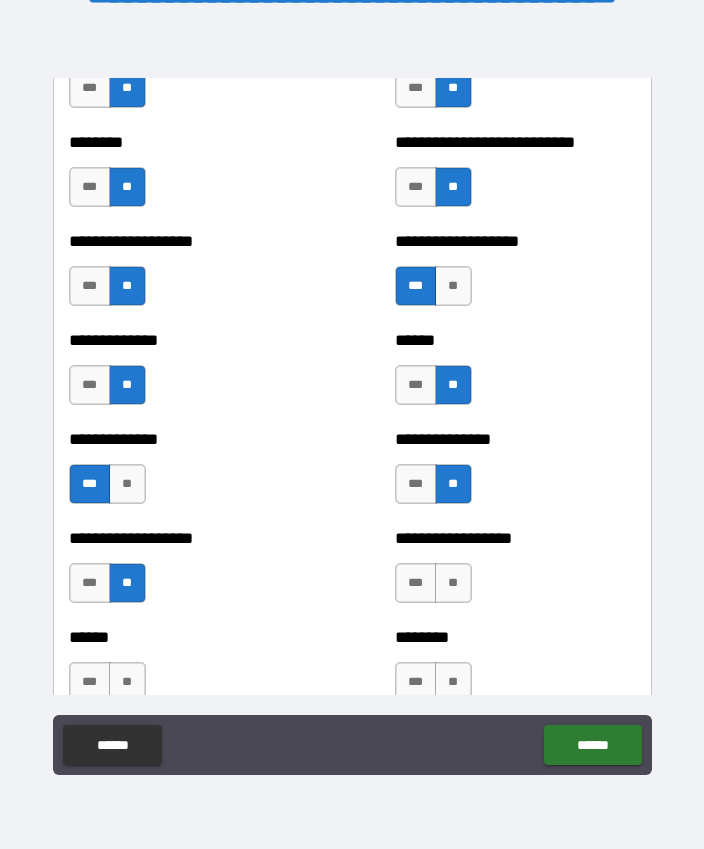 click on "**" at bounding box center (453, 583) 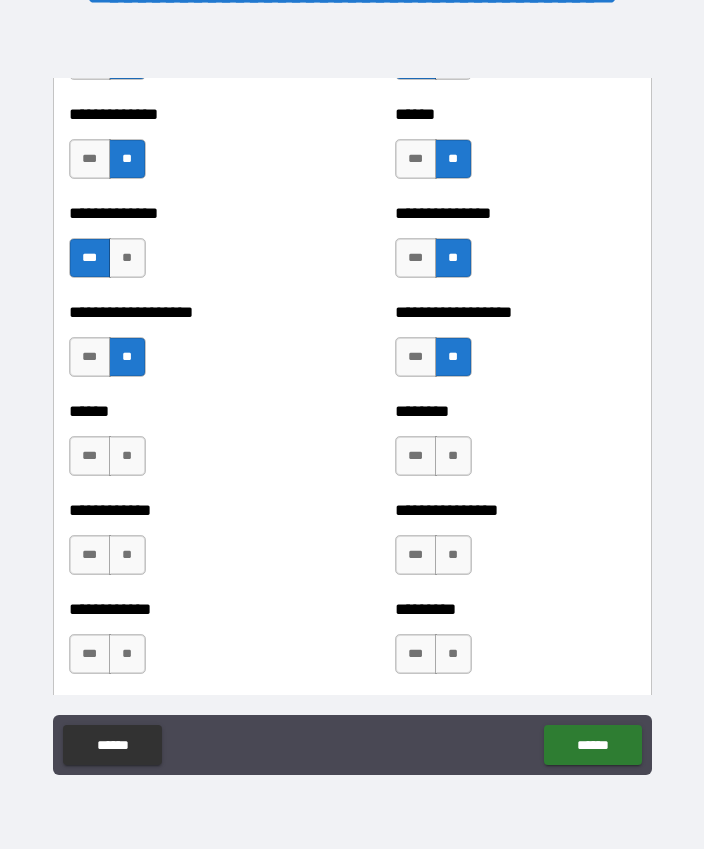 scroll, scrollTop: 4853, scrollLeft: 0, axis: vertical 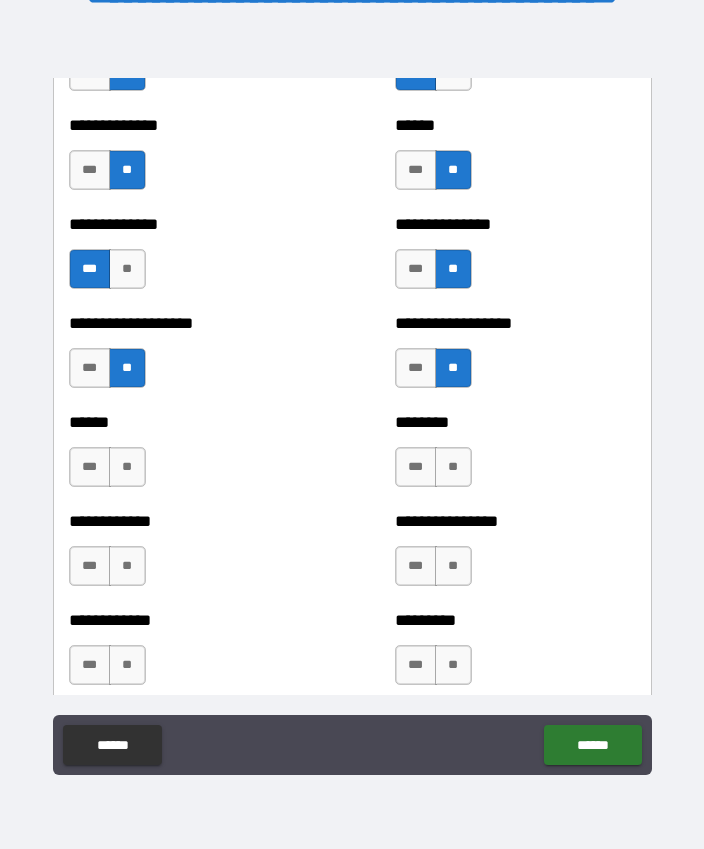 click on "**" at bounding box center [127, 467] 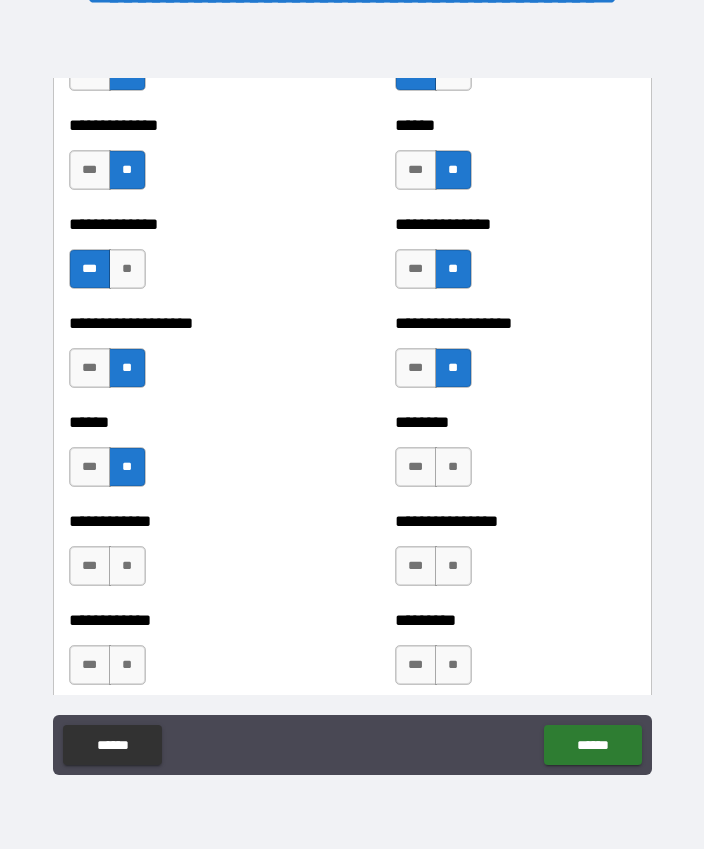 click on "**" at bounding box center (453, 467) 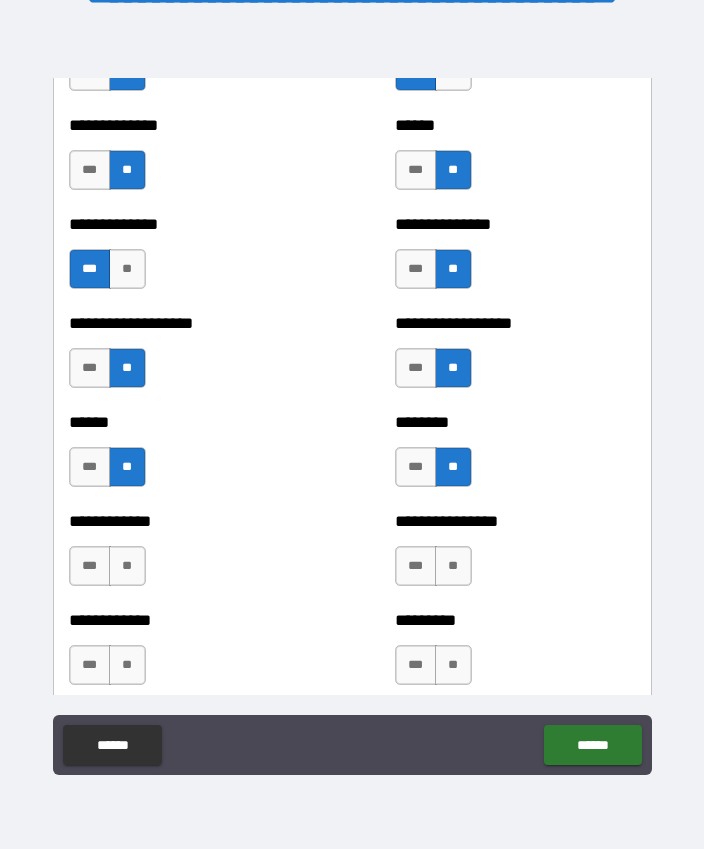 click on "**" at bounding box center (127, 566) 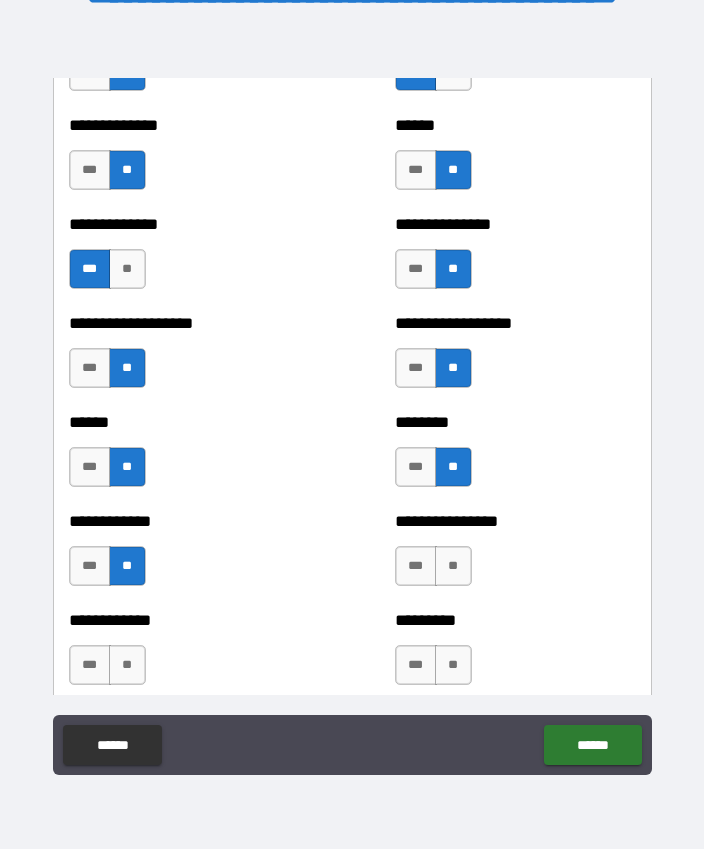 click on "**" at bounding box center [453, 566] 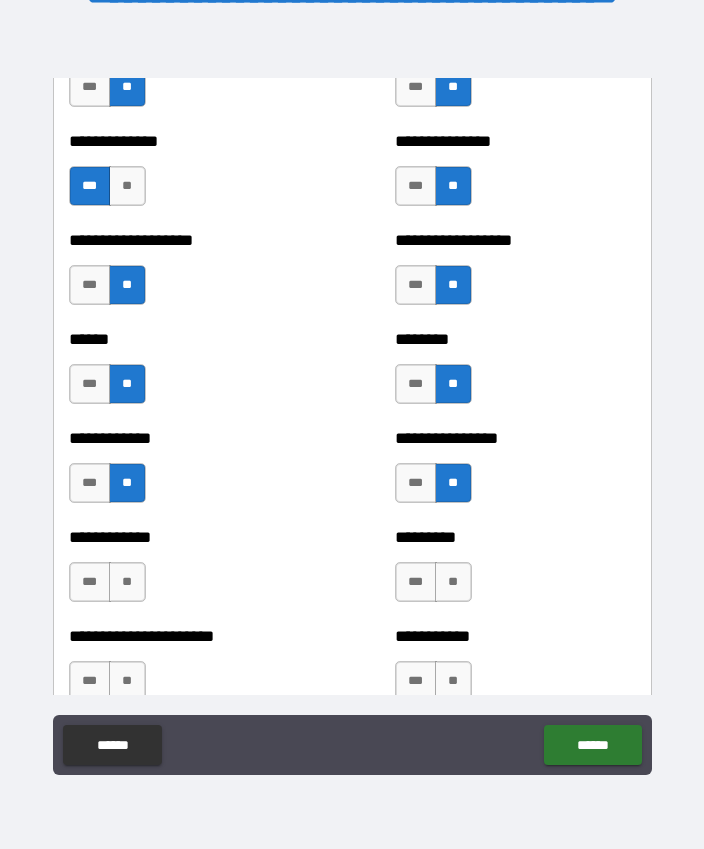scroll, scrollTop: 4958, scrollLeft: 0, axis: vertical 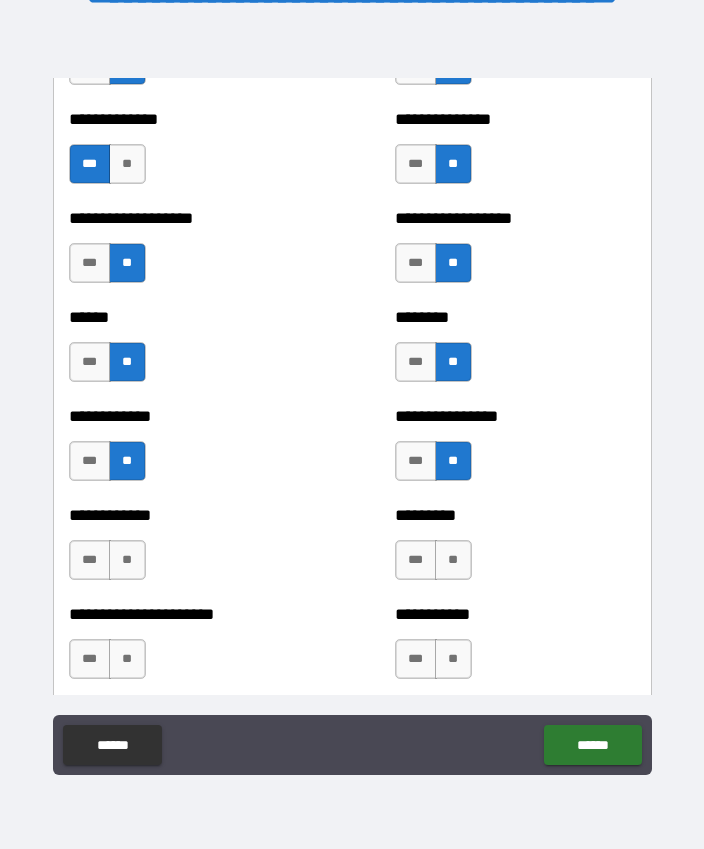 click on "**" at bounding box center [127, 560] 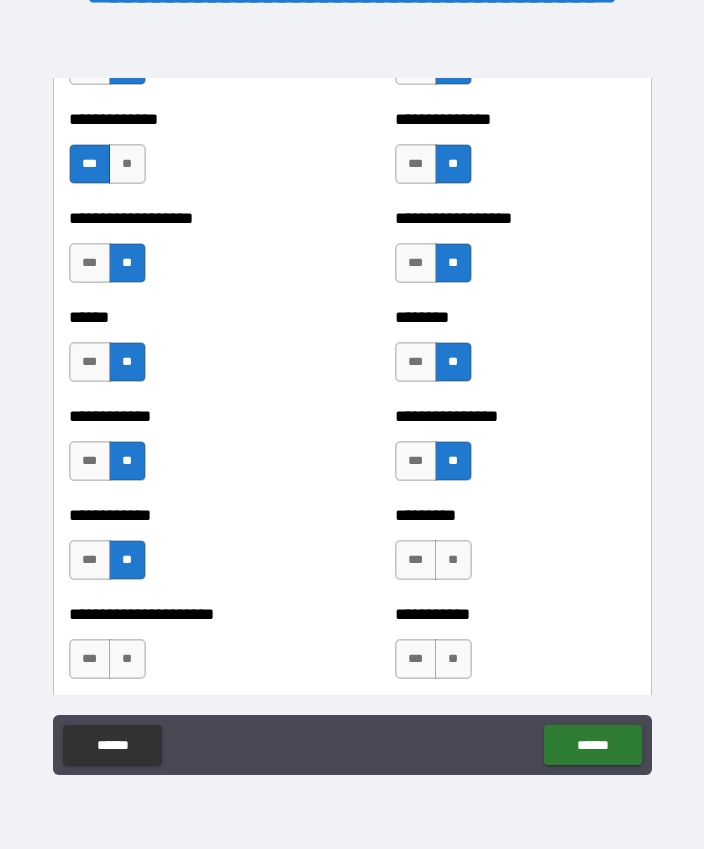 click on "**" at bounding box center [453, 560] 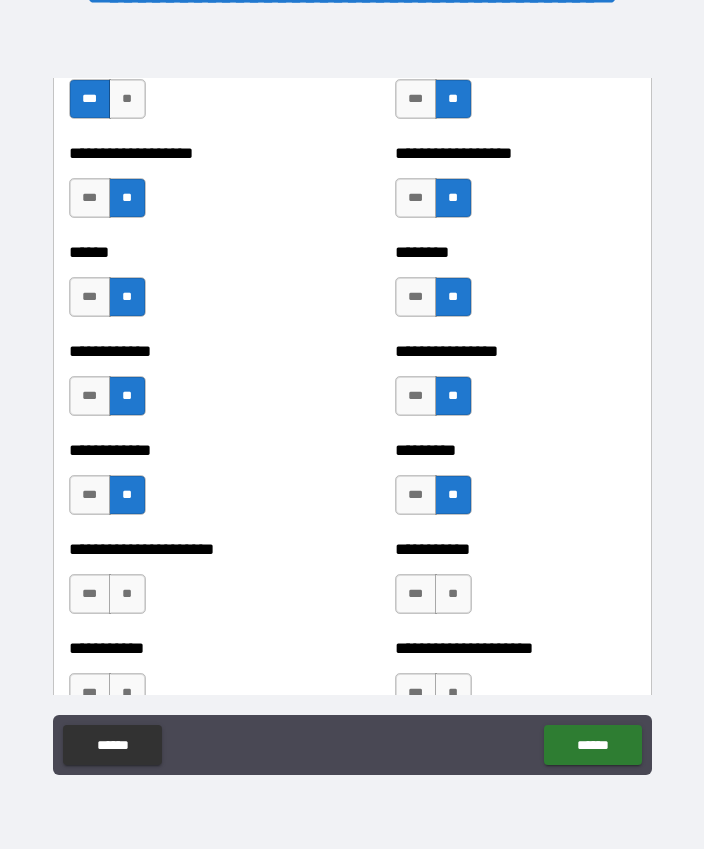 scroll, scrollTop: 5030, scrollLeft: 0, axis: vertical 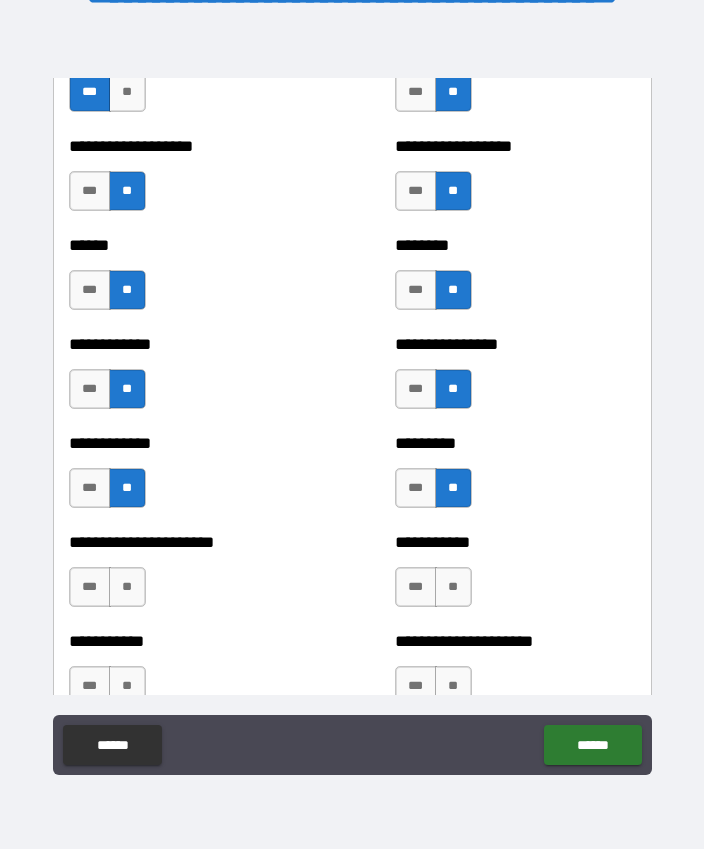 click on "**" at bounding box center (127, 587) 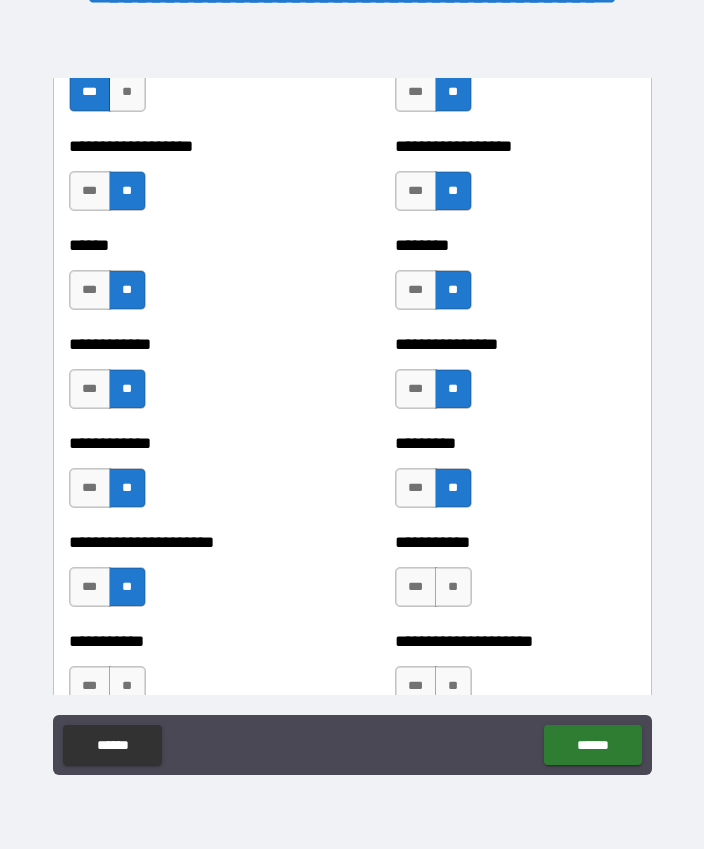 click on "**" at bounding box center (453, 587) 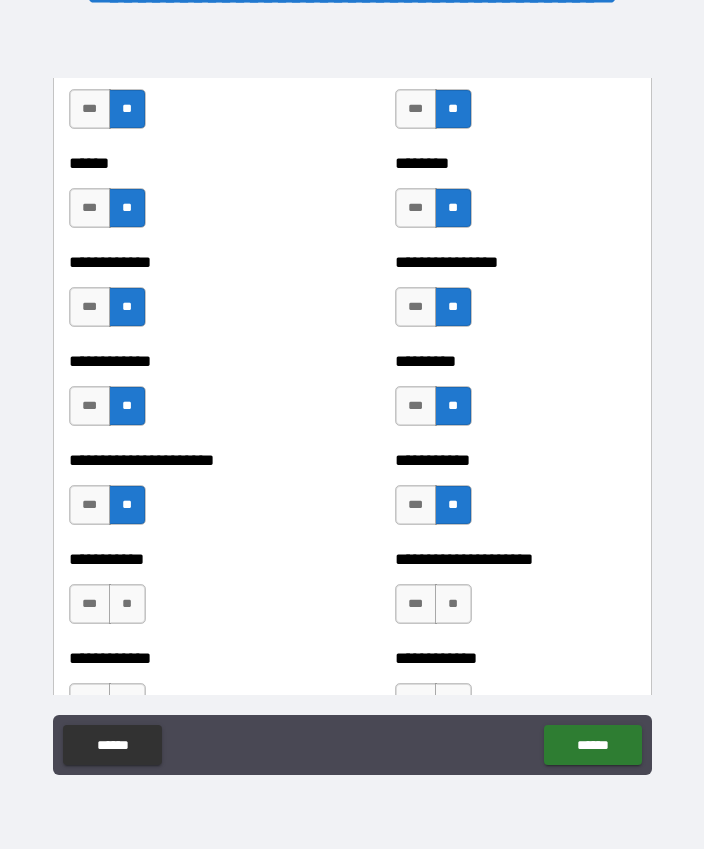 scroll, scrollTop: 5113, scrollLeft: 0, axis: vertical 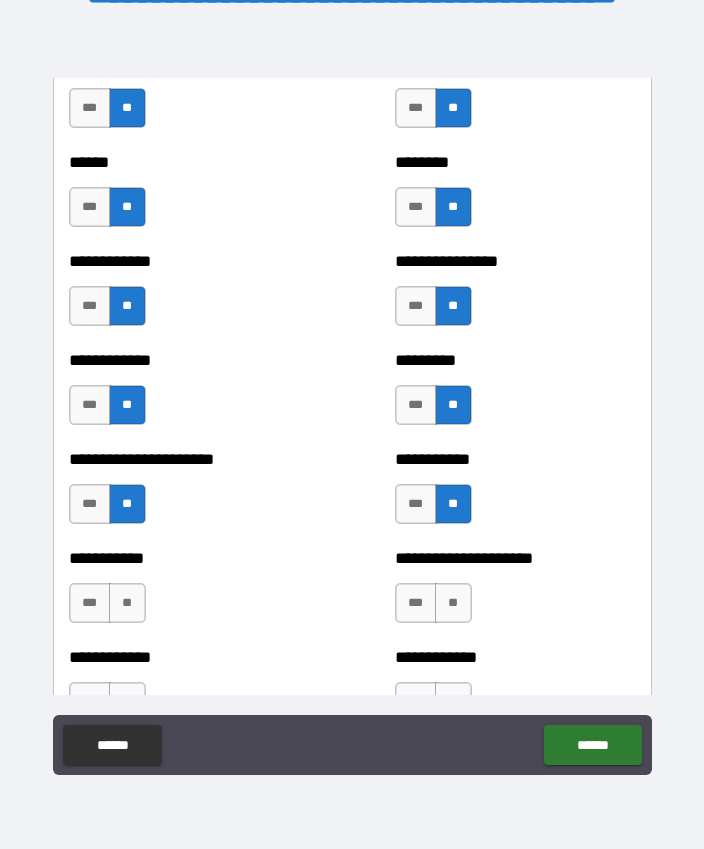 click on "**" at bounding box center (127, 603) 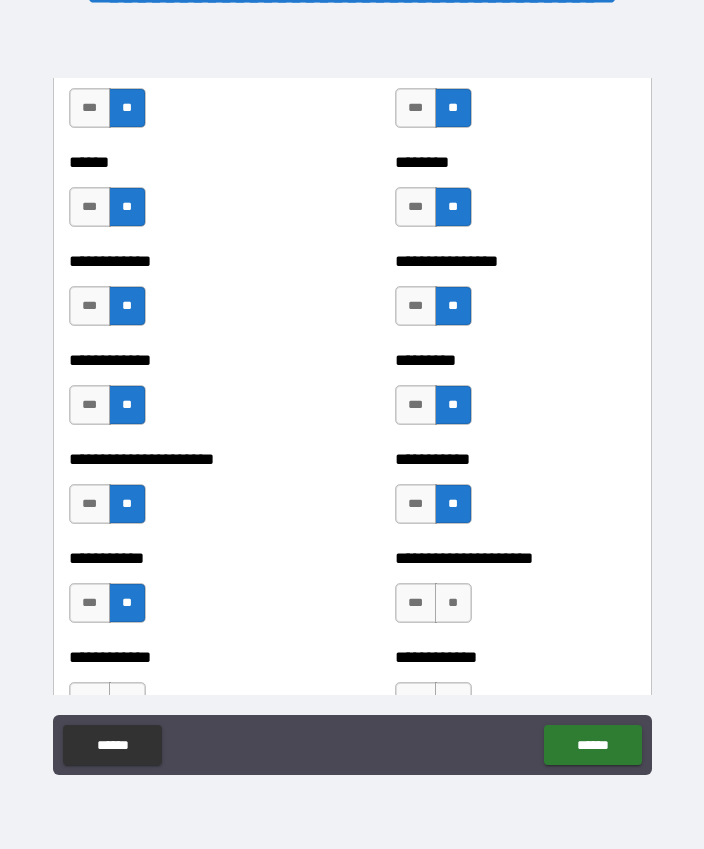 click on "**" at bounding box center [453, 603] 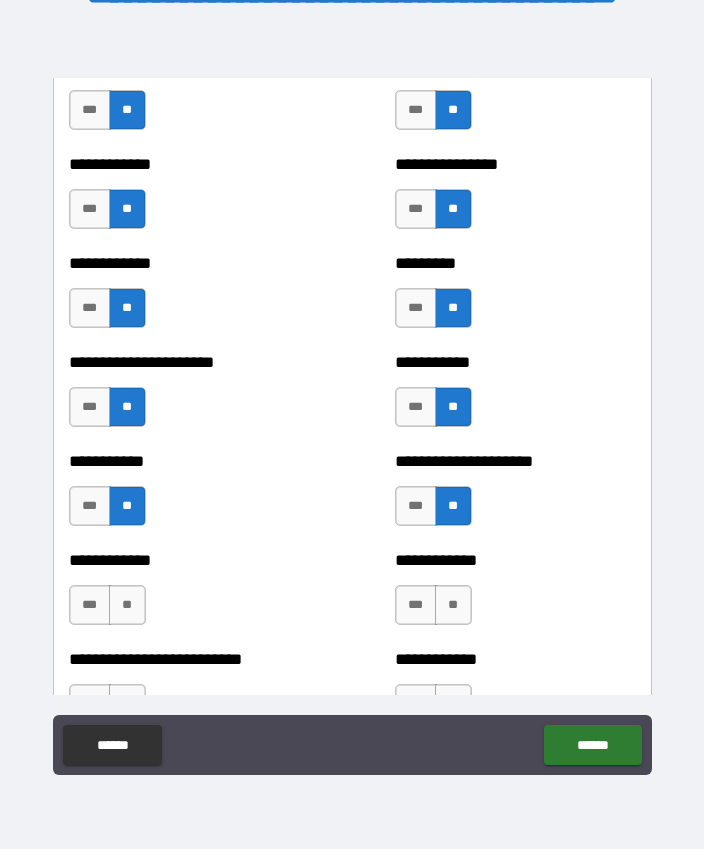 scroll, scrollTop: 5228, scrollLeft: 0, axis: vertical 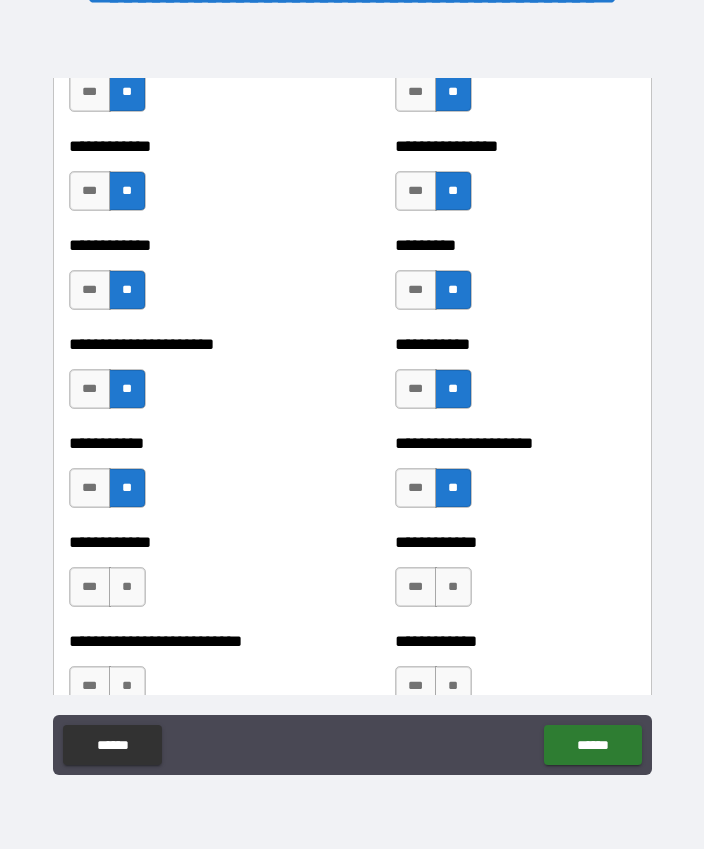 click on "**" at bounding box center (127, 587) 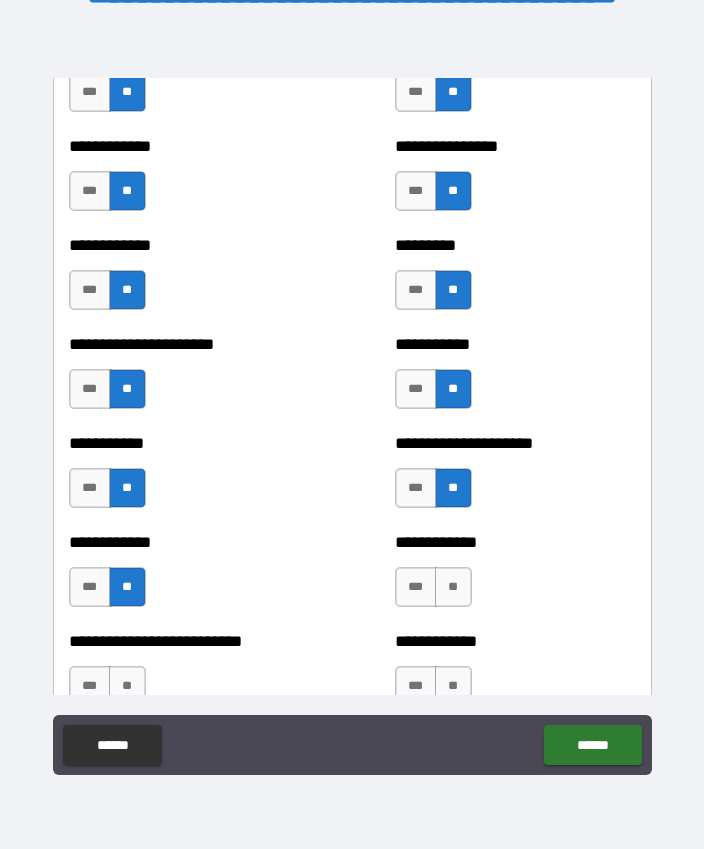 click on "**" at bounding box center (453, 587) 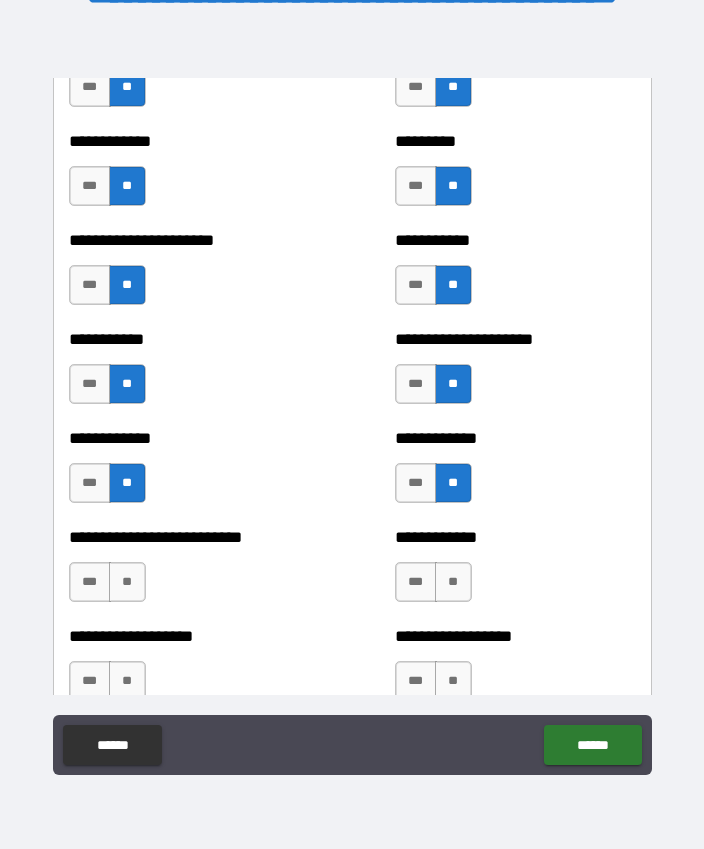 scroll, scrollTop: 5337, scrollLeft: 0, axis: vertical 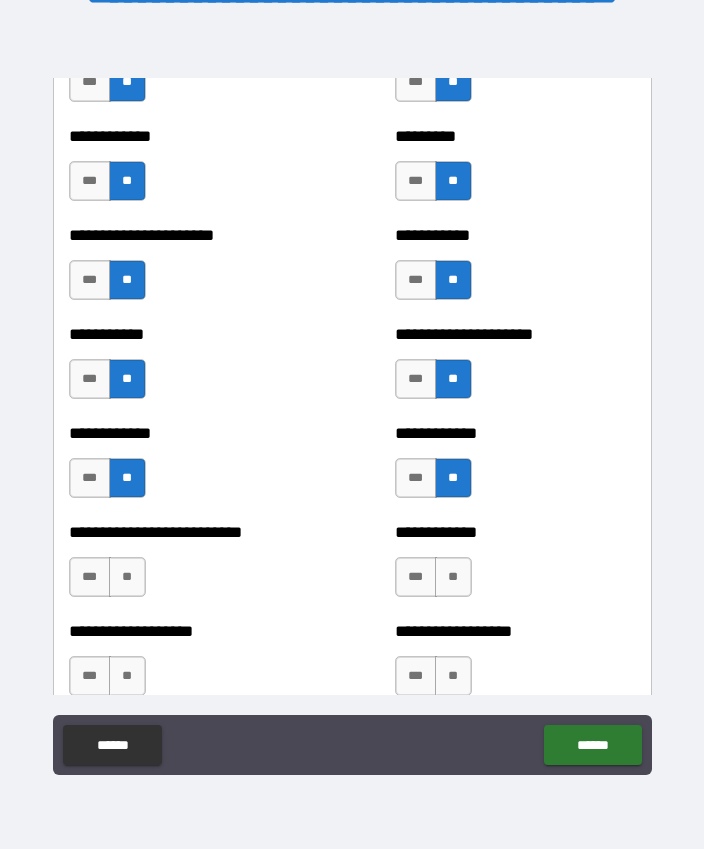 click on "**" at bounding box center (127, 577) 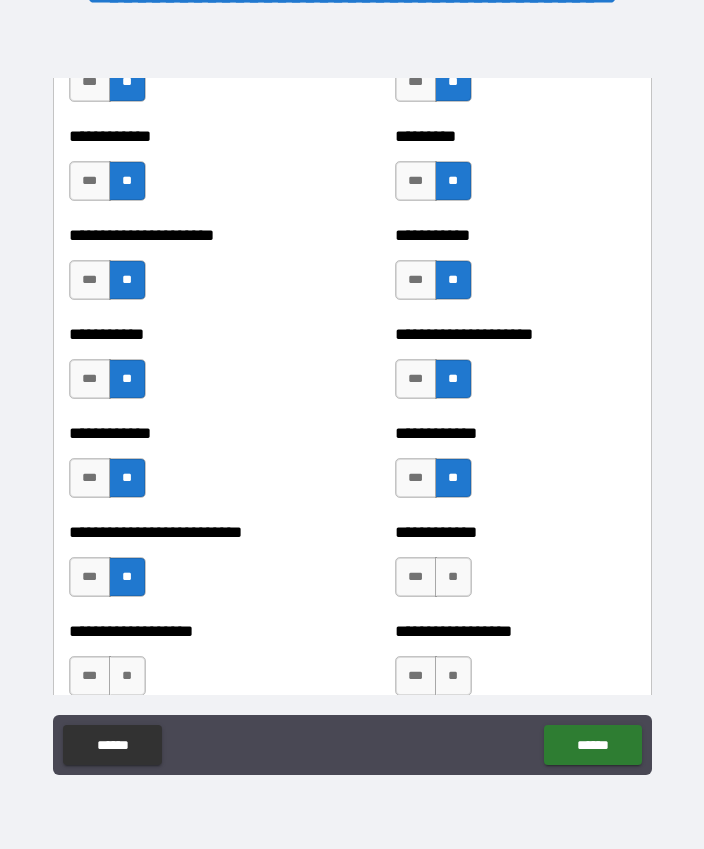 click on "**" at bounding box center (453, 577) 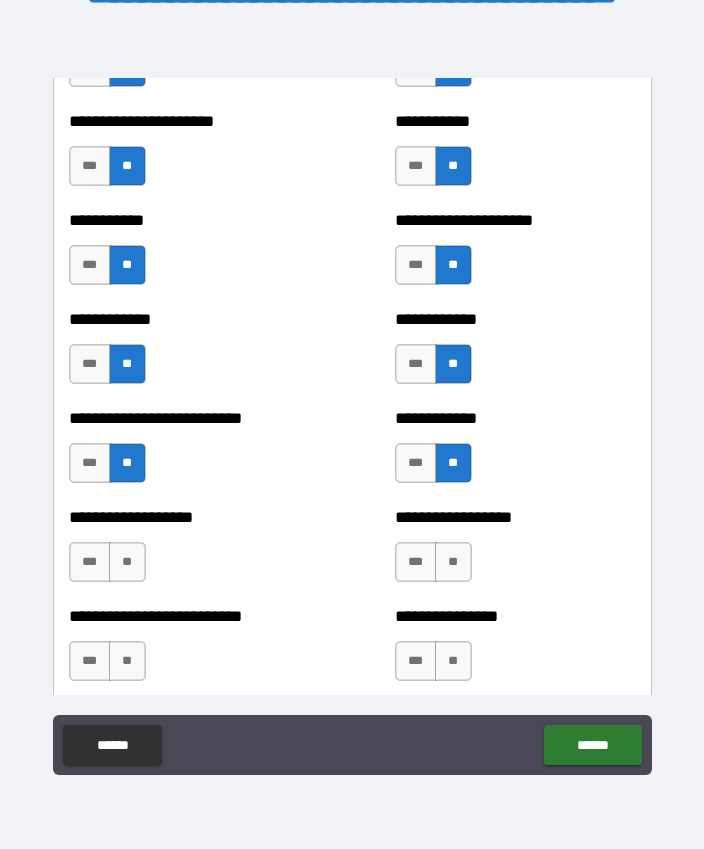 scroll, scrollTop: 5459, scrollLeft: 0, axis: vertical 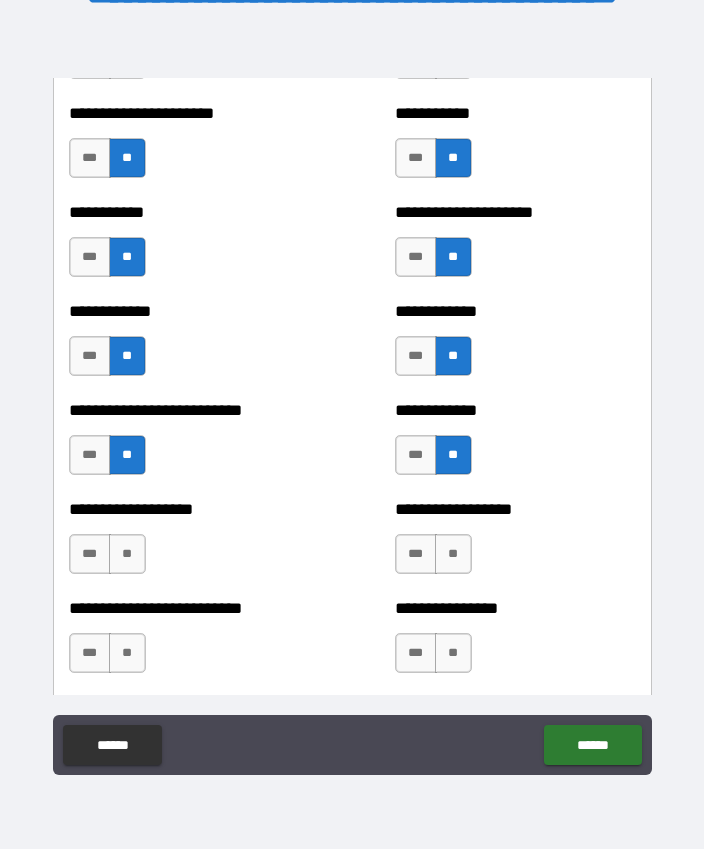 click on "**" at bounding box center (127, 554) 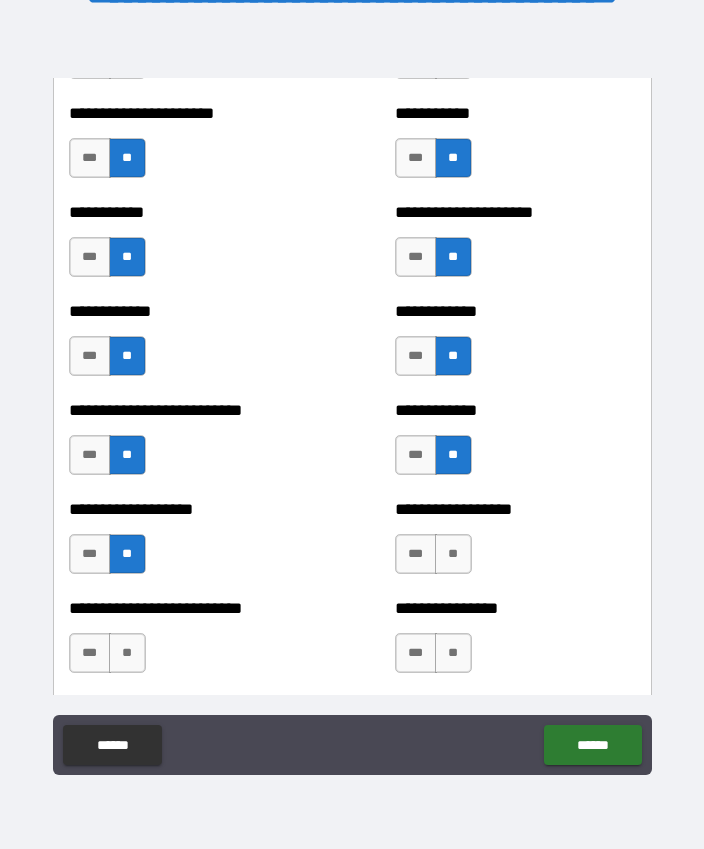 click on "**" at bounding box center [453, 554] 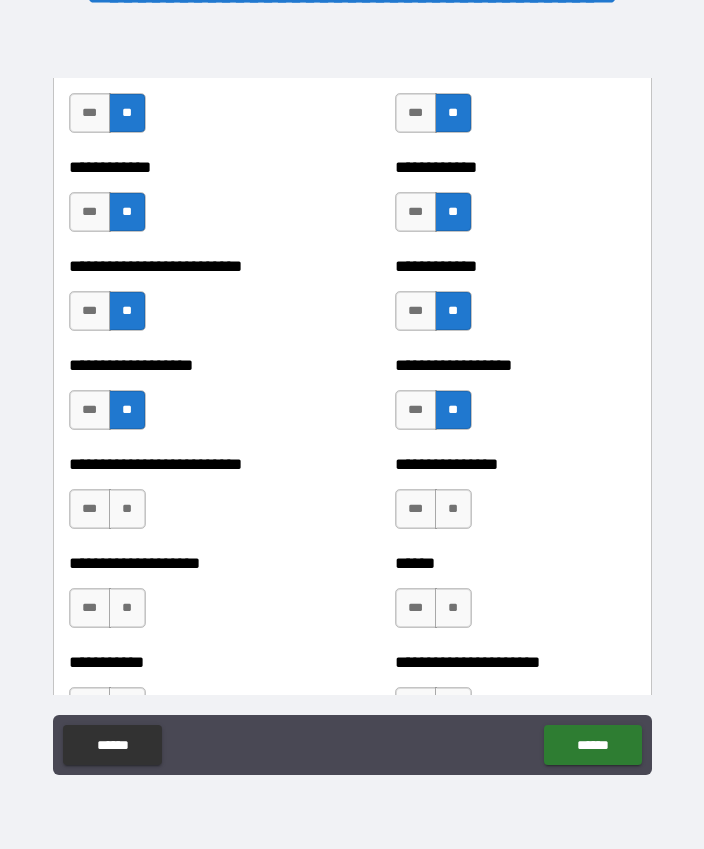 scroll, scrollTop: 5609, scrollLeft: 0, axis: vertical 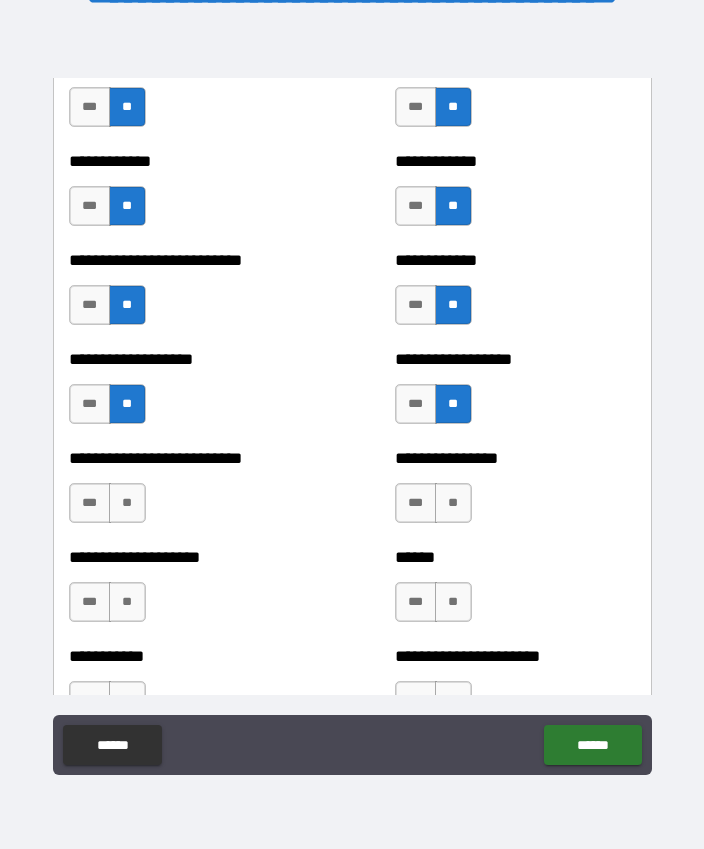 click on "**" at bounding box center [127, 503] 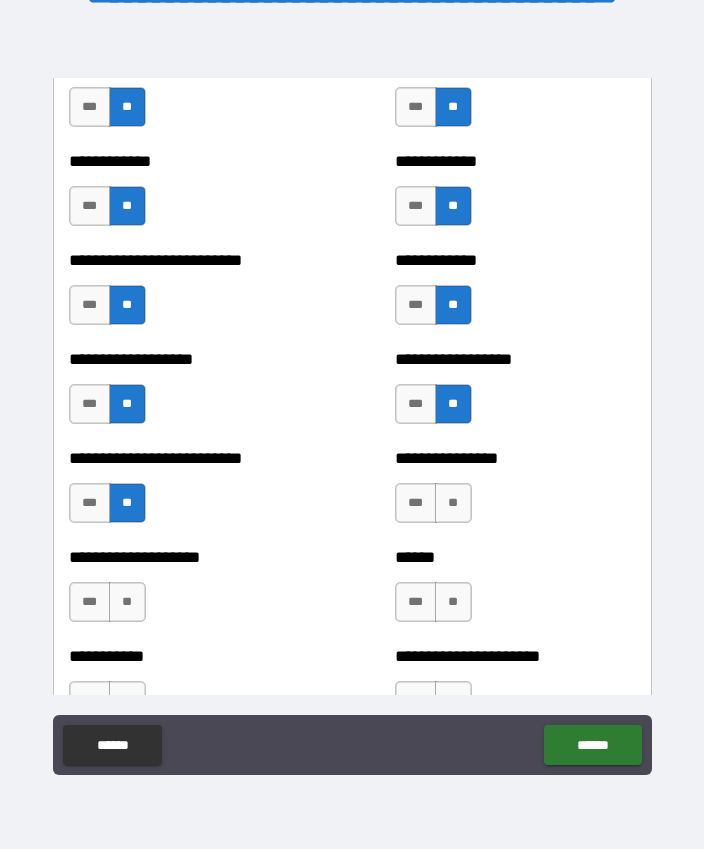 click on "**" at bounding box center (453, 503) 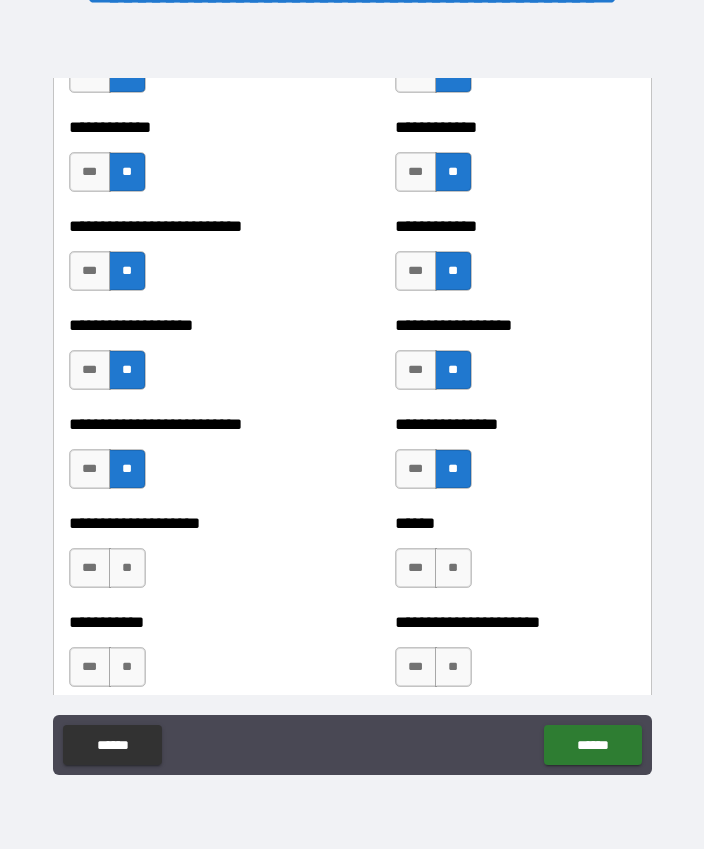 scroll, scrollTop: 5671, scrollLeft: 0, axis: vertical 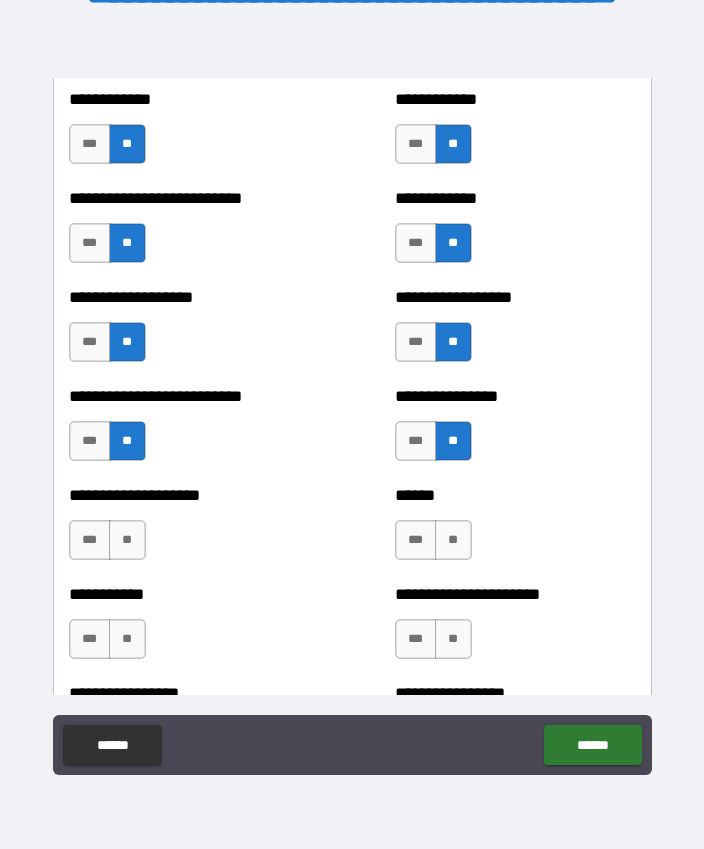 click on "**" at bounding box center (127, 540) 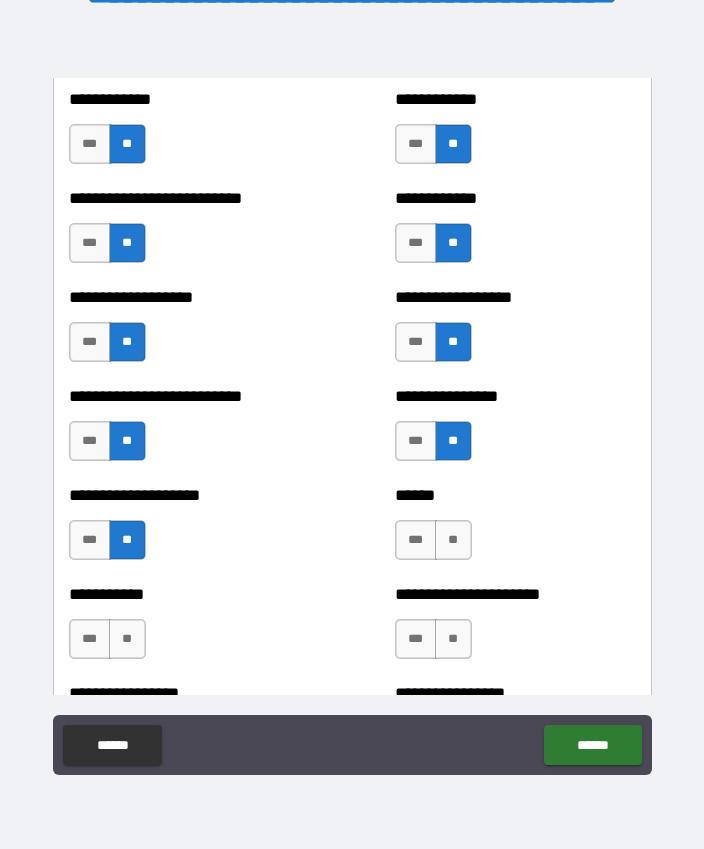 click on "**" at bounding box center (453, 540) 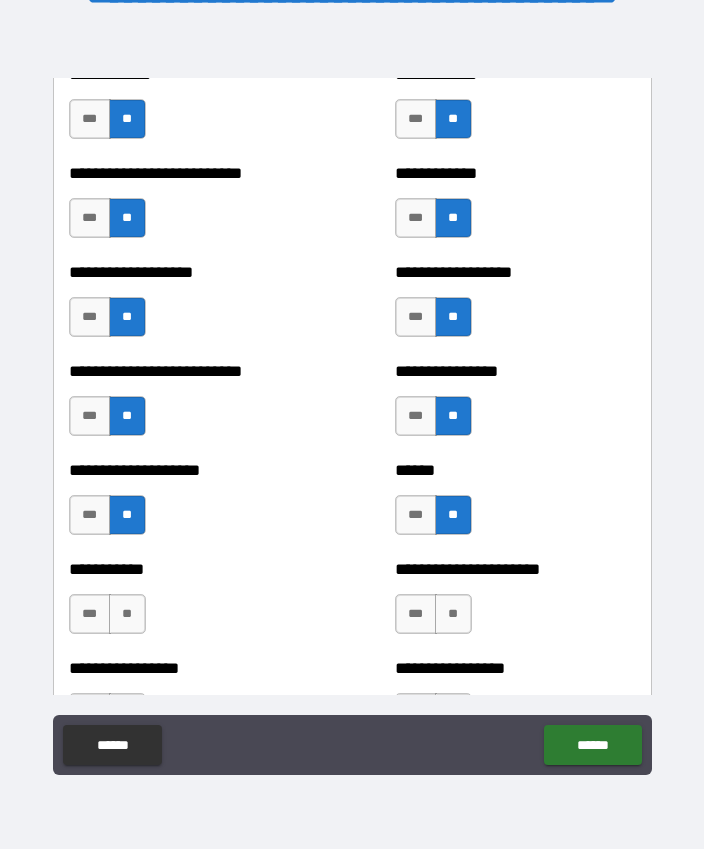 scroll, scrollTop: 5754, scrollLeft: 0, axis: vertical 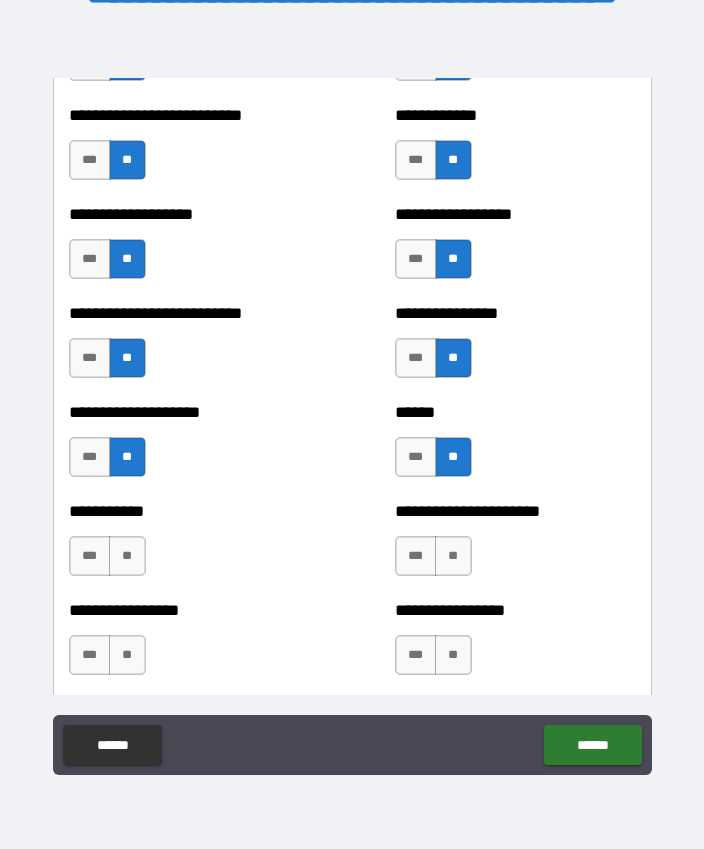 click on "**" at bounding box center [127, 556] 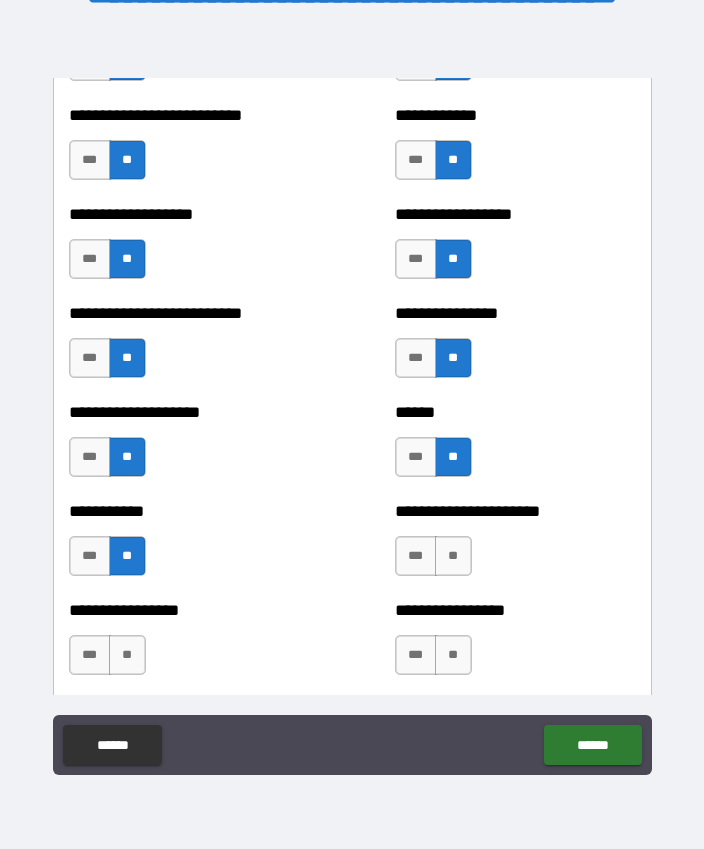 click on "**" at bounding box center [453, 556] 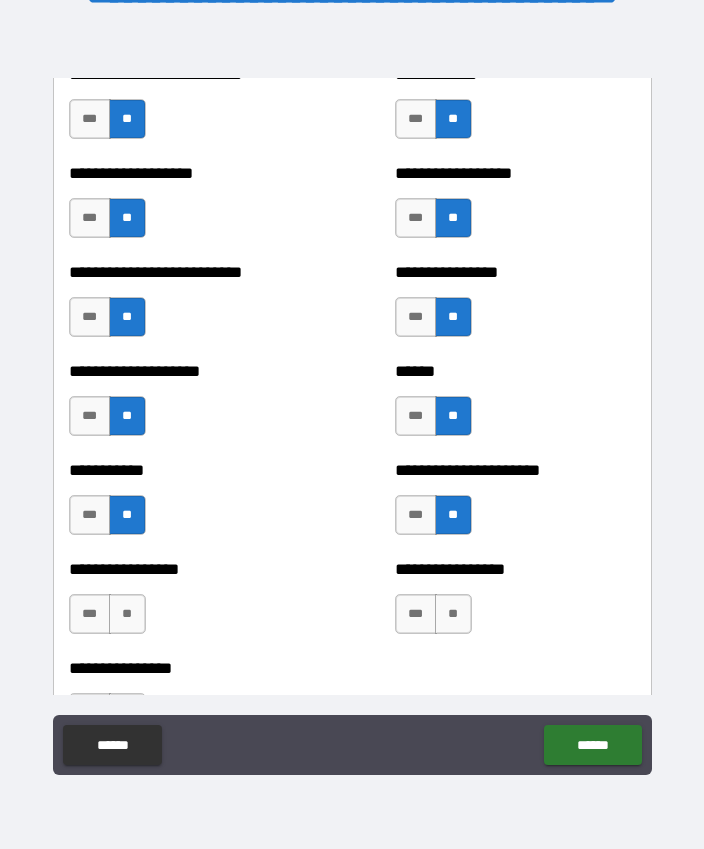 scroll, scrollTop: 5819, scrollLeft: 0, axis: vertical 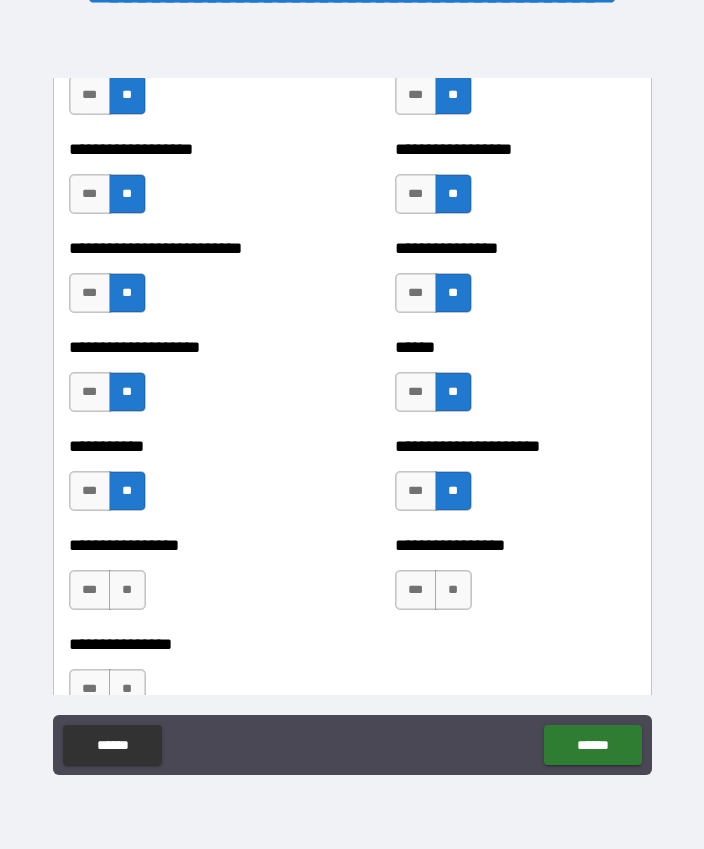 click on "**" at bounding box center [127, 590] 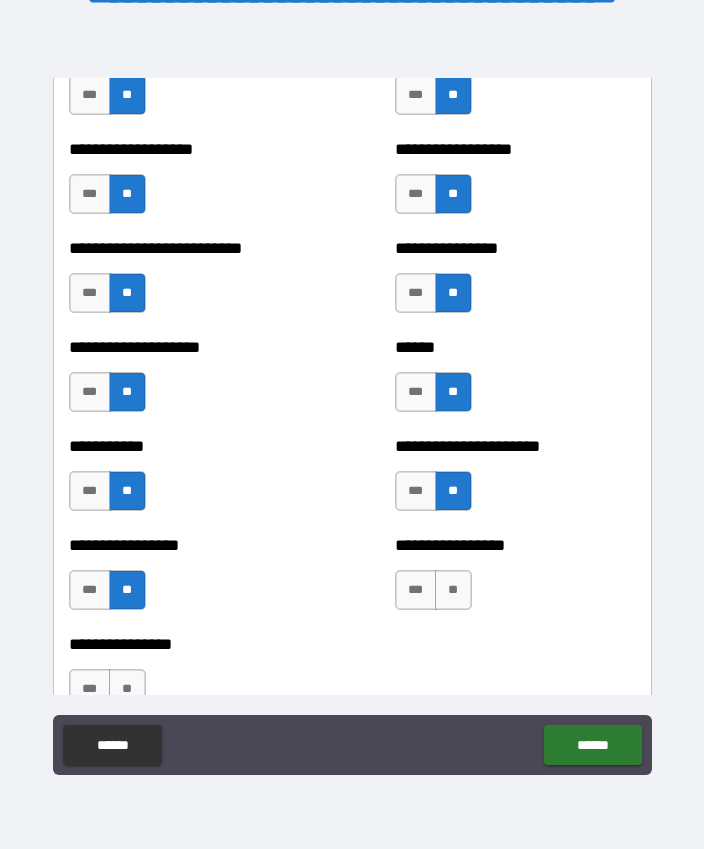 click on "**" at bounding box center (453, 590) 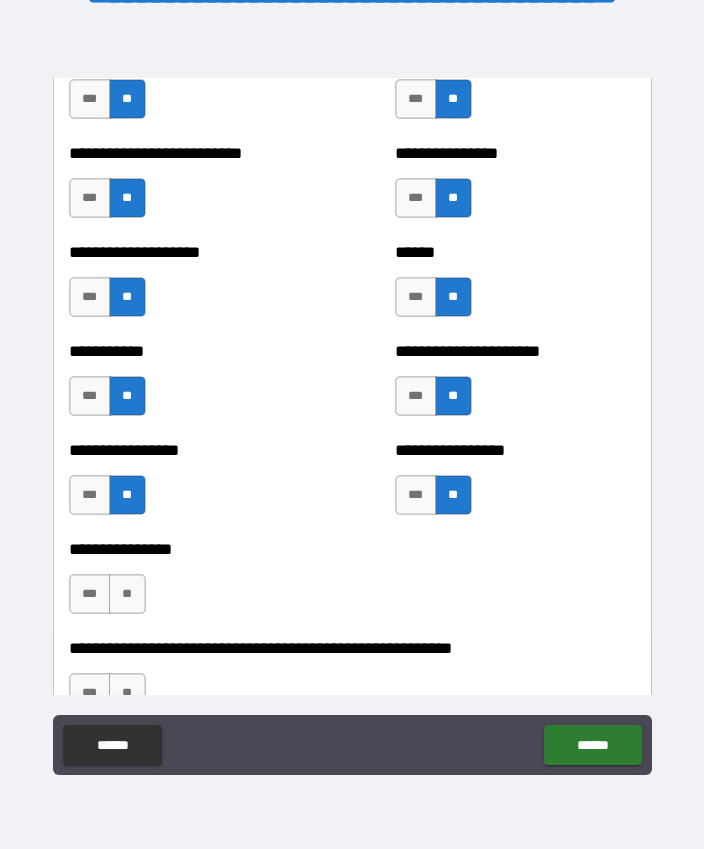 click on "**" at bounding box center [127, 594] 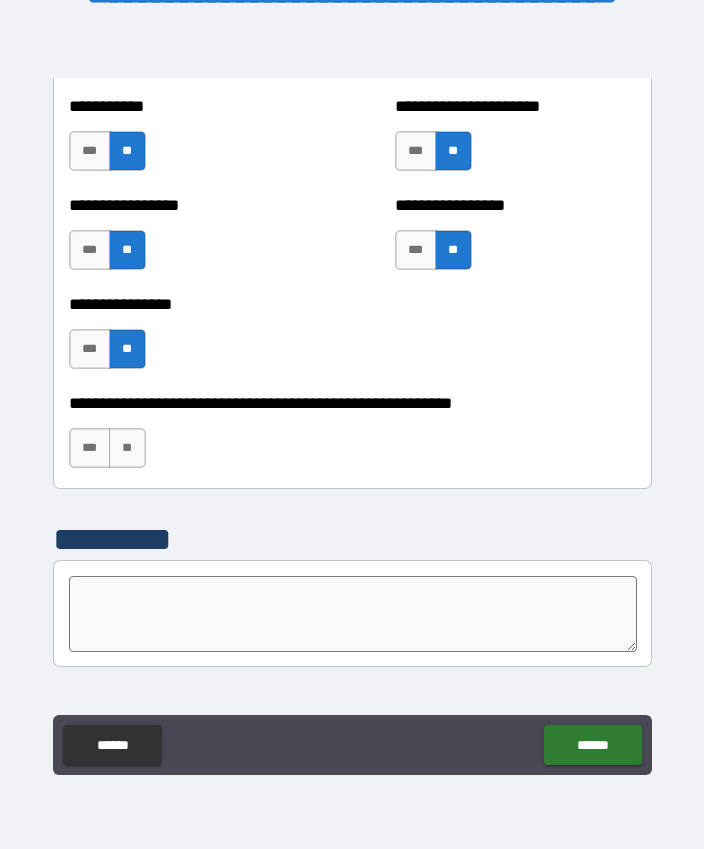 scroll, scrollTop: 6161, scrollLeft: 0, axis: vertical 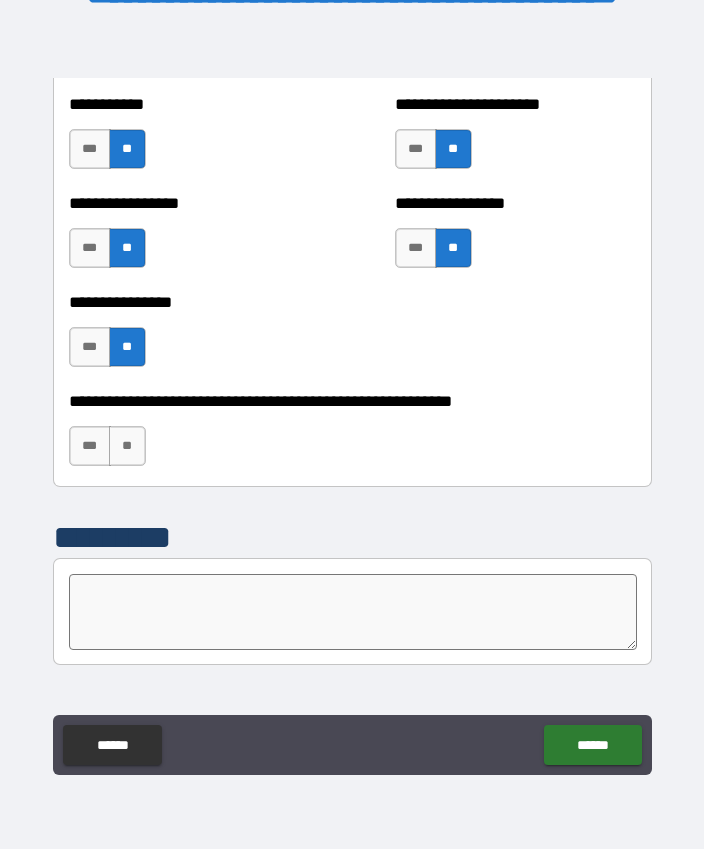 click on "**" at bounding box center [127, 446] 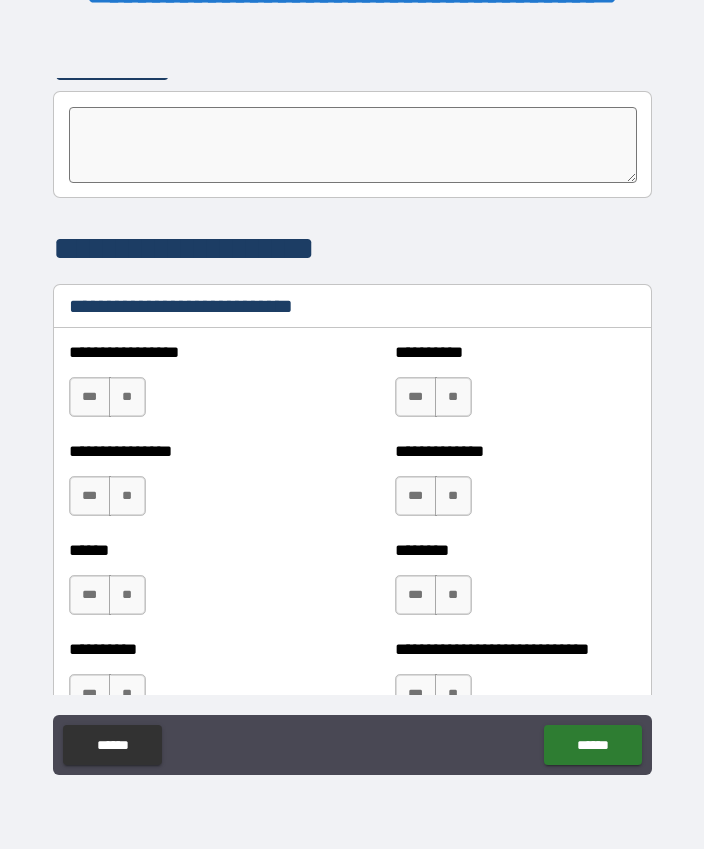 scroll, scrollTop: 6619, scrollLeft: 0, axis: vertical 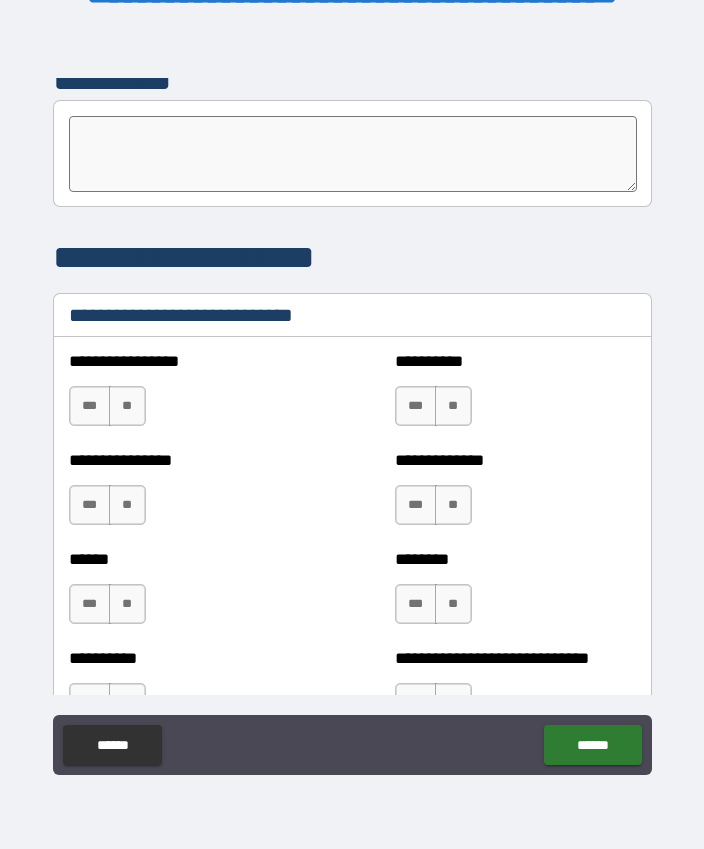 click on "***" at bounding box center (90, 406) 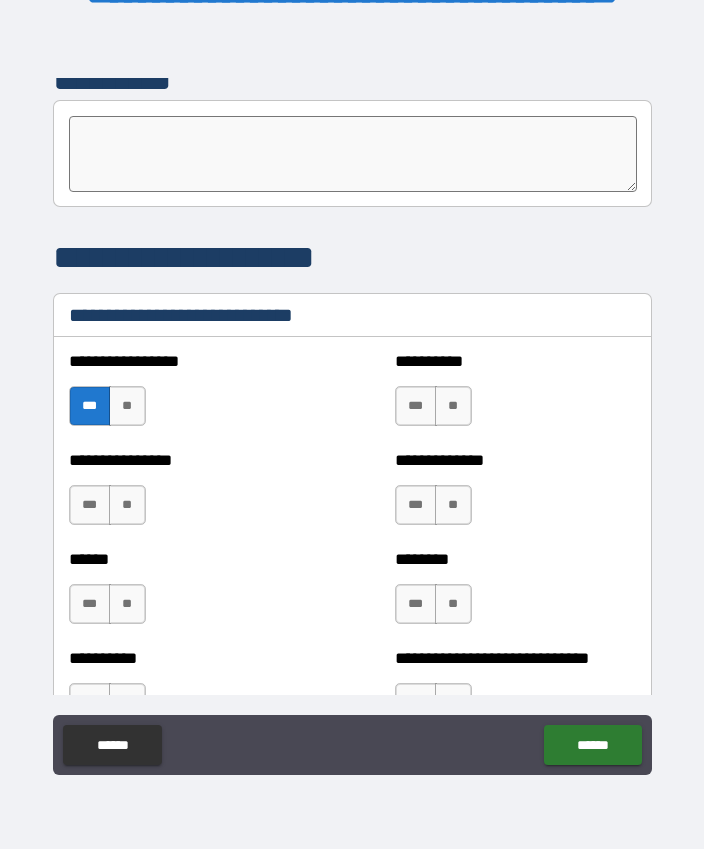 click on "**" at bounding box center [453, 406] 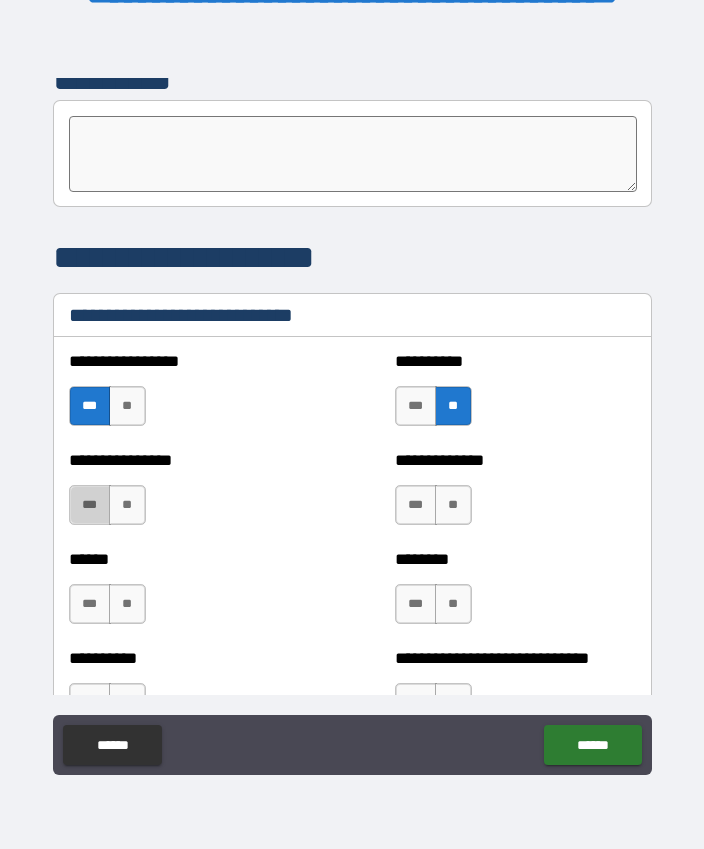 click on "***" at bounding box center [90, 505] 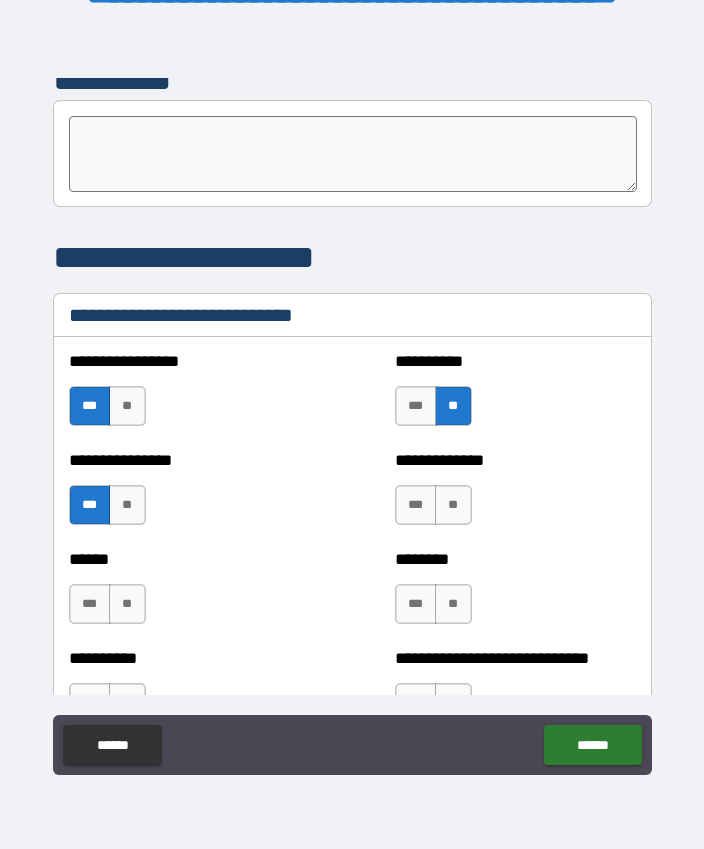 click on "***" at bounding box center [416, 505] 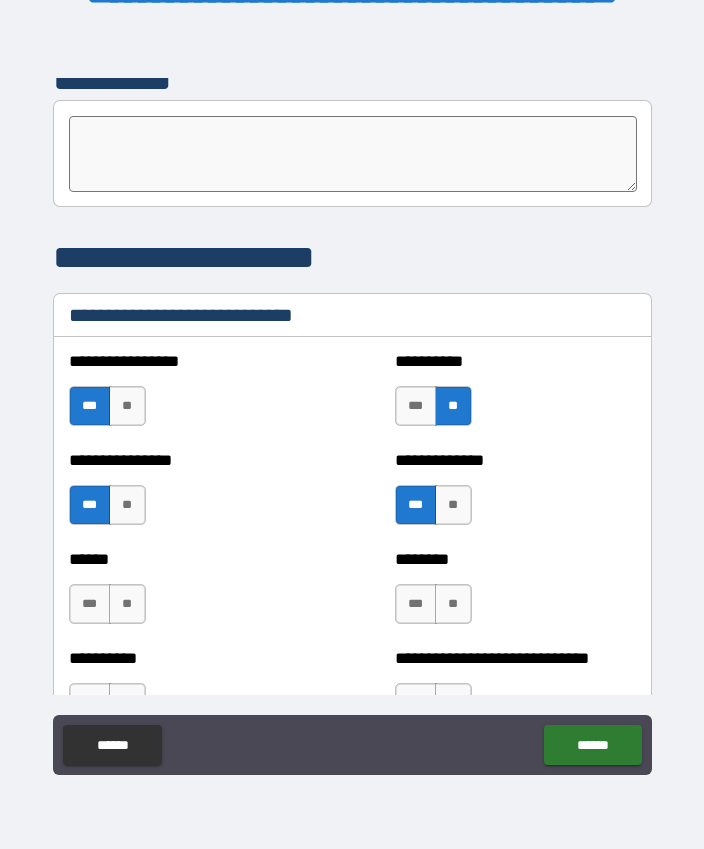 click on "***" at bounding box center [90, 604] 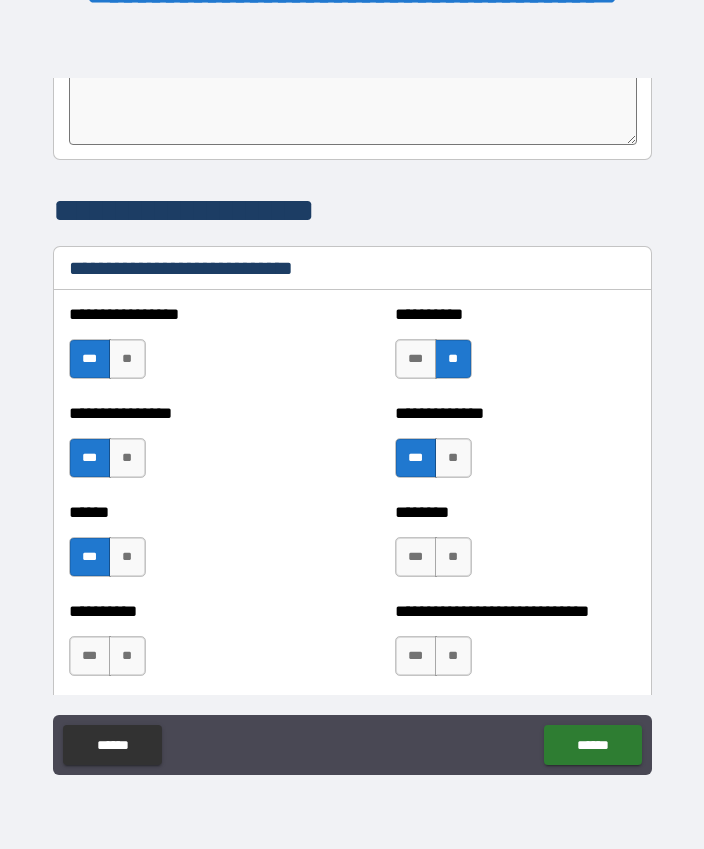 click on "***" at bounding box center [416, 557] 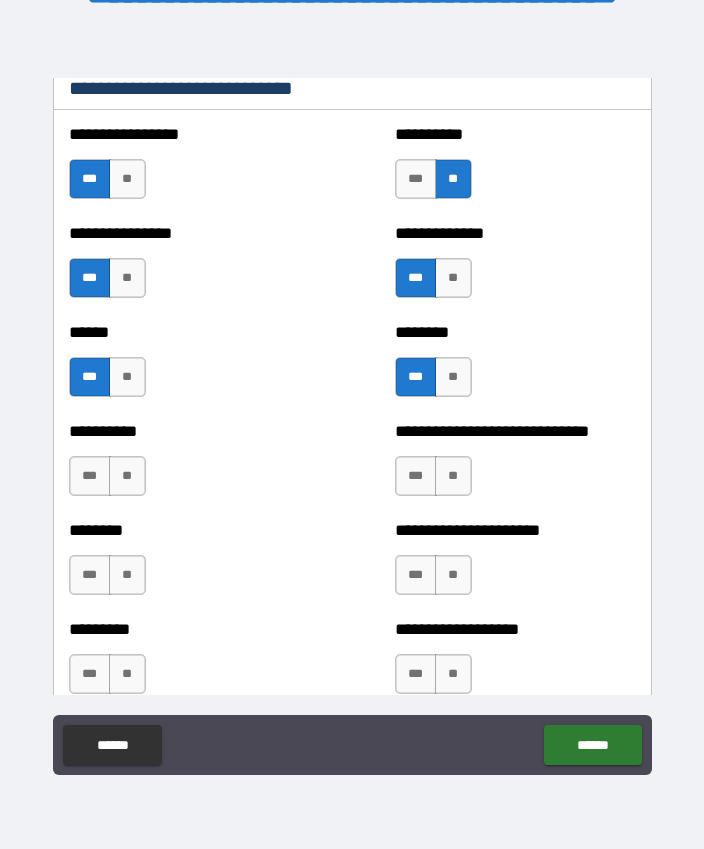 scroll, scrollTop: 6894, scrollLeft: 0, axis: vertical 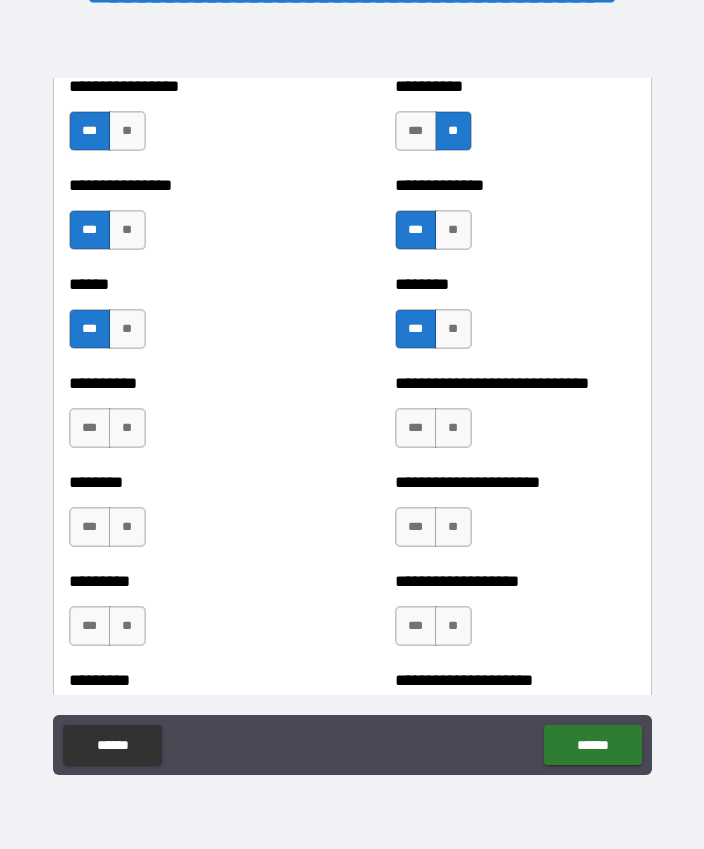 click on "***" at bounding box center (416, 428) 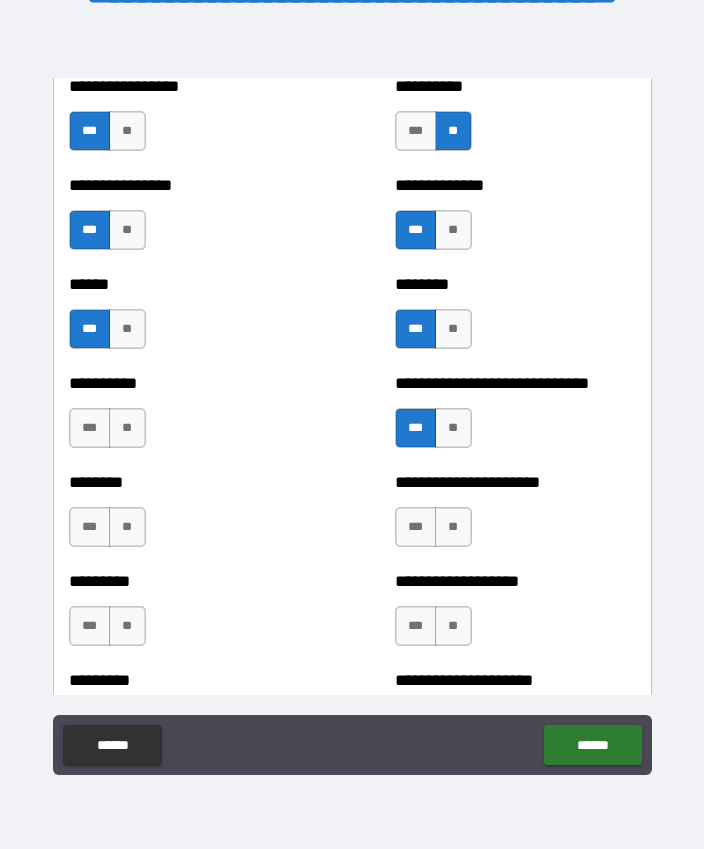 click on "***" at bounding box center (90, 527) 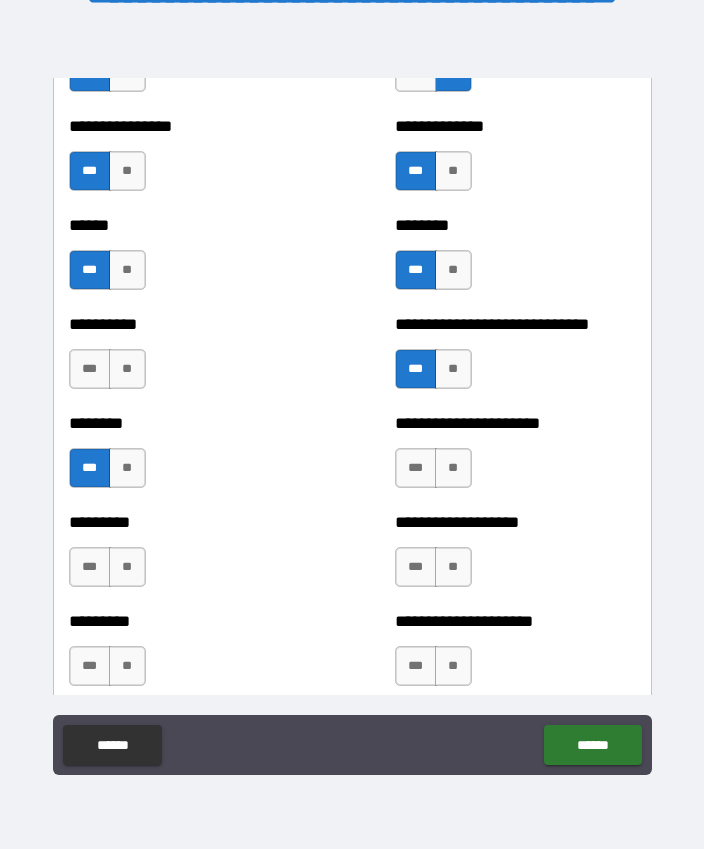 scroll, scrollTop: 6981, scrollLeft: 0, axis: vertical 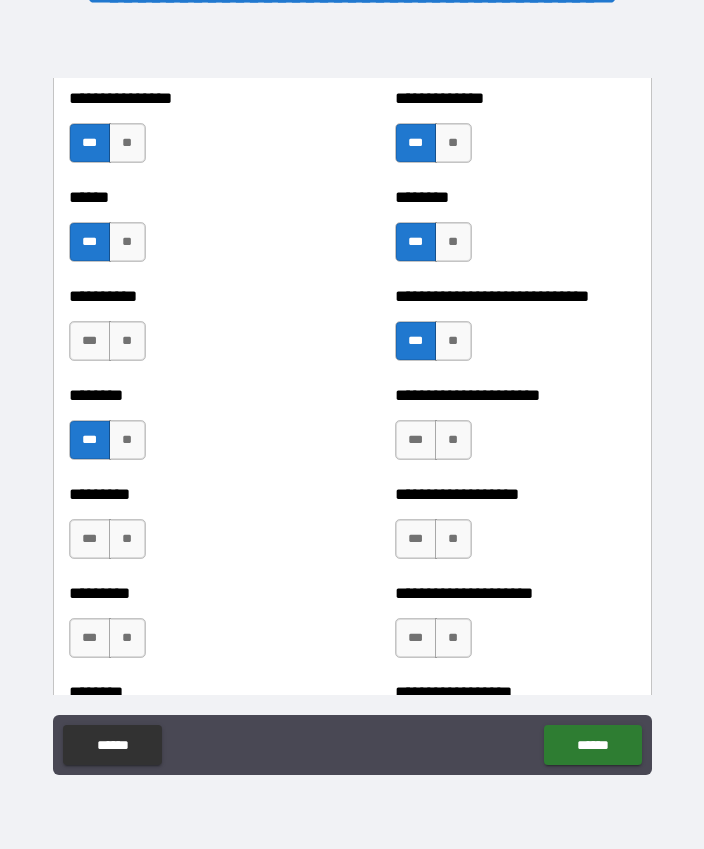 click on "***" at bounding box center [416, 440] 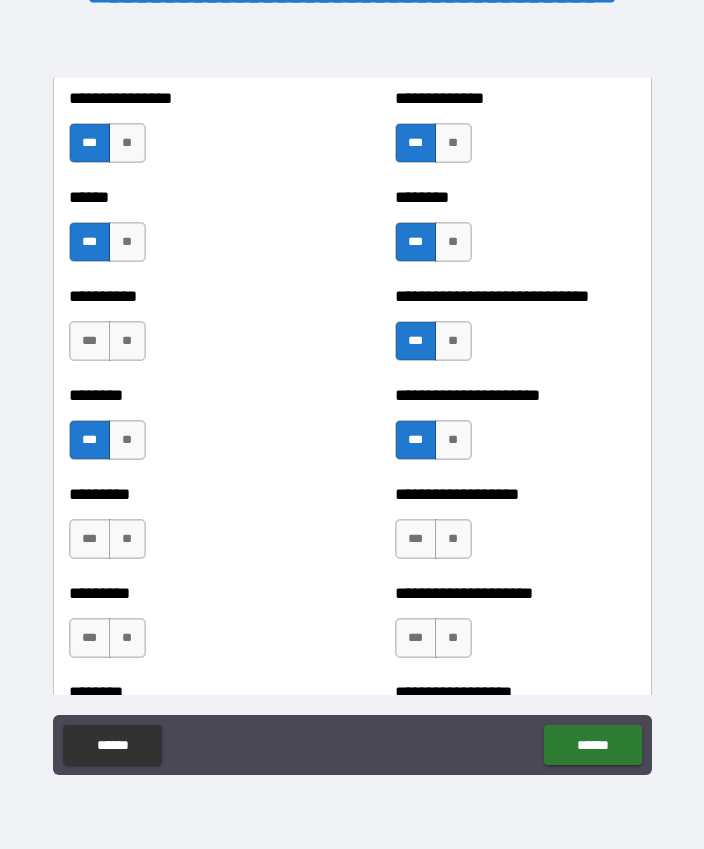 click on "**" at bounding box center (127, 539) 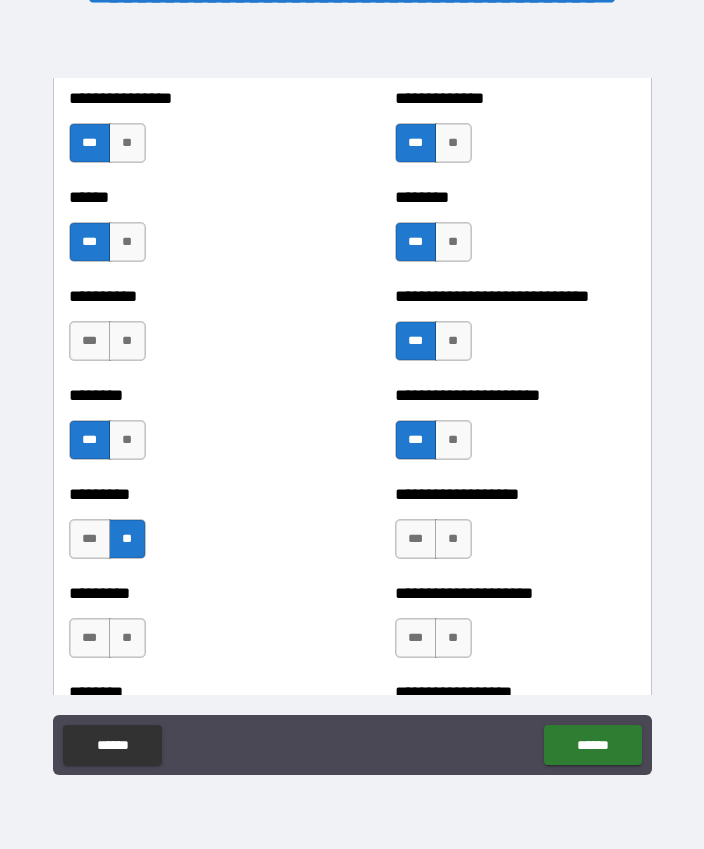 click on "***" at bounding box center [416, 539] 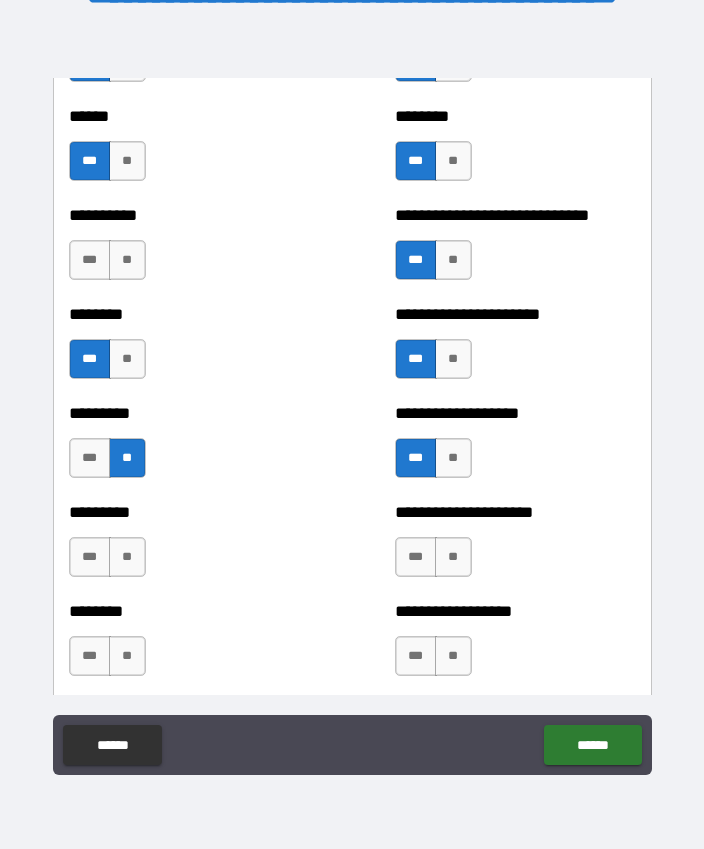 scroll, scrollTop: 7072, scrollLeft: 0, axis: vertical 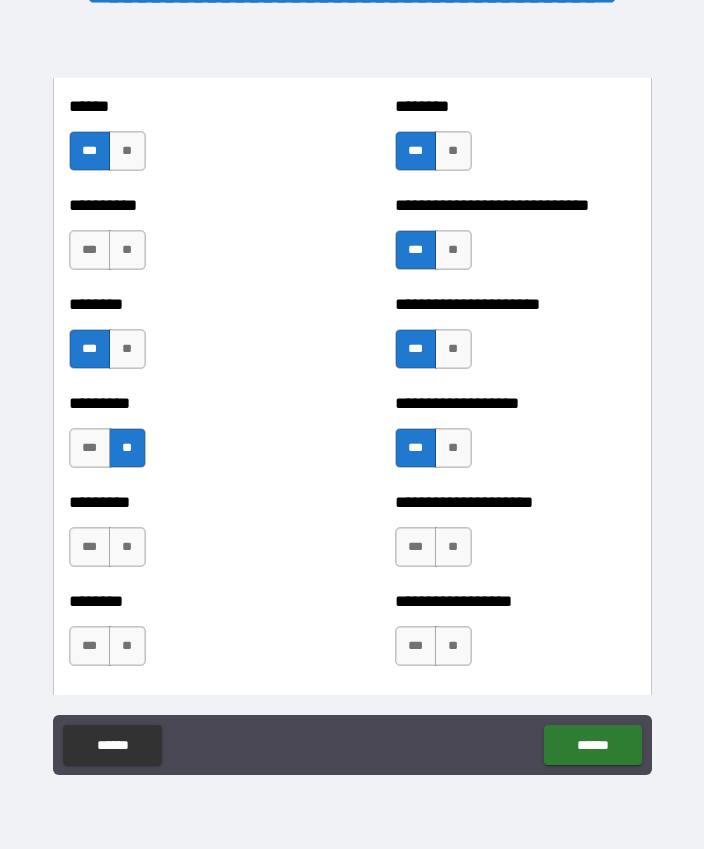 click on "***" at bounding box center (90, 547) 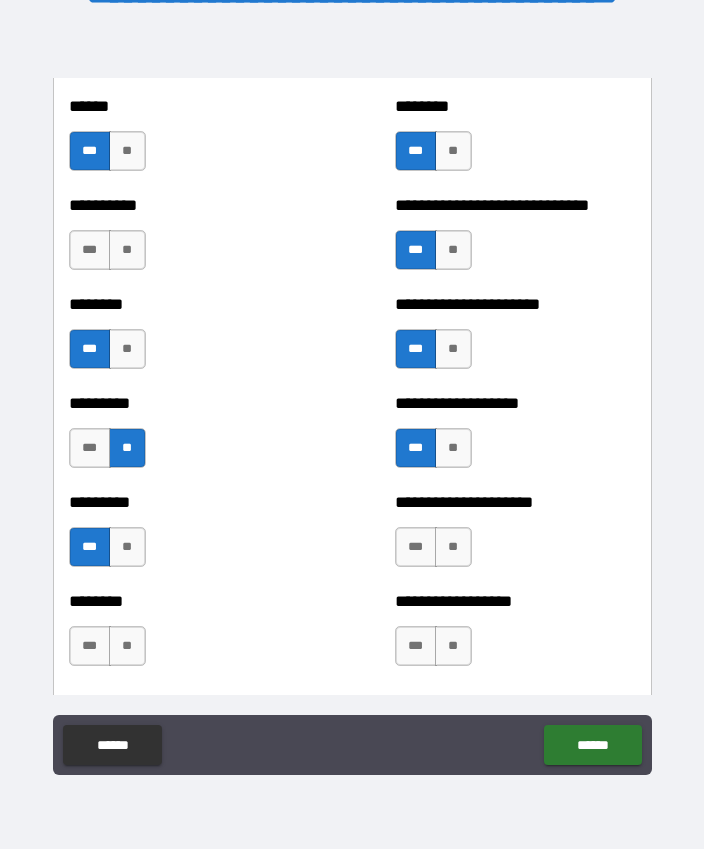 click on "***" at bounding box center [416, 547] 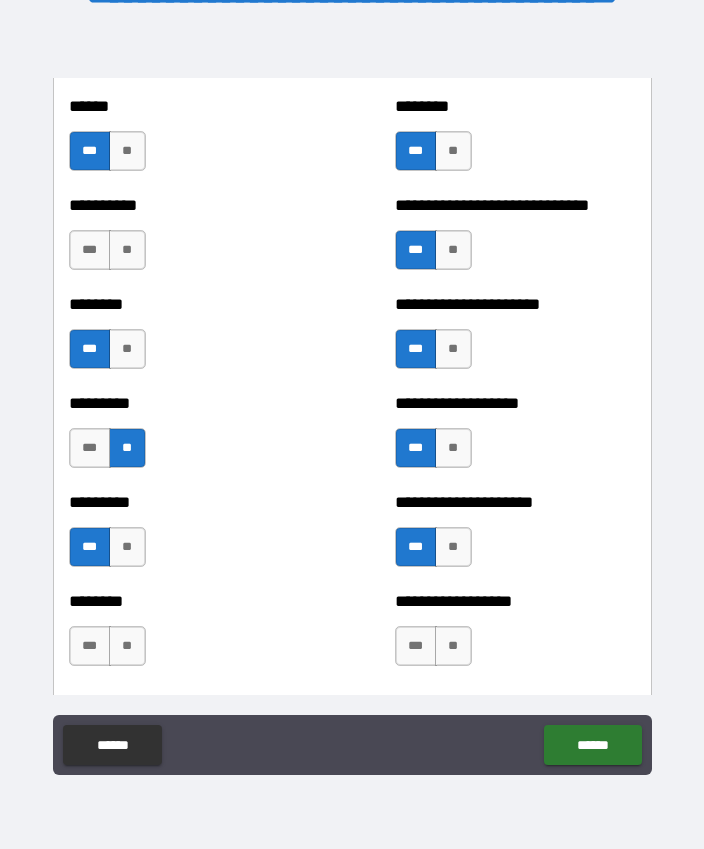 click on "**" at bounding box center (453, 547) 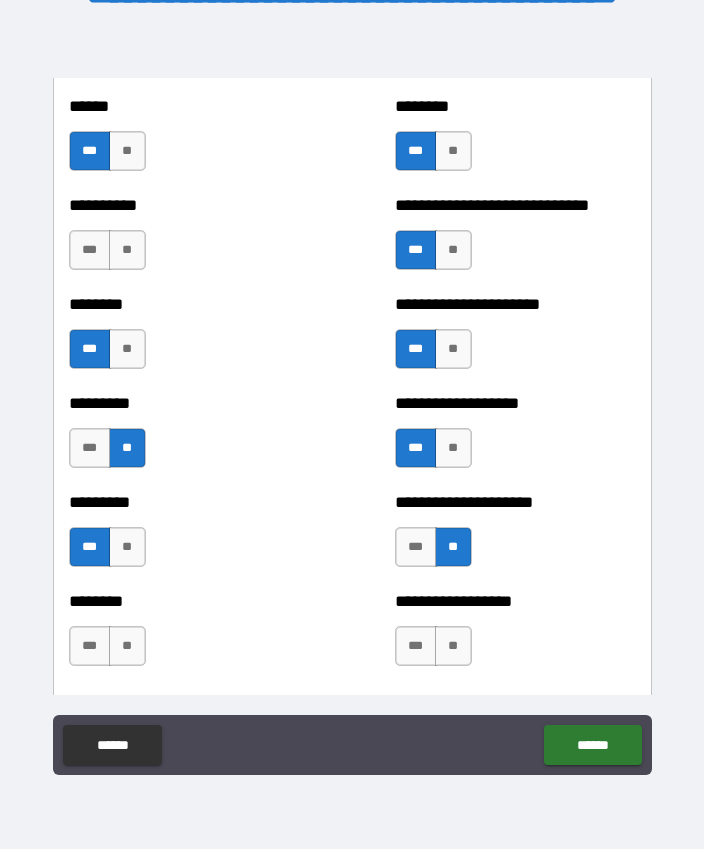 click on "***" at bounding box center [416, 547] 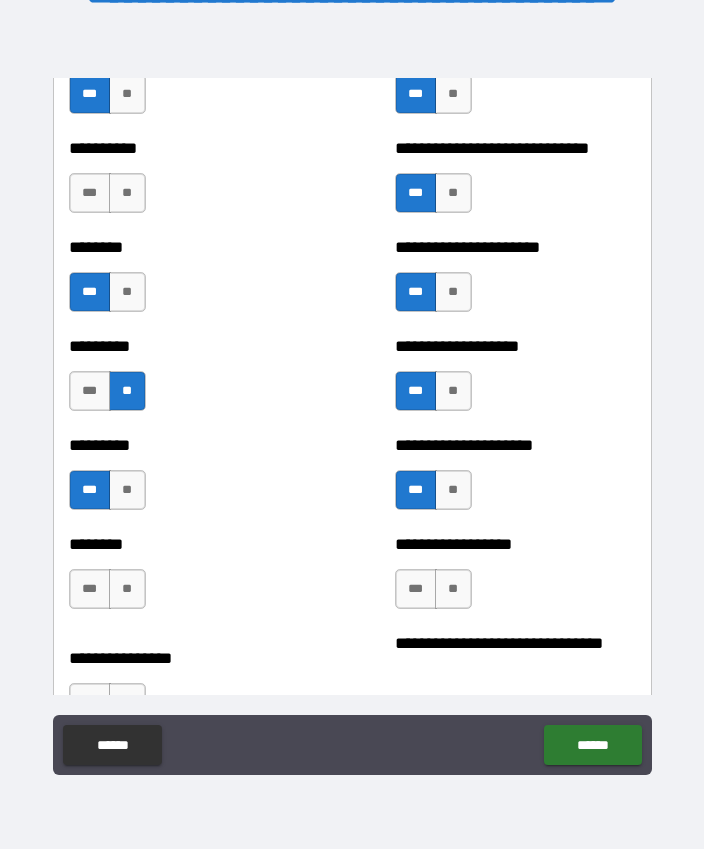 scroll, scrollTop: 7141, scrollLeft: 0, axis: vertical 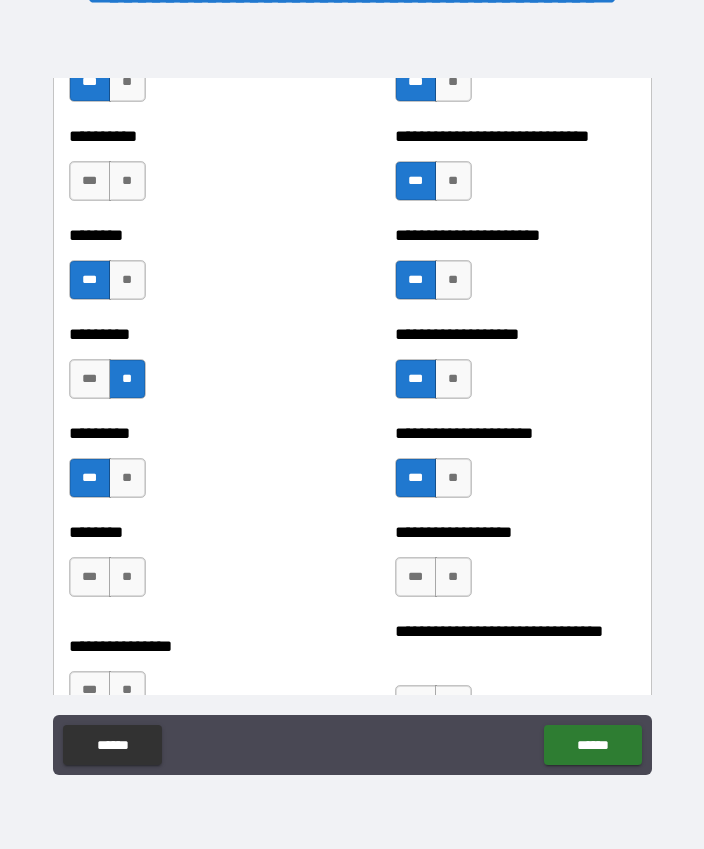 click on "***" at bounding box center (90, 577) 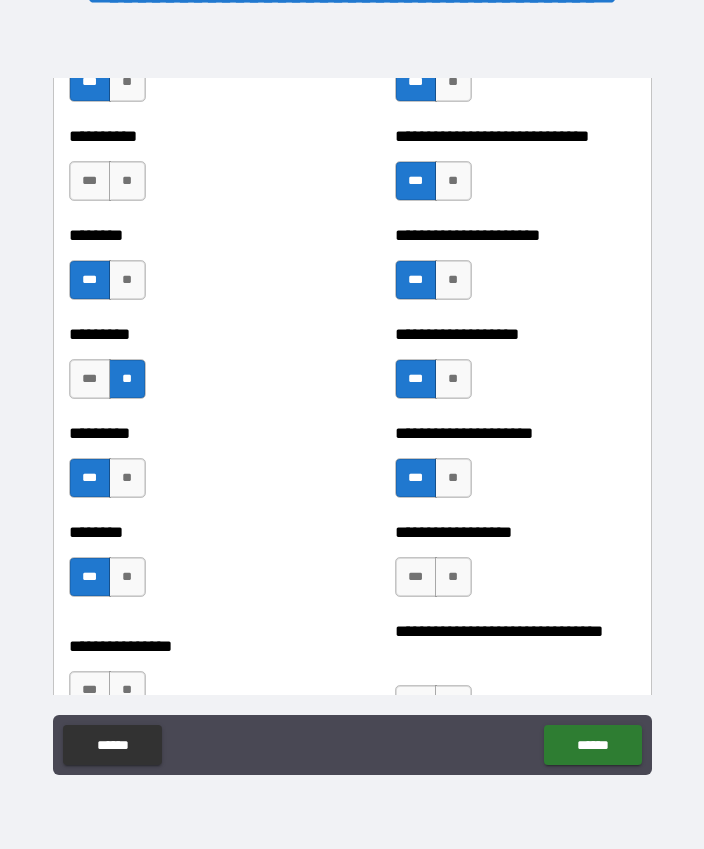 click on "**" at bounding box center [453, 478] 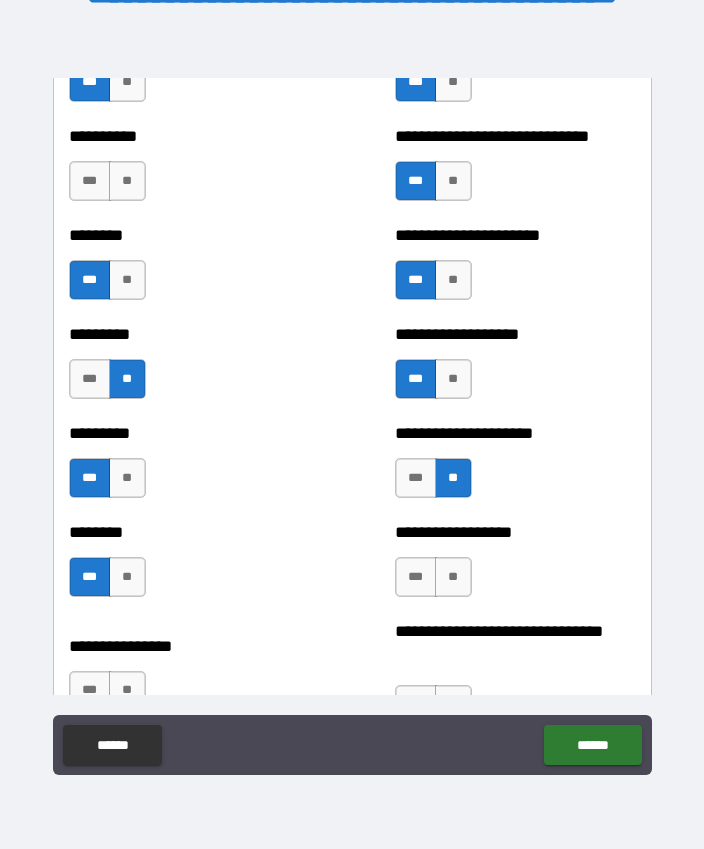 click on "***" at bounding box center (416, 478) 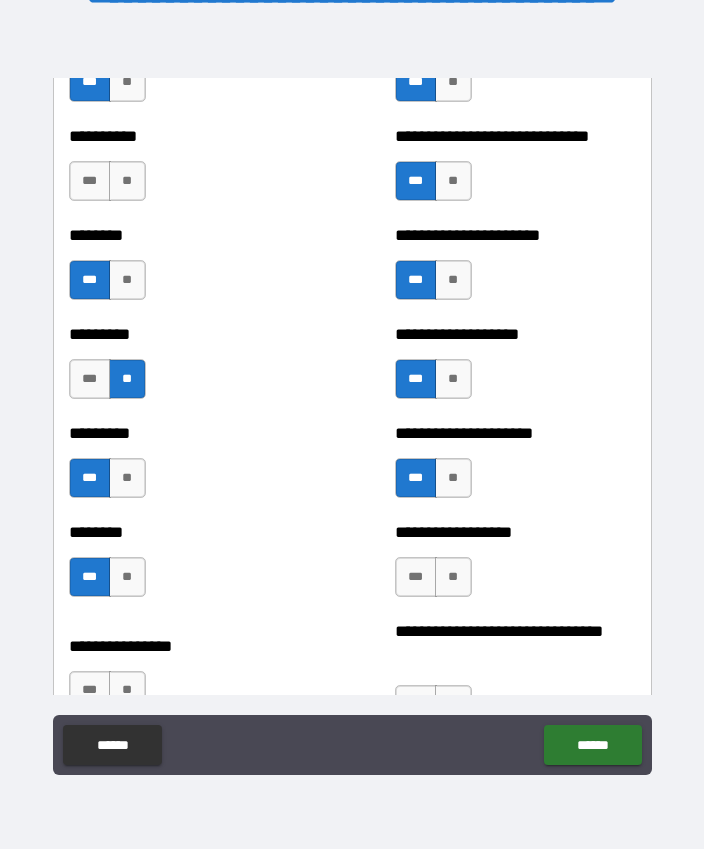 click on "**" at bounding box center [453, 577] 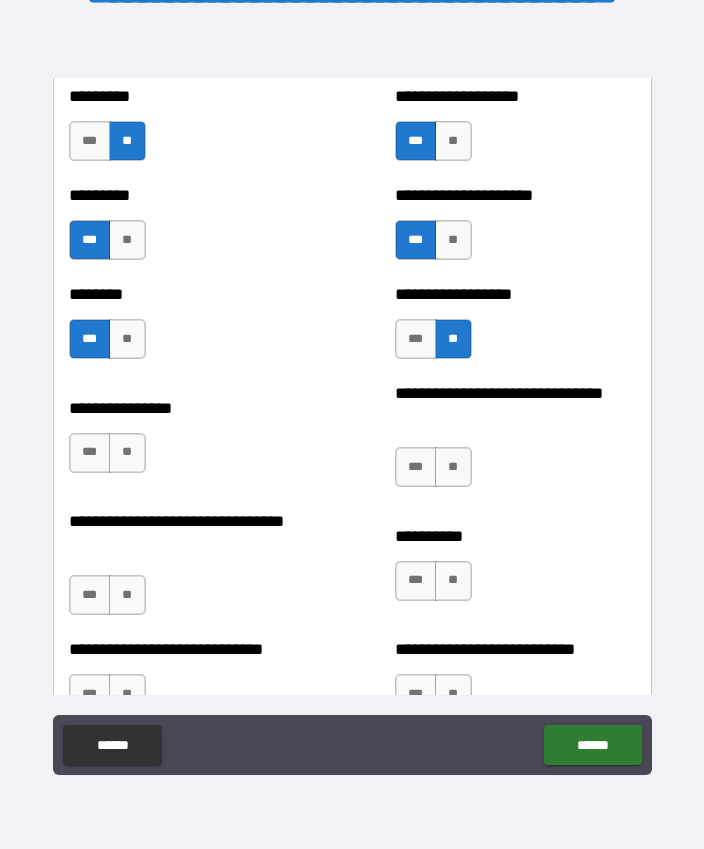scroll, scrollTop: 7389, scrollLeft: 0, axis: vertical 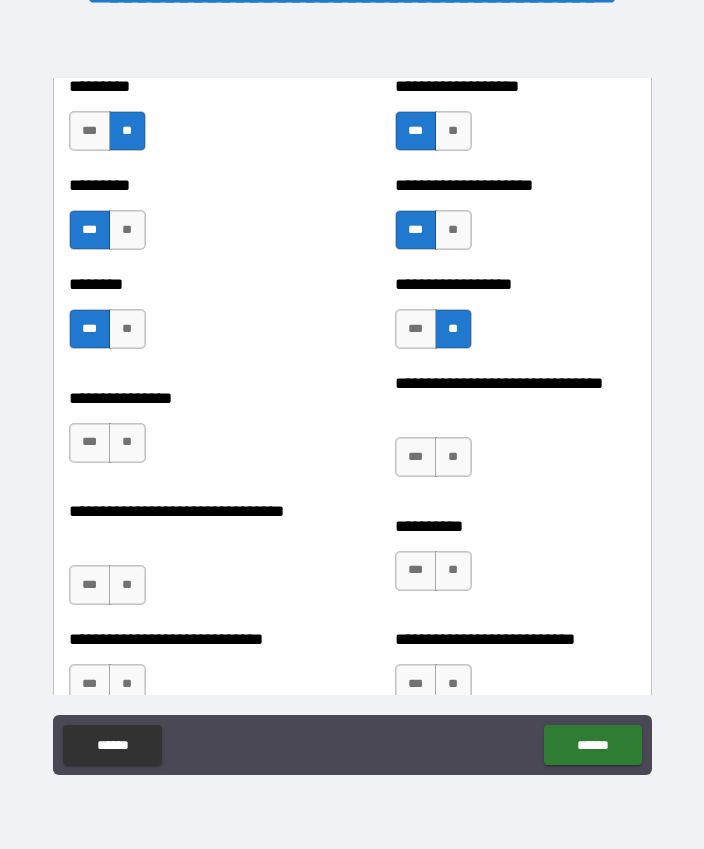 click on "**" at bounding box center (127, 443) 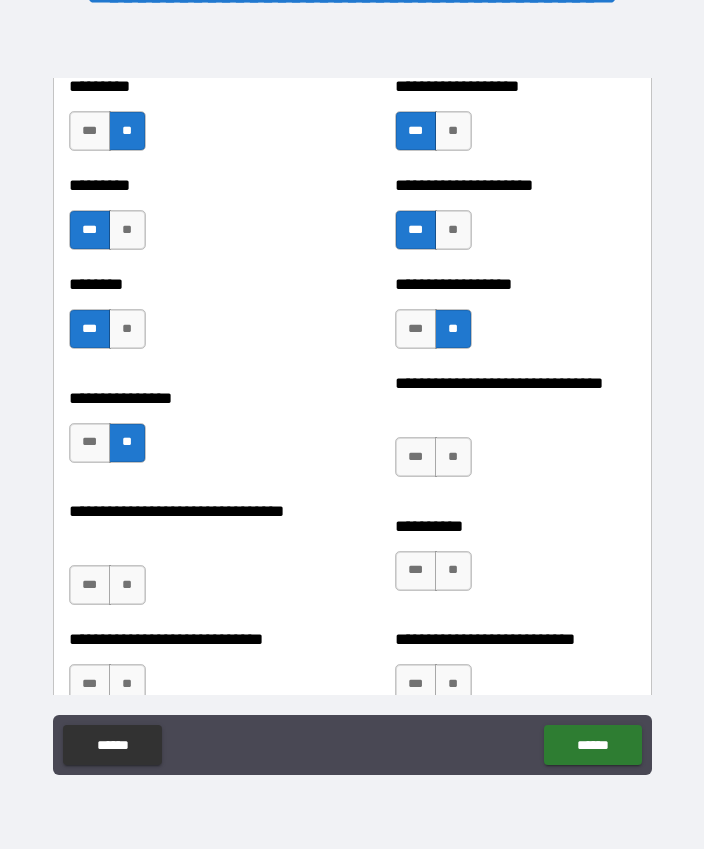 click on "**" at bounding box center [453, 457] 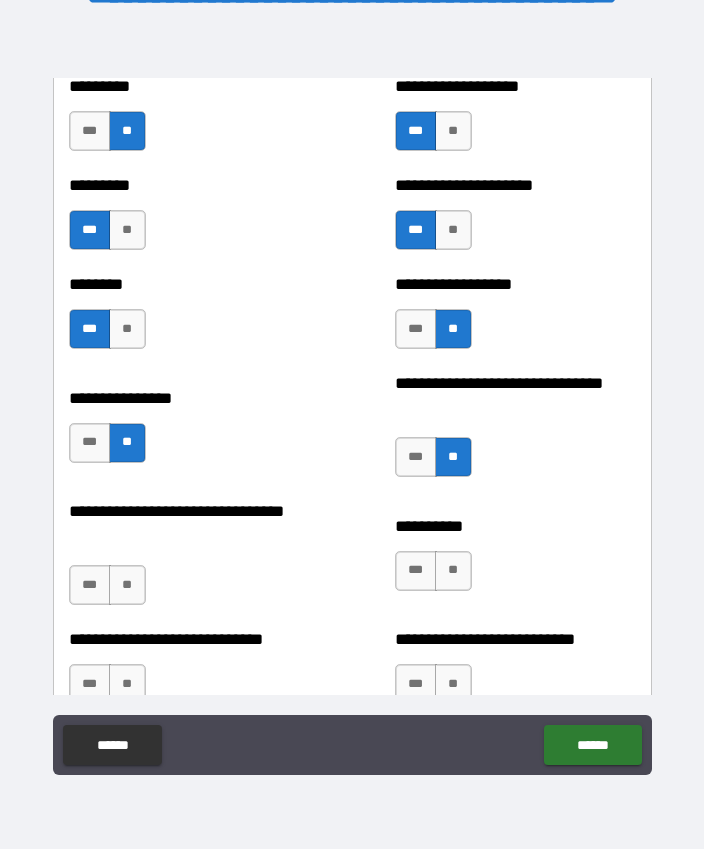 click on "**" at bounding box center (127, 585) 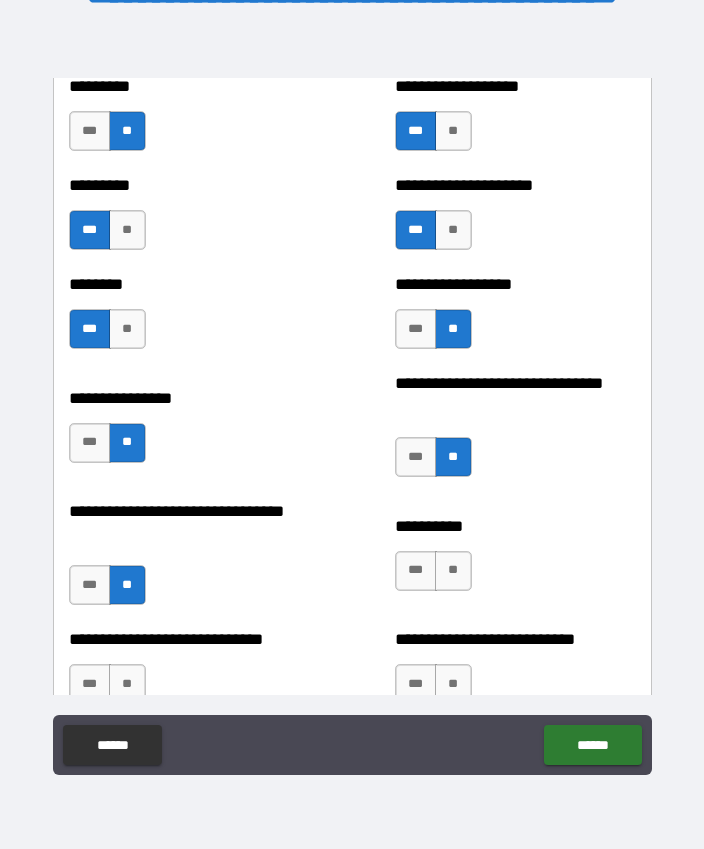 click on "***" at bounding box center (416, 571) 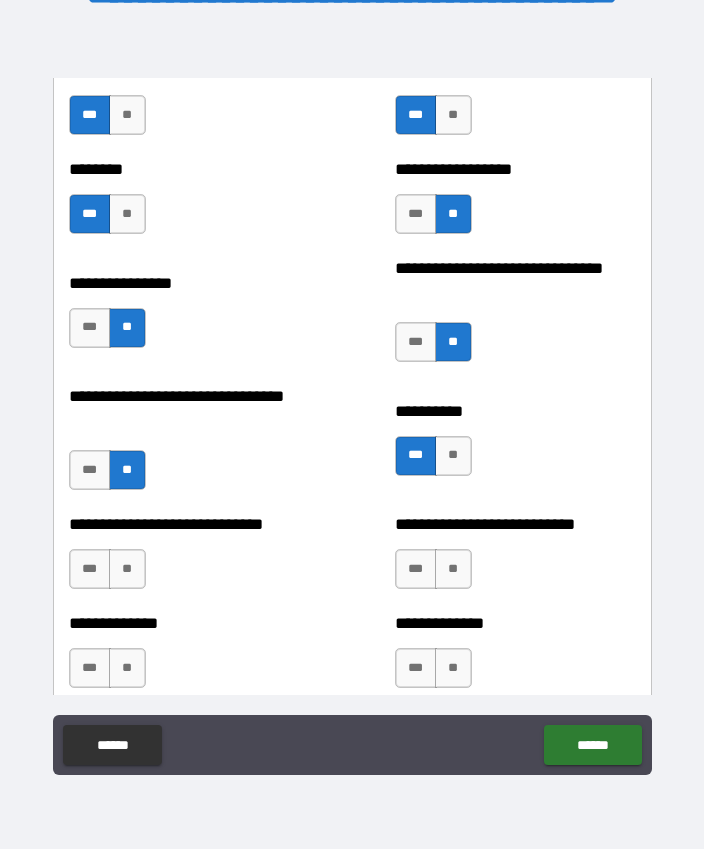 scroll, scrollTop: 7514, scrollLeft: 0, axis: vertical 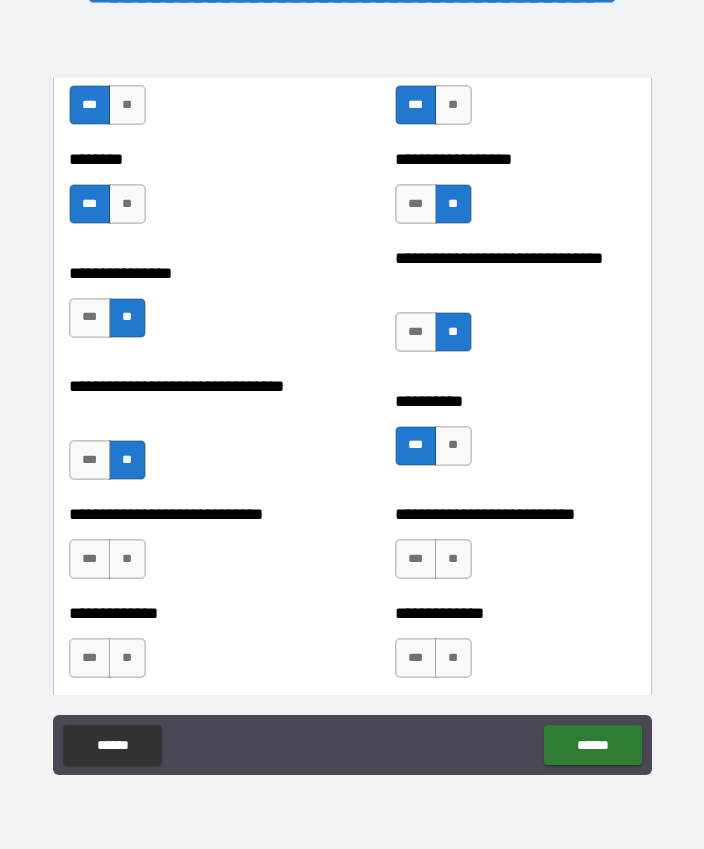 click on "***" at bounding box center [90, 559] 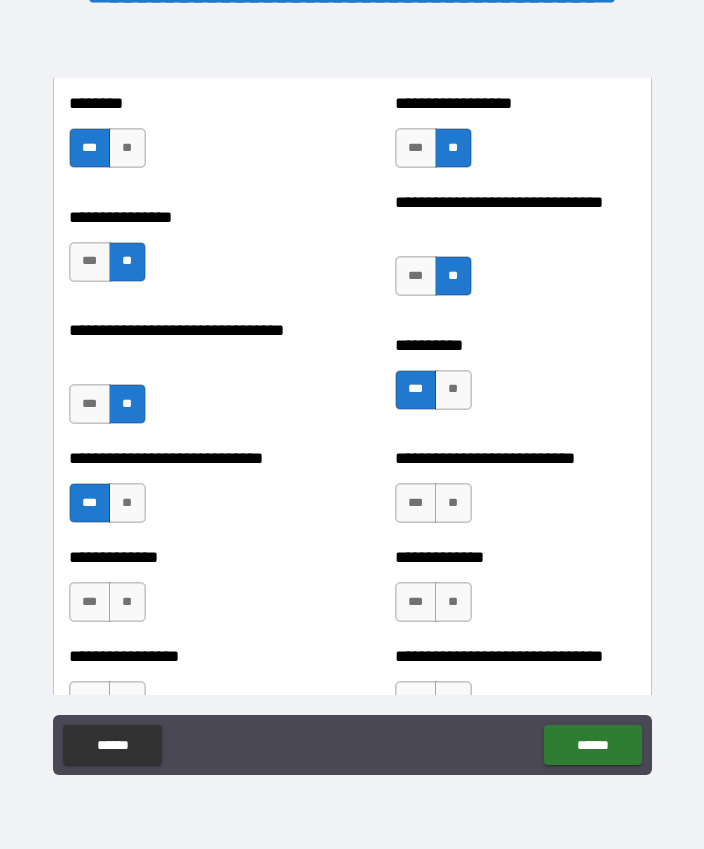 scroll, scrollTop: 7572, scrollLeft: 0, axis: vertical 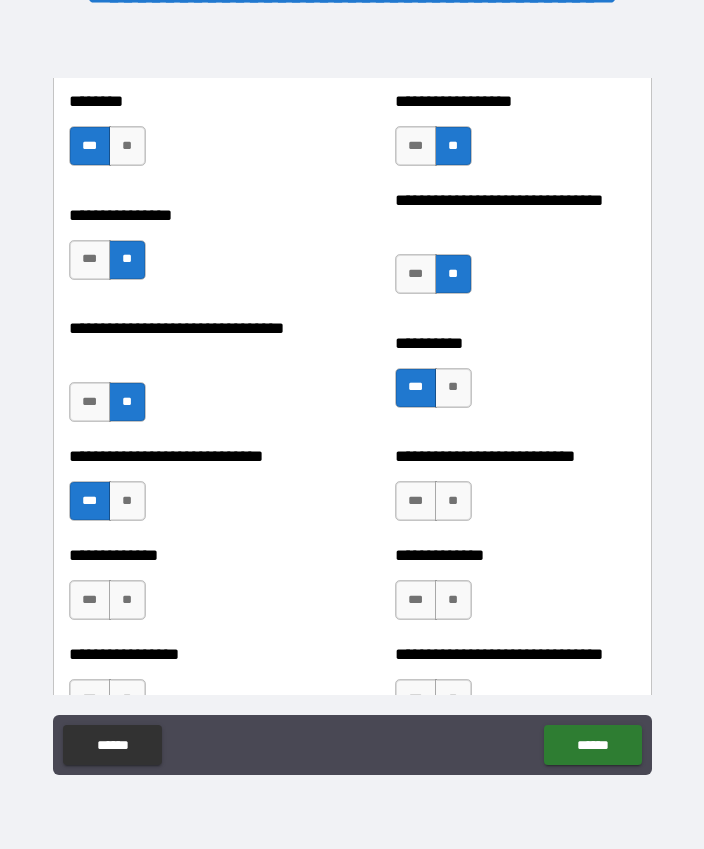 click on "**" at bounding box center [453, 501] 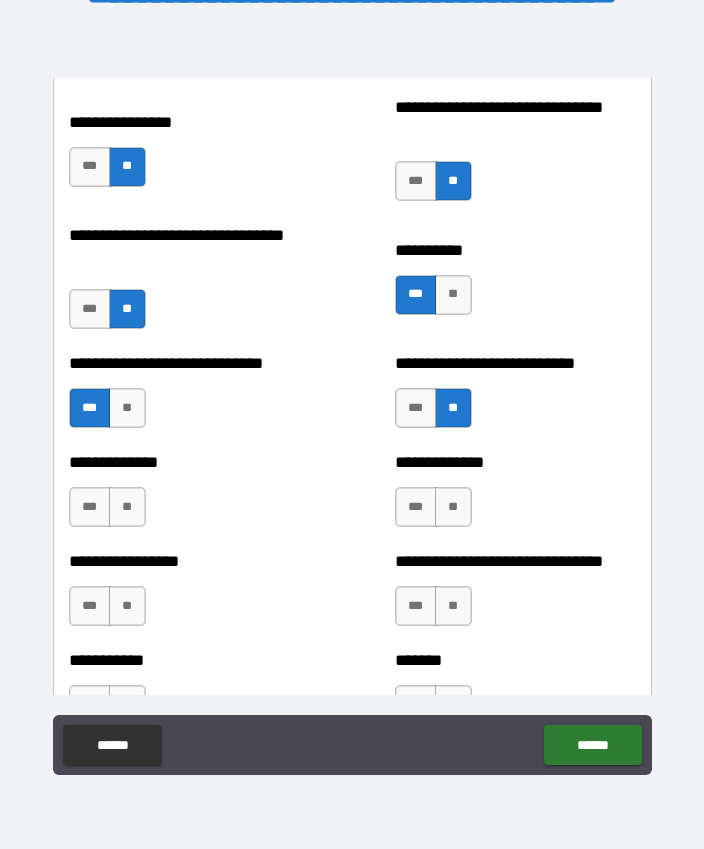 scroll, scrollTop: 7666, scrollLeft: 0, axis: vertical 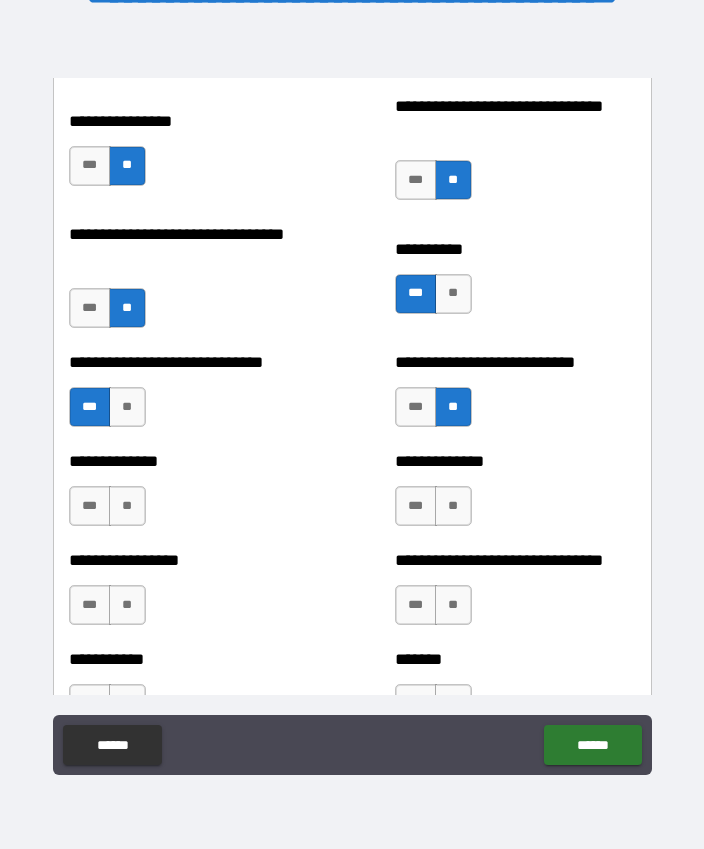 click on "**" at bounding box center (127, 506) 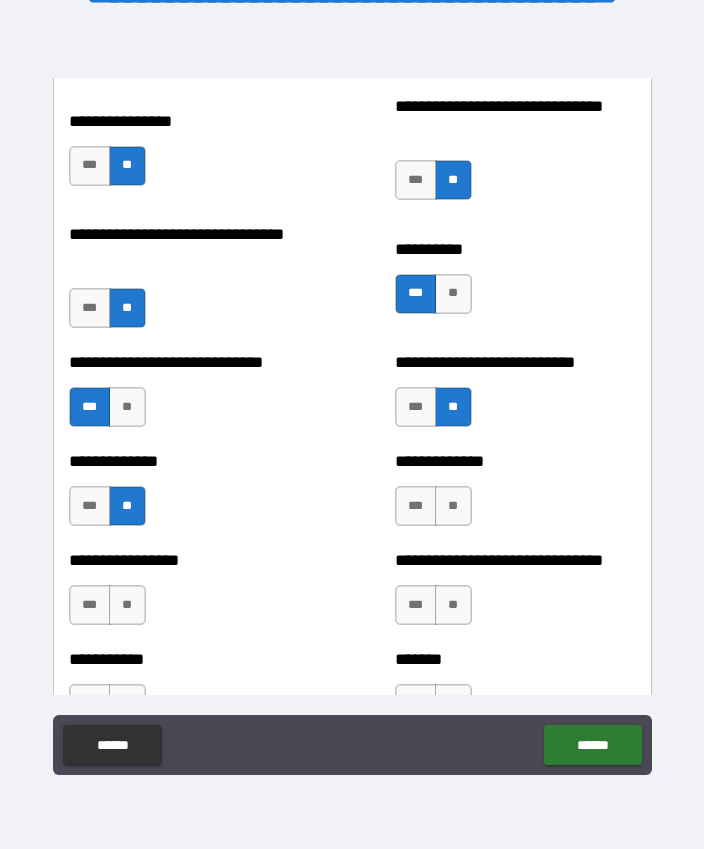 click on "**" at bounding box center (453, 506) 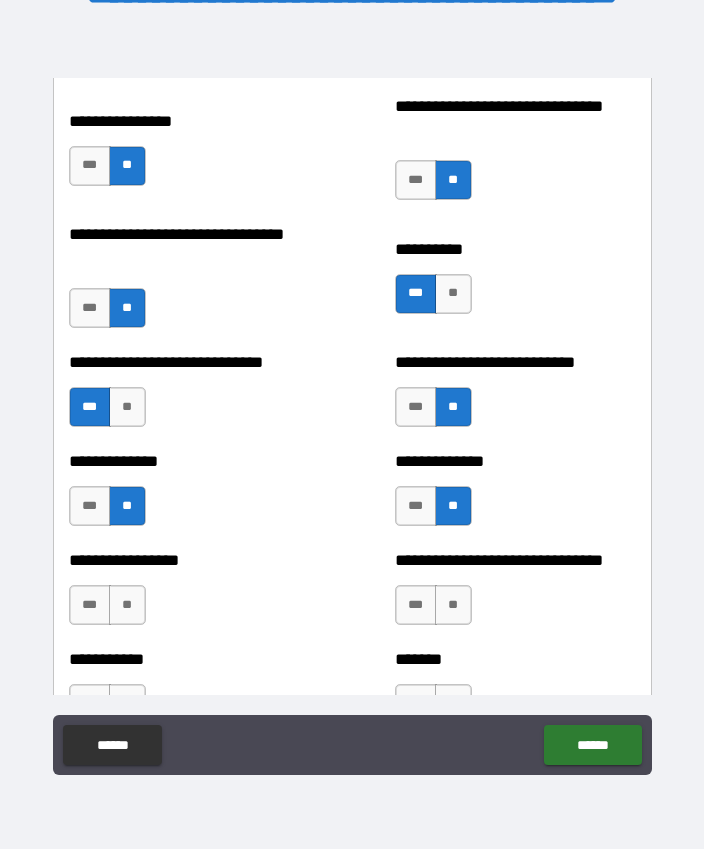 click on "**" at bounding box center [127, 605] 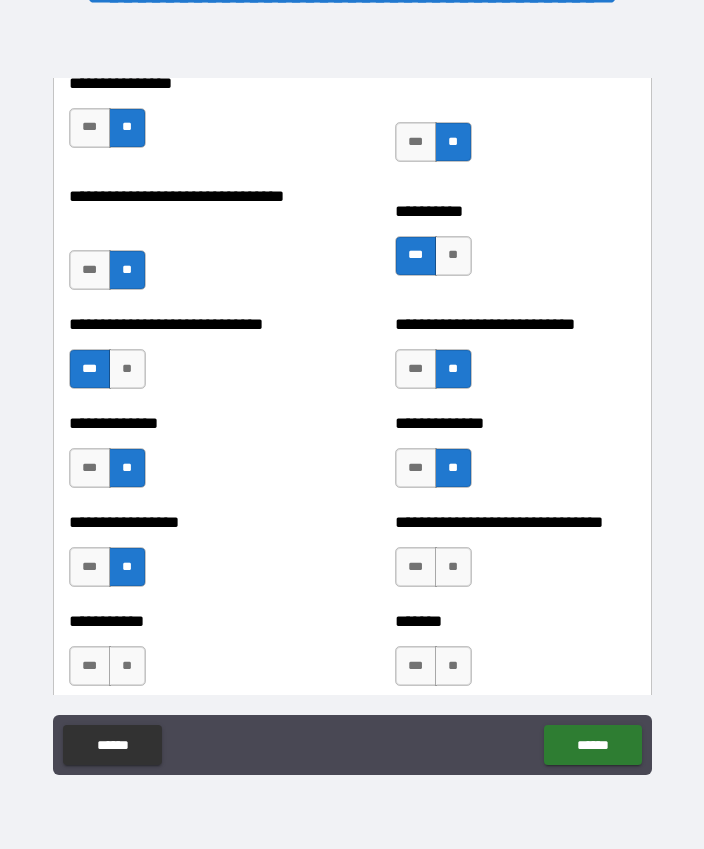 scroll, scrollTop: 7729, scrollLeft: 0, axis: vertical 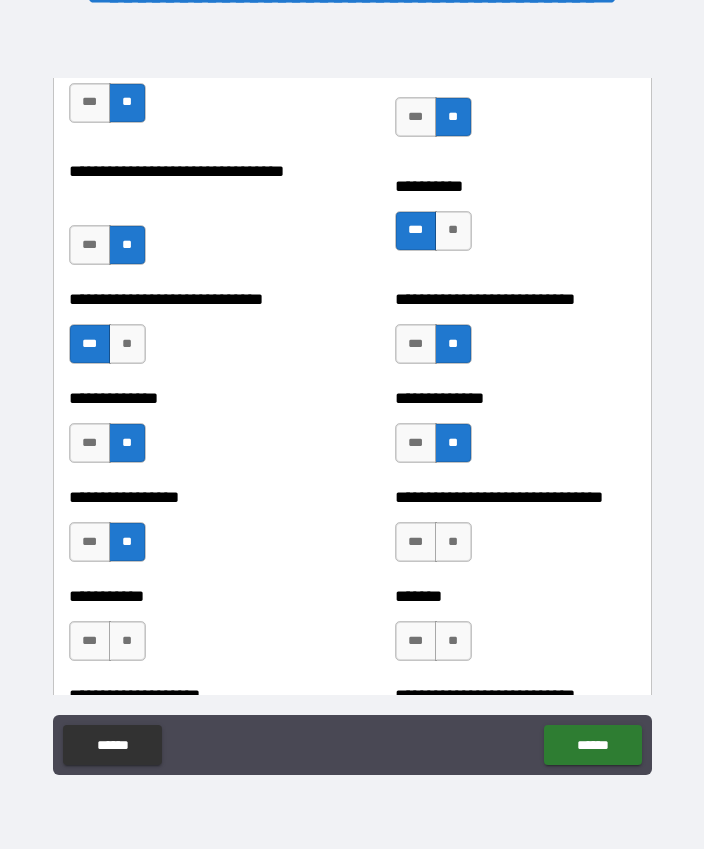 click on "**" at bounding box center (453, 542) 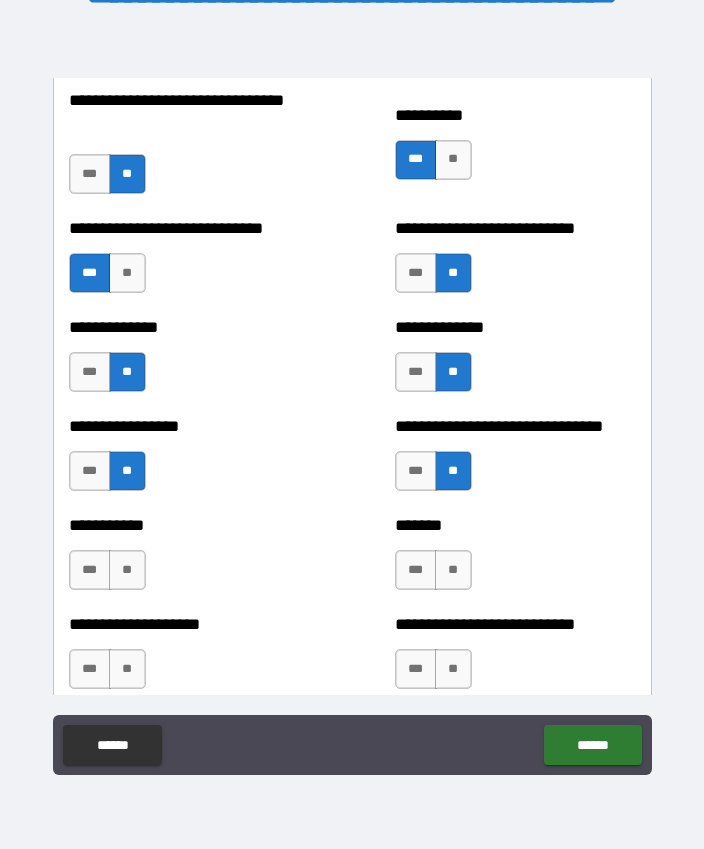 scroll, scrollTop: 7807, scrollLeft: 0, axis: vertical 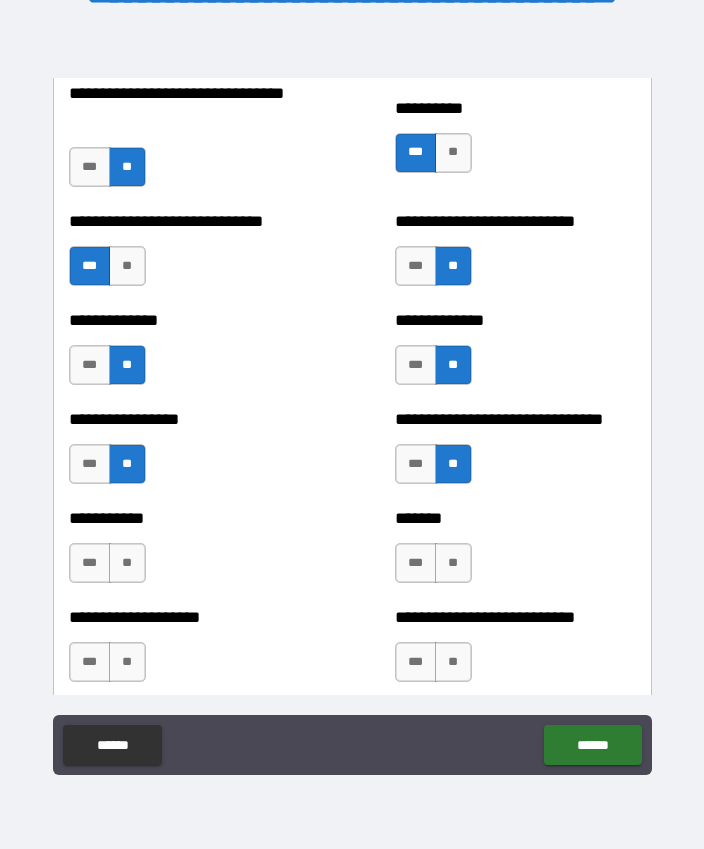 click on "**" at bounding box center [127, 563] 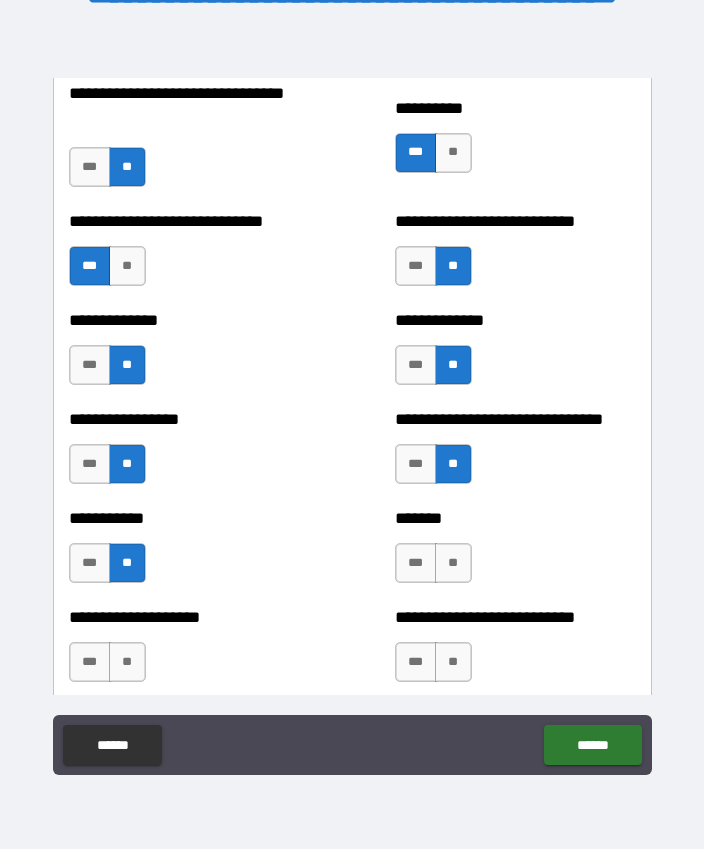click on "***" at bounding box center (416, 563) 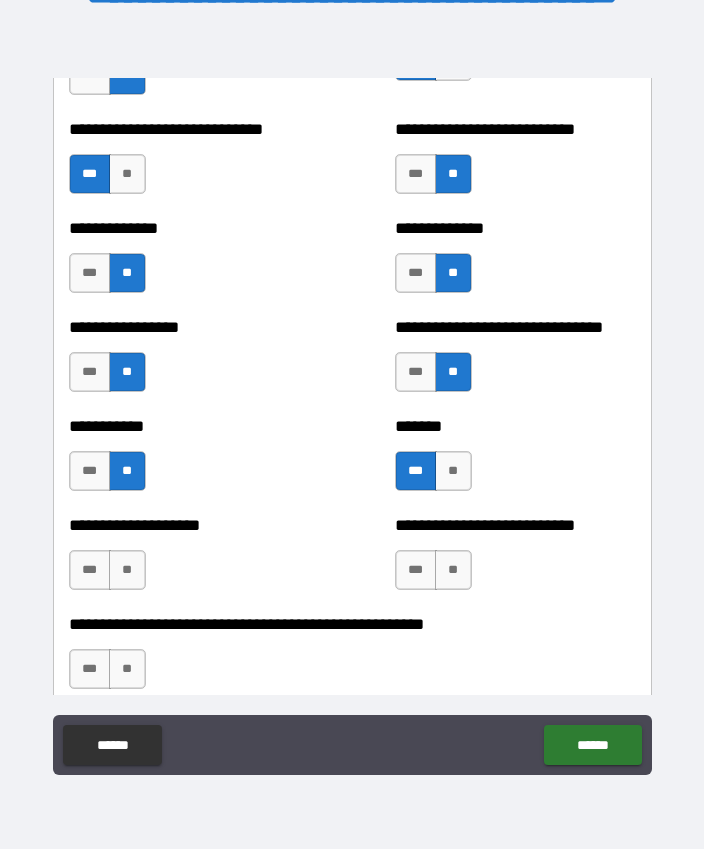 scroll, scrollTop: 7910, scrollLeft: 0, axis: vertical 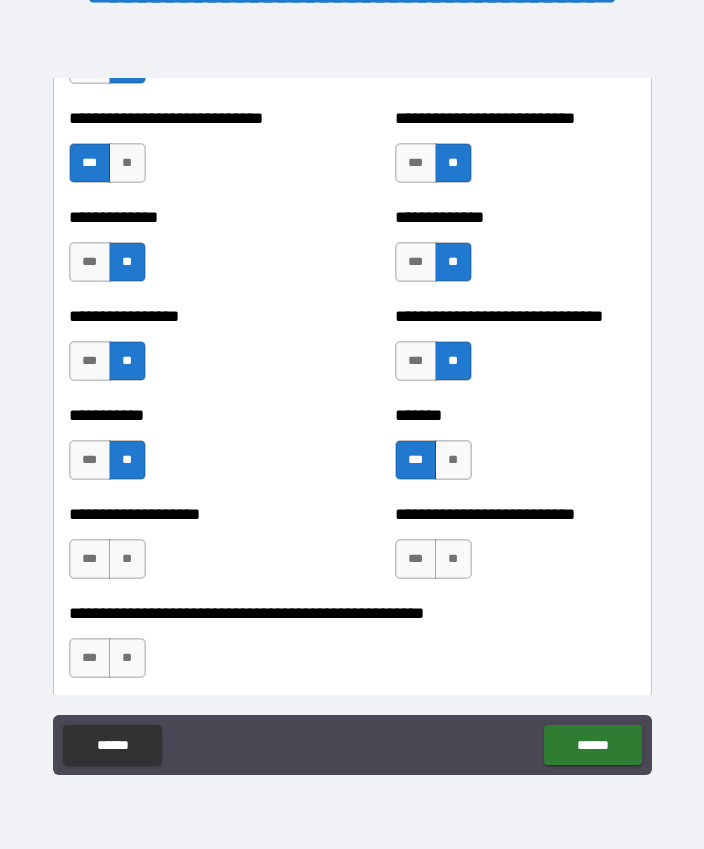 click on "**" at bounding box center (127, 559) 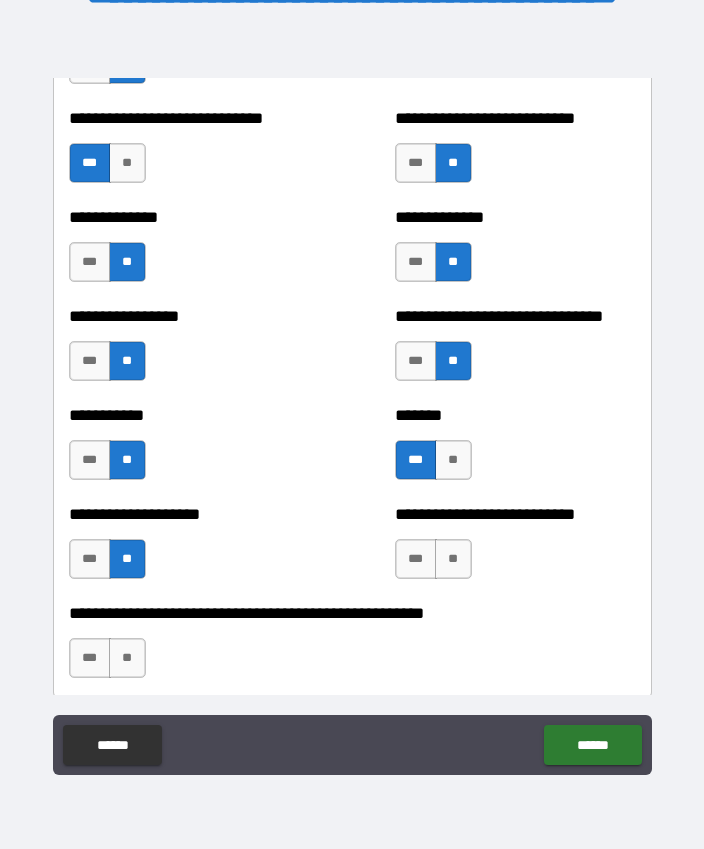 click on "**" at bounding box center [453, 559] 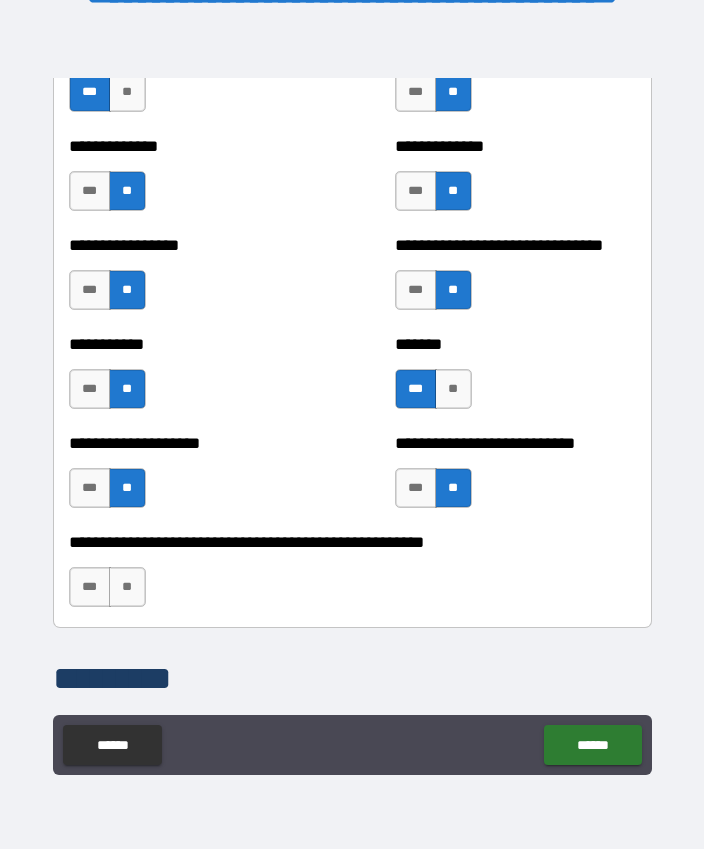 scroll, scrollTop: 8005, scrollLeft: 0, axis: vertical 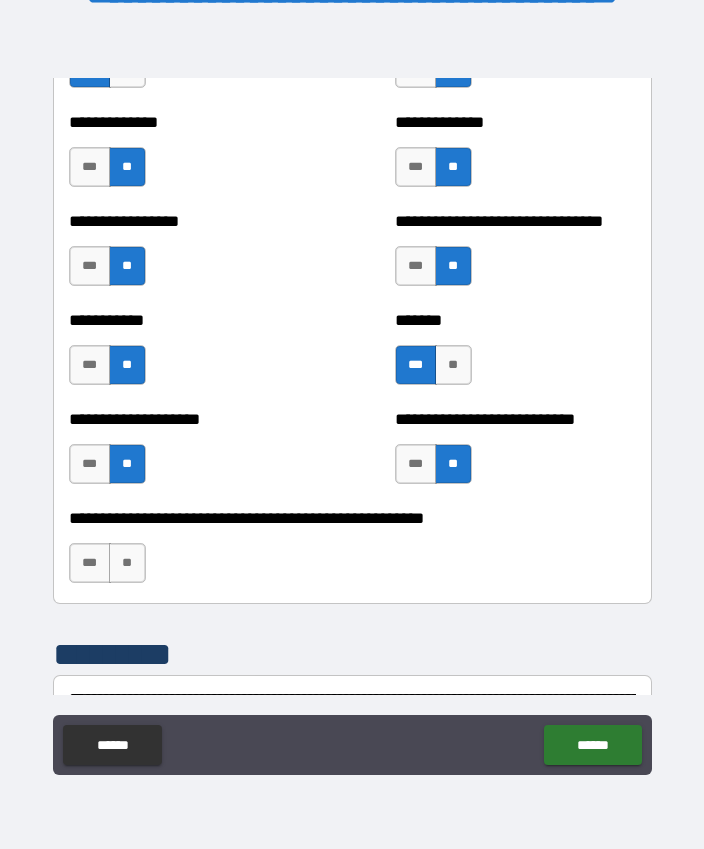 click on "**" at bounding box center (127, 563) 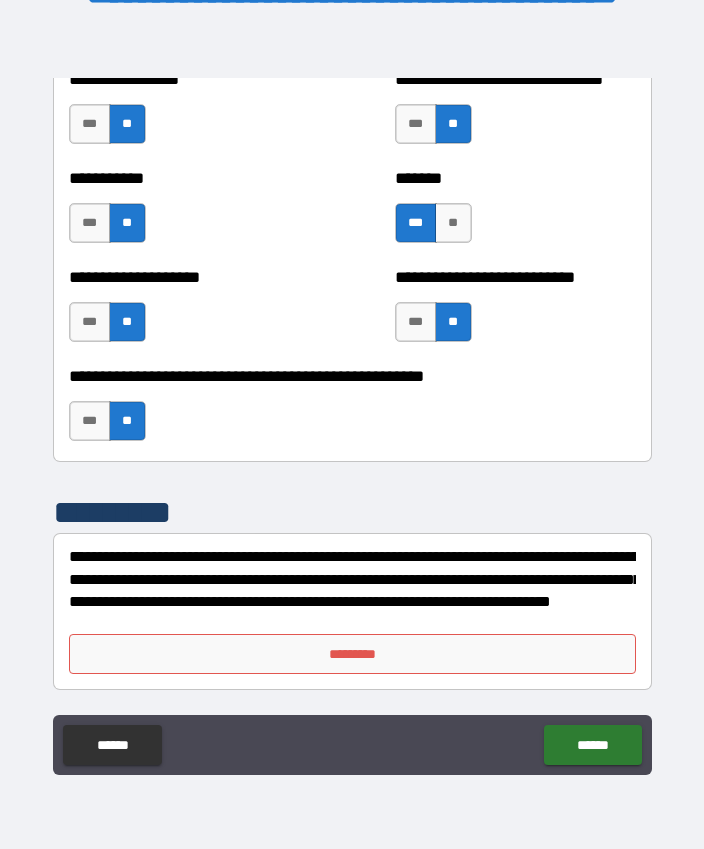 scroll, scrollTop: 8147, scrollLeft: 0, axis: vertical 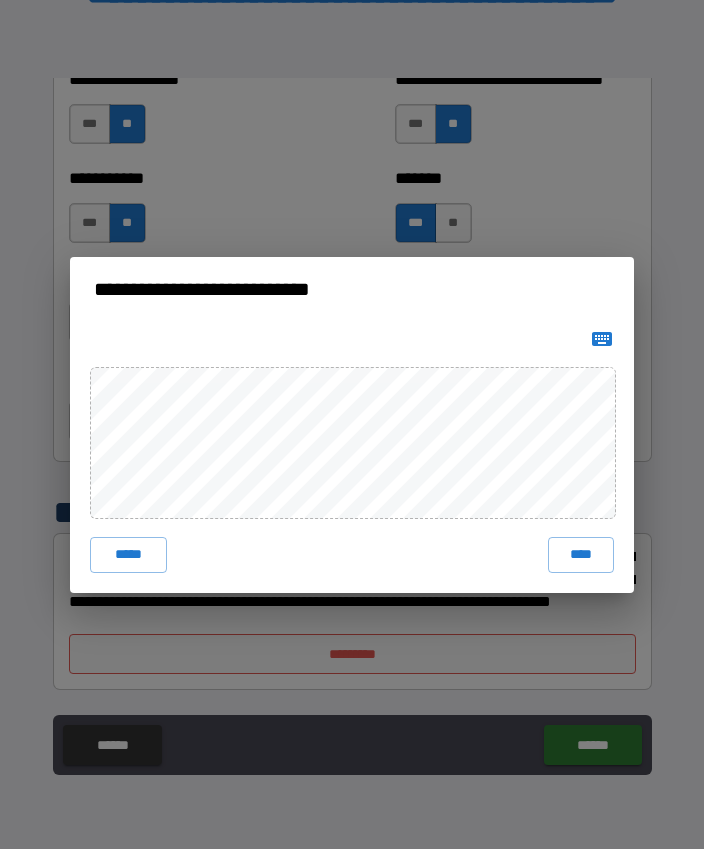 click on "****" at bounding box center (581, 555) 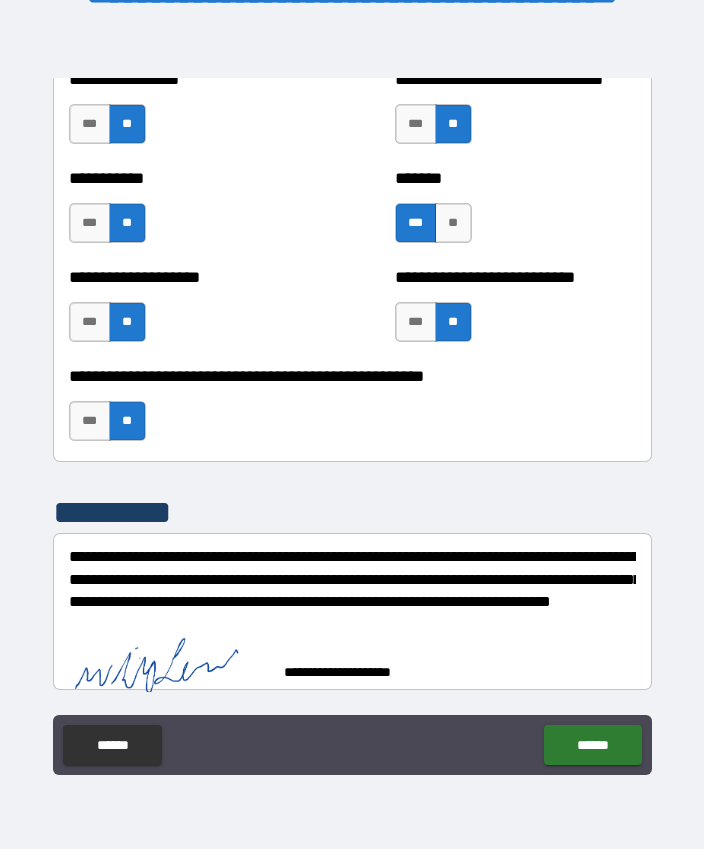 scroll, scrollTop: 8137, scrollLeft: 0, axis: vertical 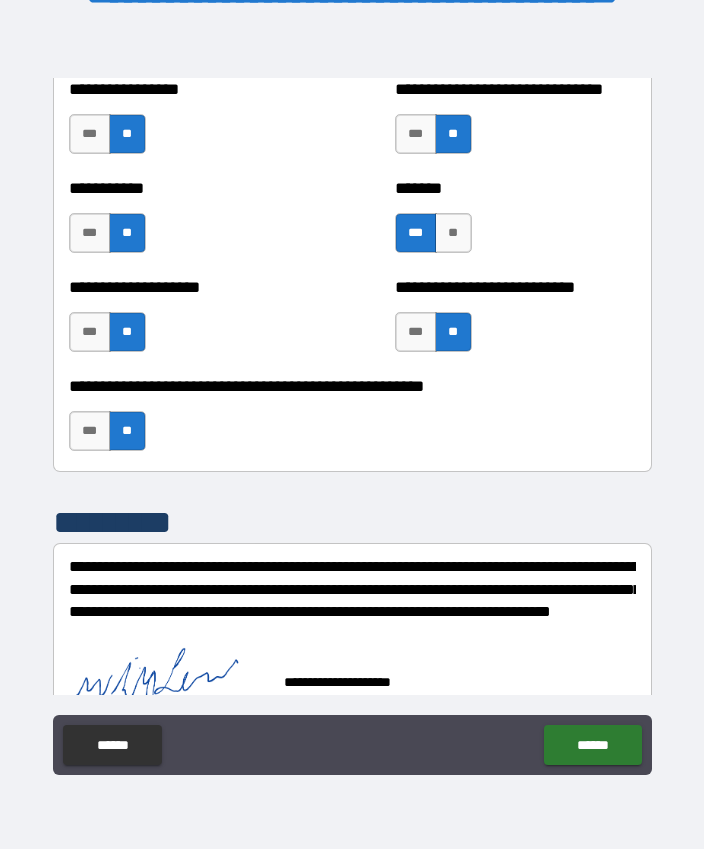 click on "******" at bounding box center (592, 745) 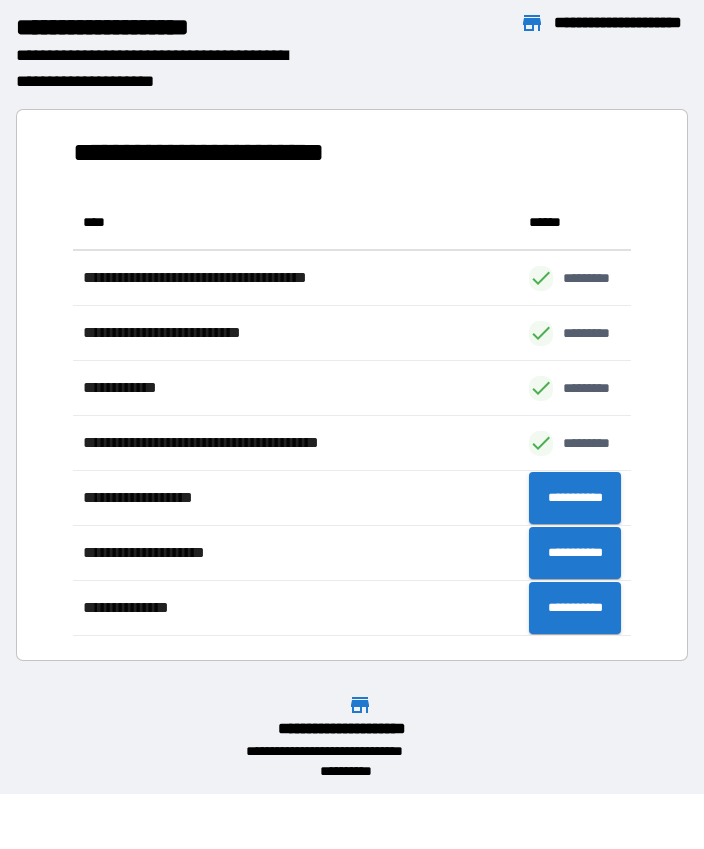 scroll, scrollTop: 441, scrollLeft: 559, axis: both 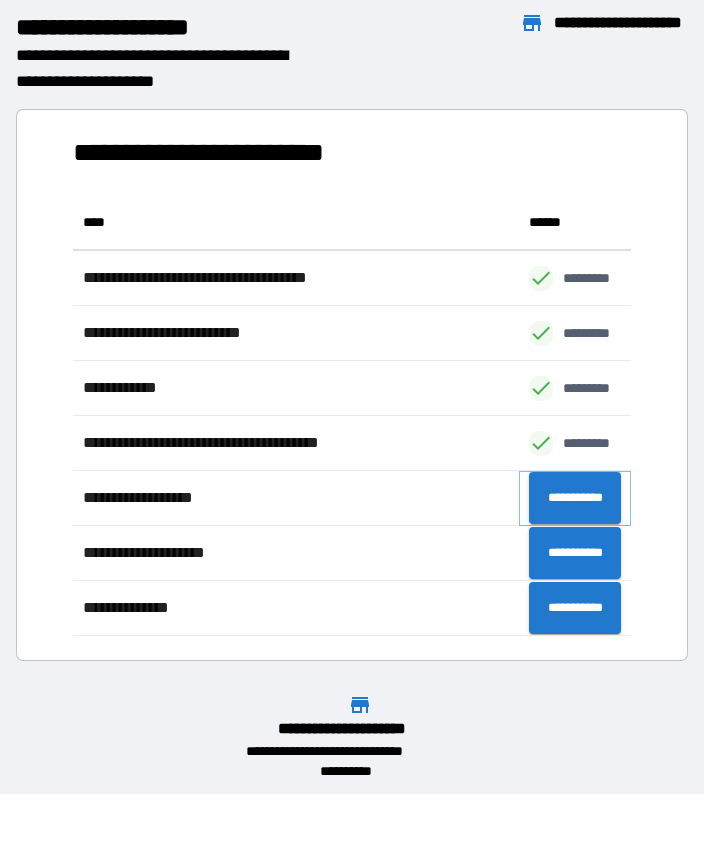 click on "**********" at bounding box center [575, 498] 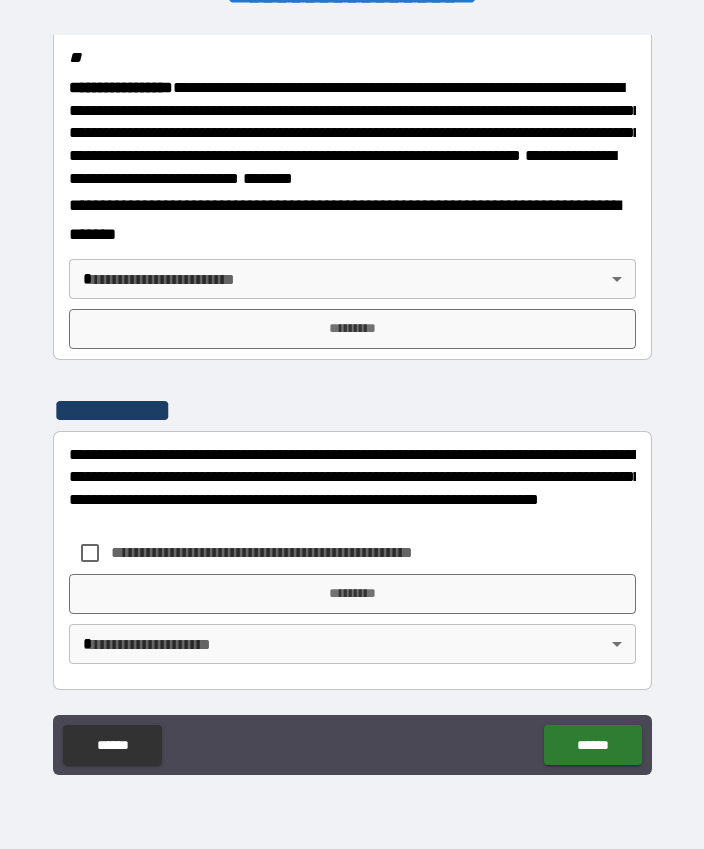 scroll, scrollTop: 2566, scrollLeft: 0, axis: vertical 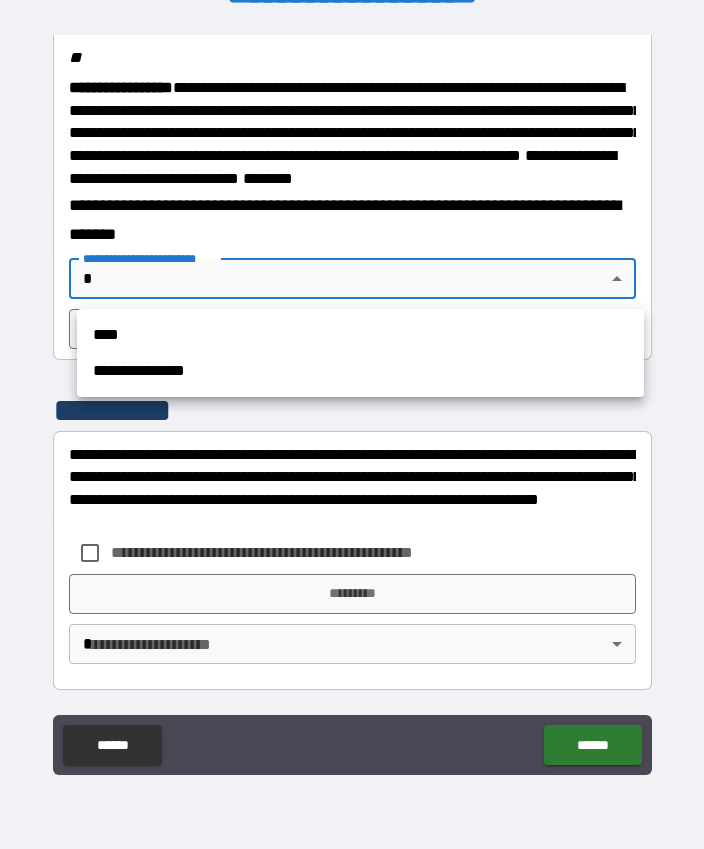 click on "****" at bounding box center [360, 335] 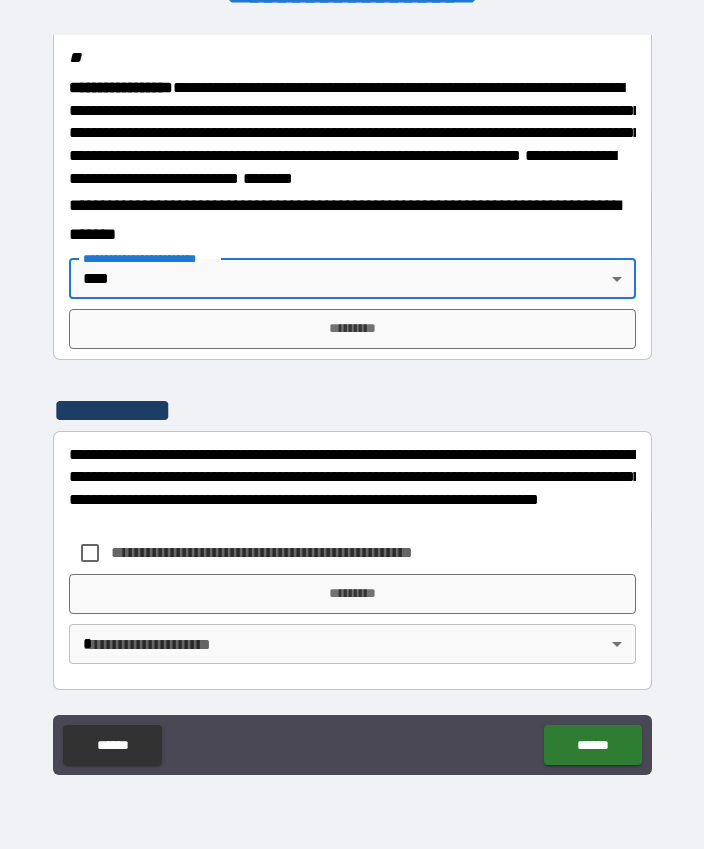 click on "*********" at bounding box center (352, 329) 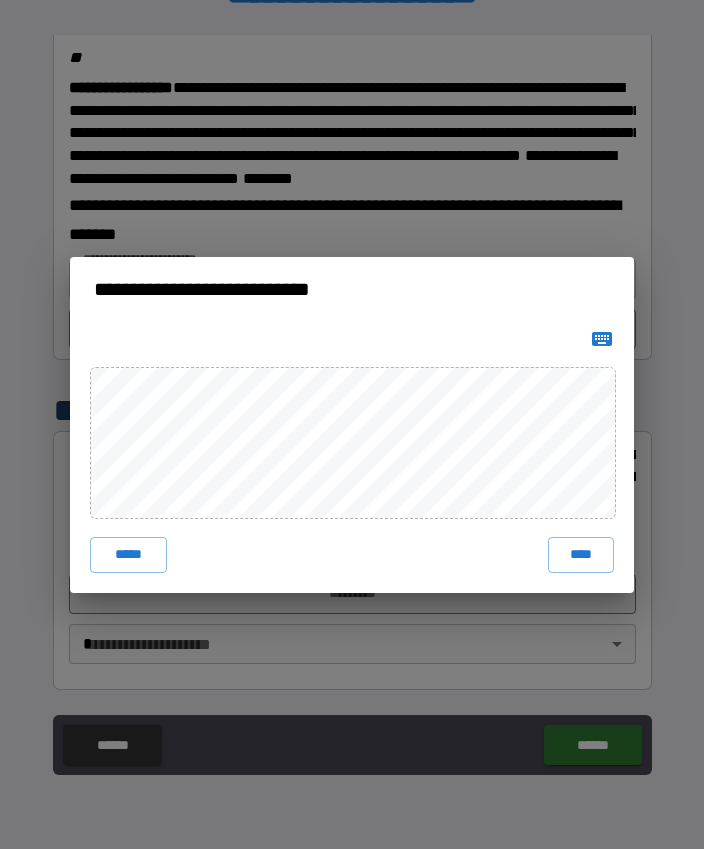 click on "****" at bounding box center [581, 555] 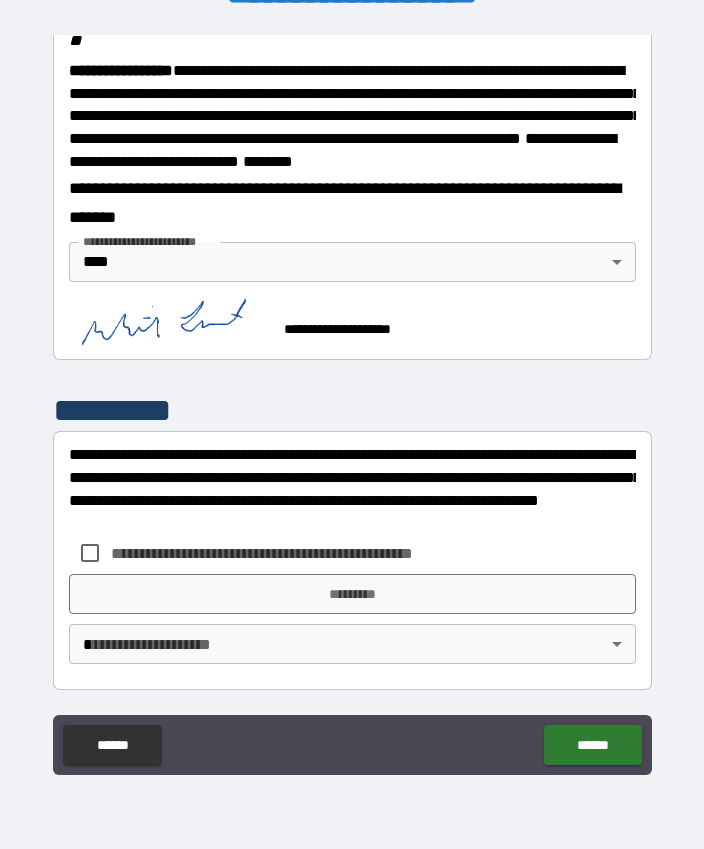 scroll, scrollTop: 2556, scrollLeft: 0, axis: vertical 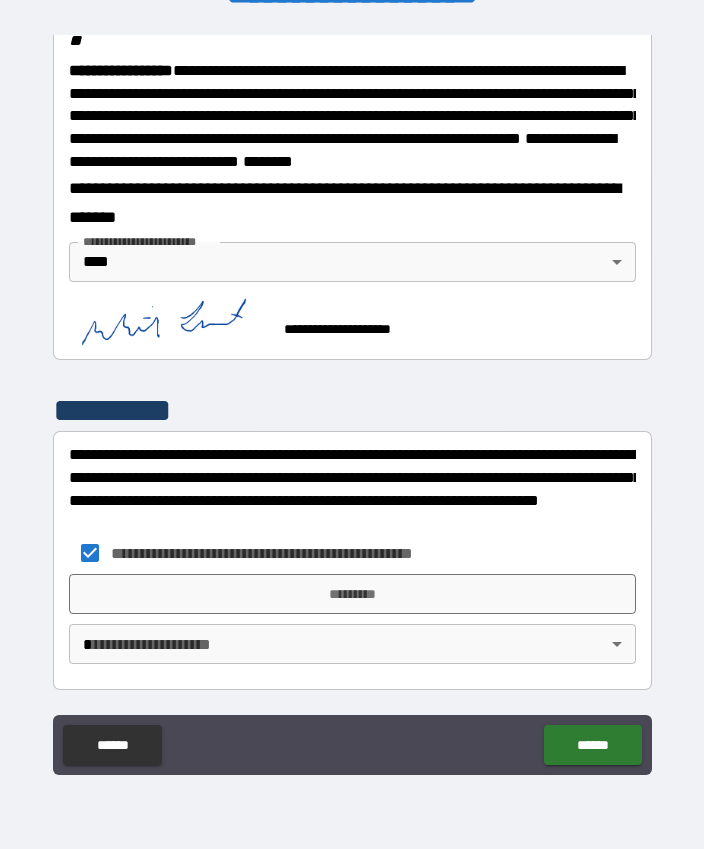 click on "*********" at bounding box center [352, 594] 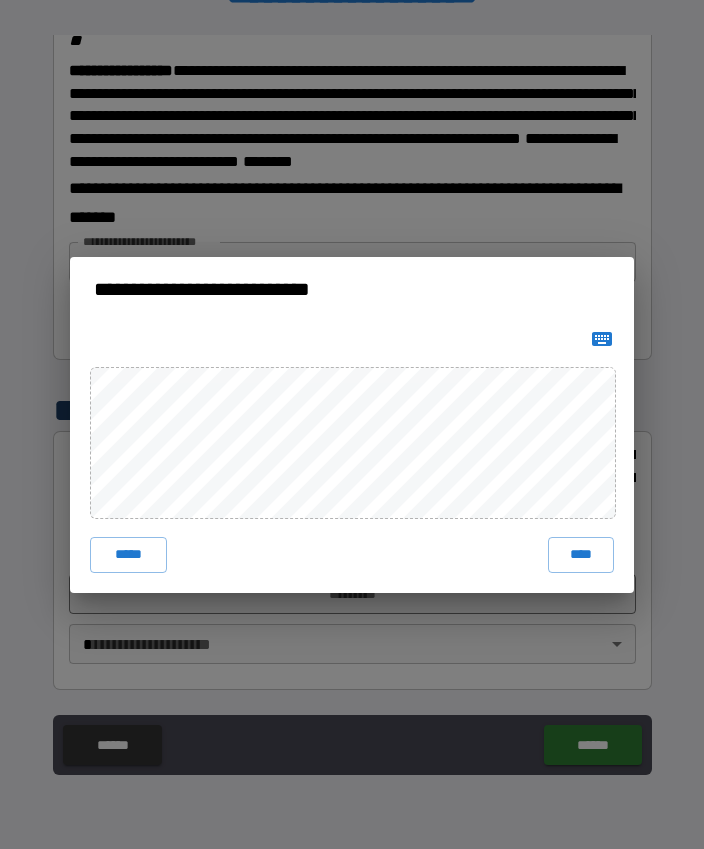 click on "****" at bounding box center [581, 555] 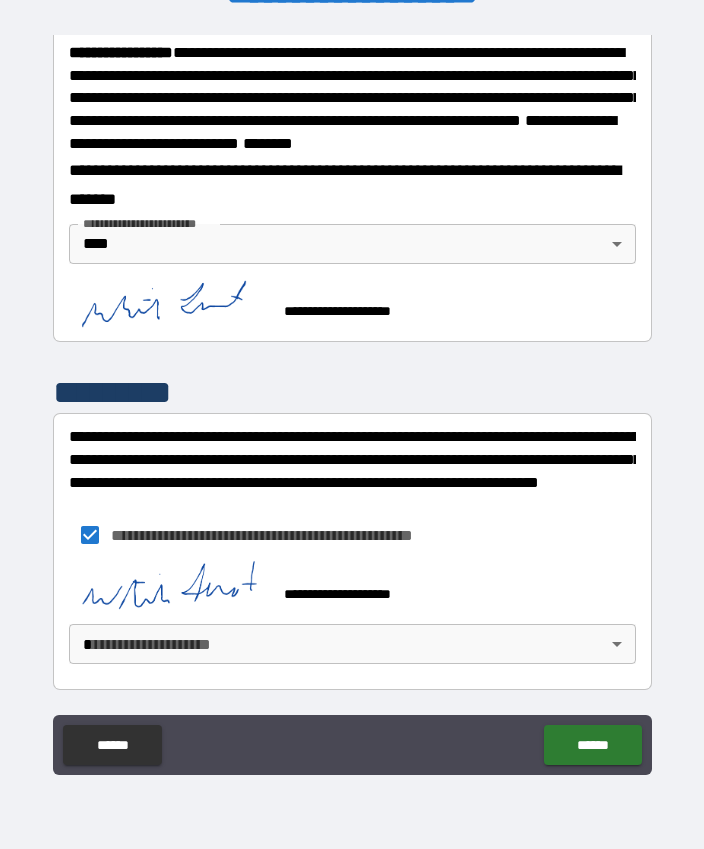 scroll, scrollTop: 2602, scrollLeft: 0, axis: vertical 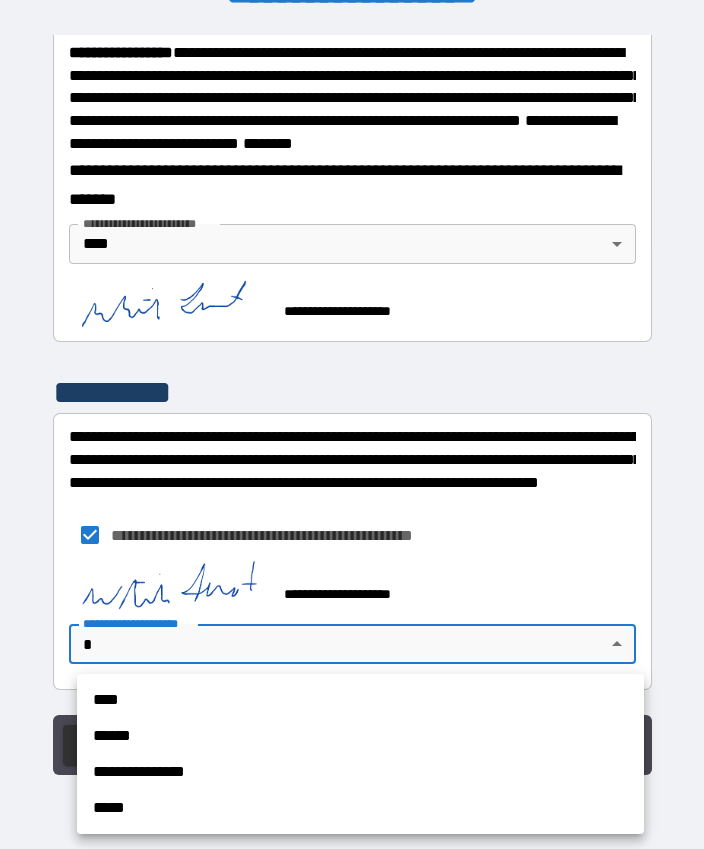 click on "****" at bounding box center (360, 700) 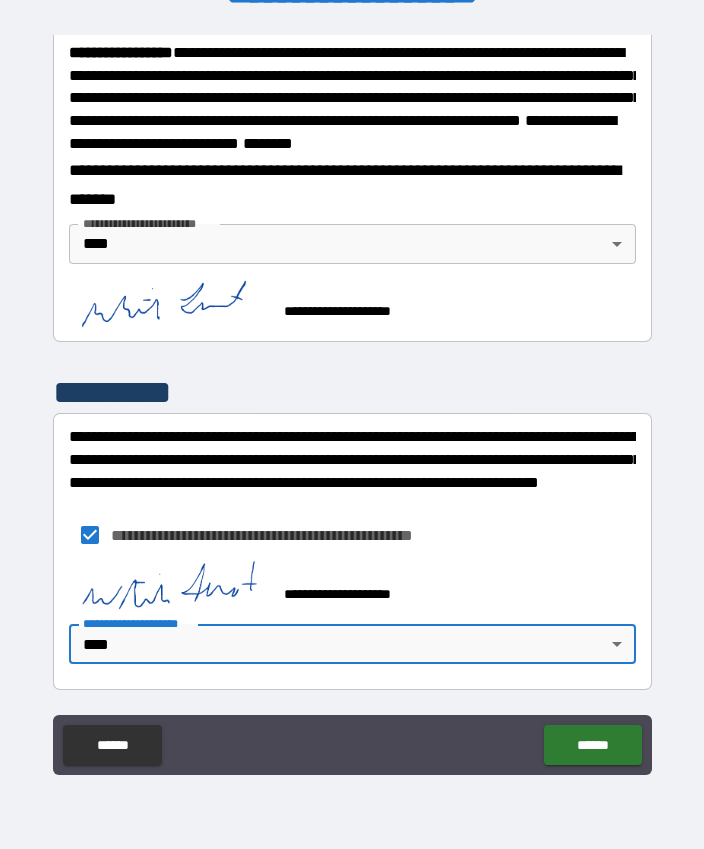 click on "******" at bounding box center (592, 745) 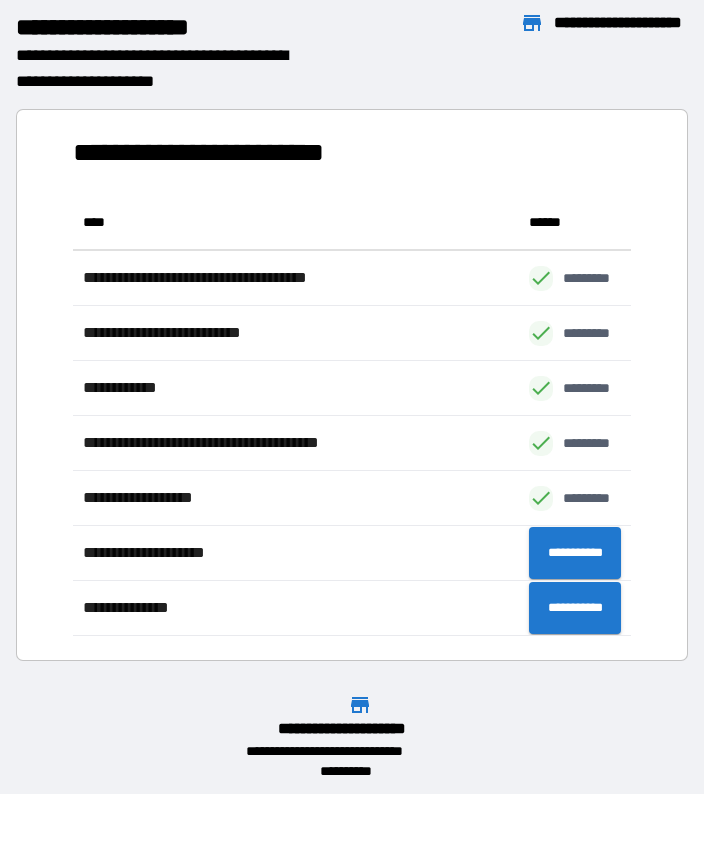 scroll, scrollTop: 441, scrollLeft: 559, axis: both 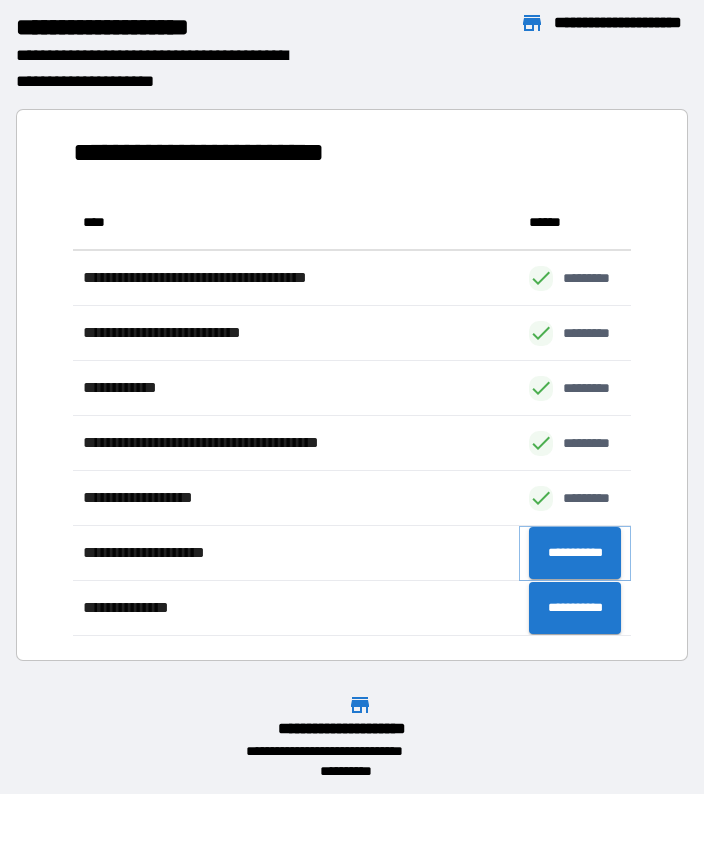 click on "**********" at bounding box center (575, 553) 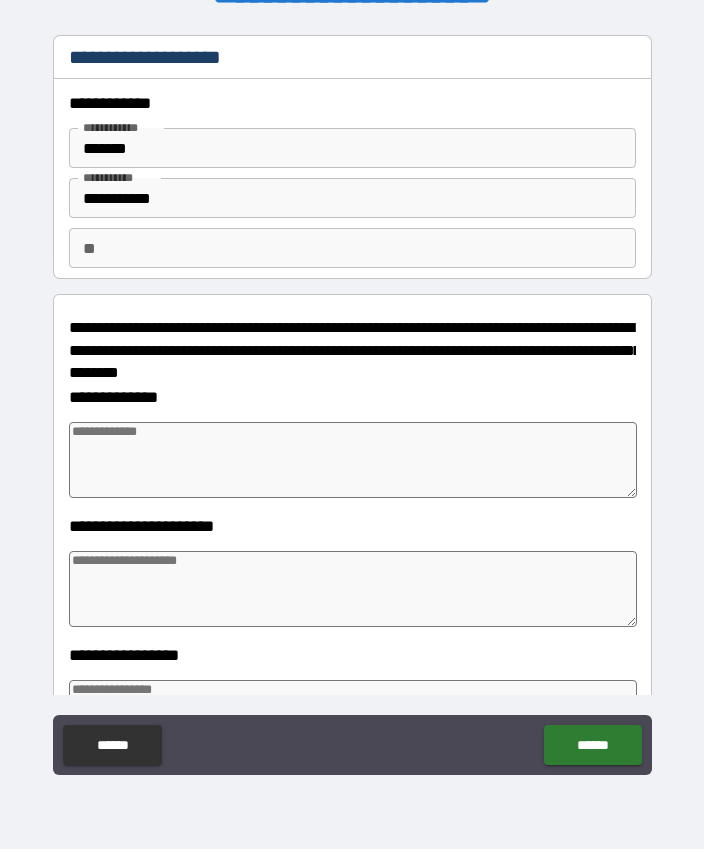 click at bounding box center [353, 460] 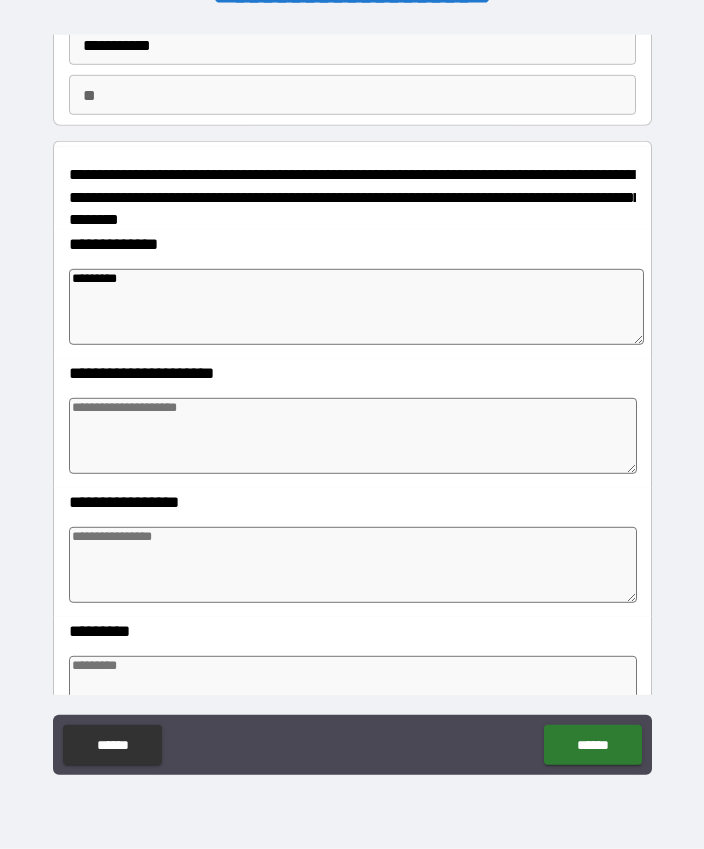 scroll, scrollTop: 155, scrollLeft: 0, axis: vertical 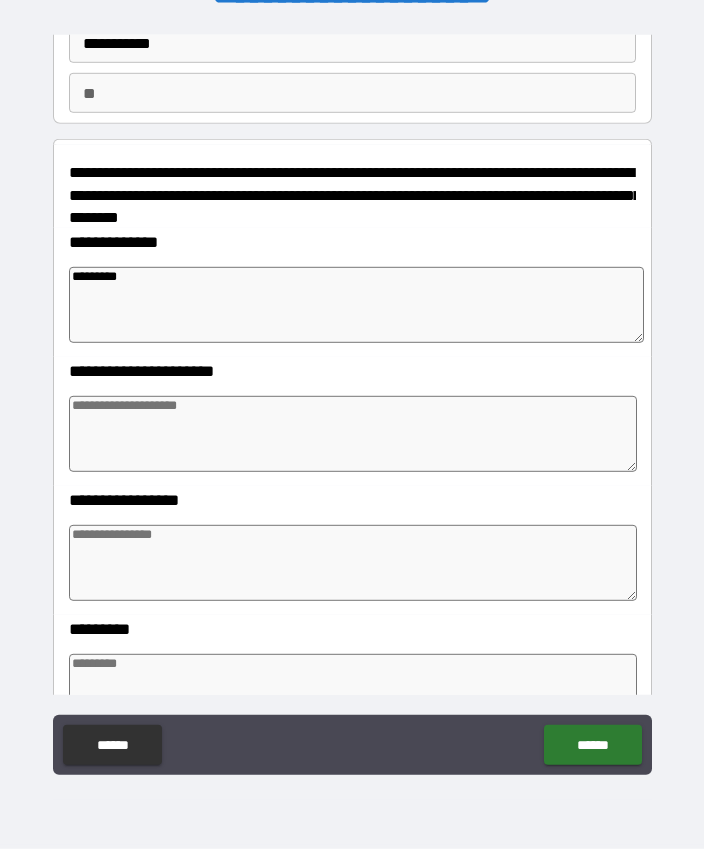 click at bounding box center (353, 434) 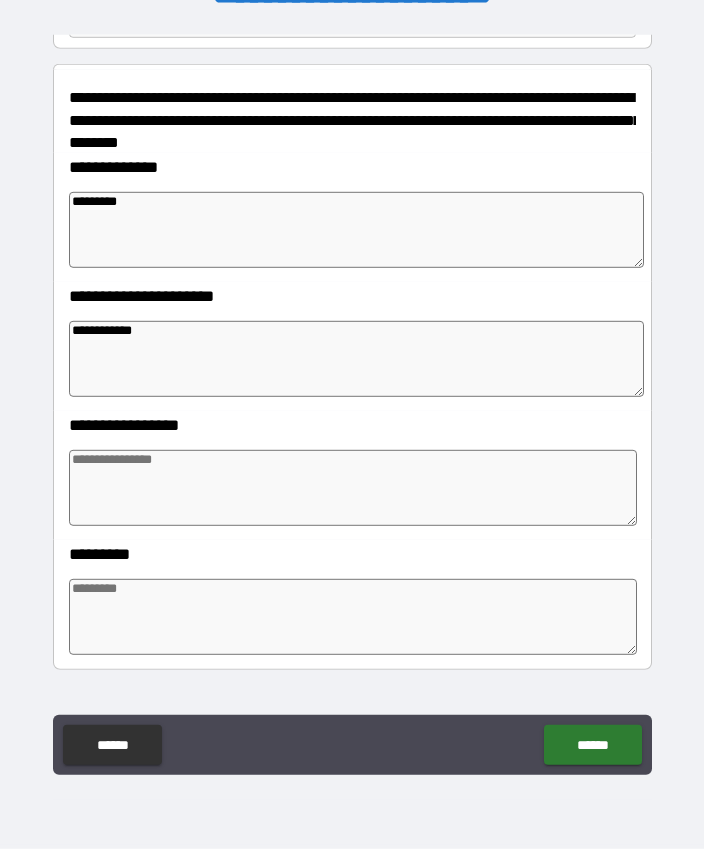 scroll, scrollTop: 233, scrollLeft: 0, axis: vertical 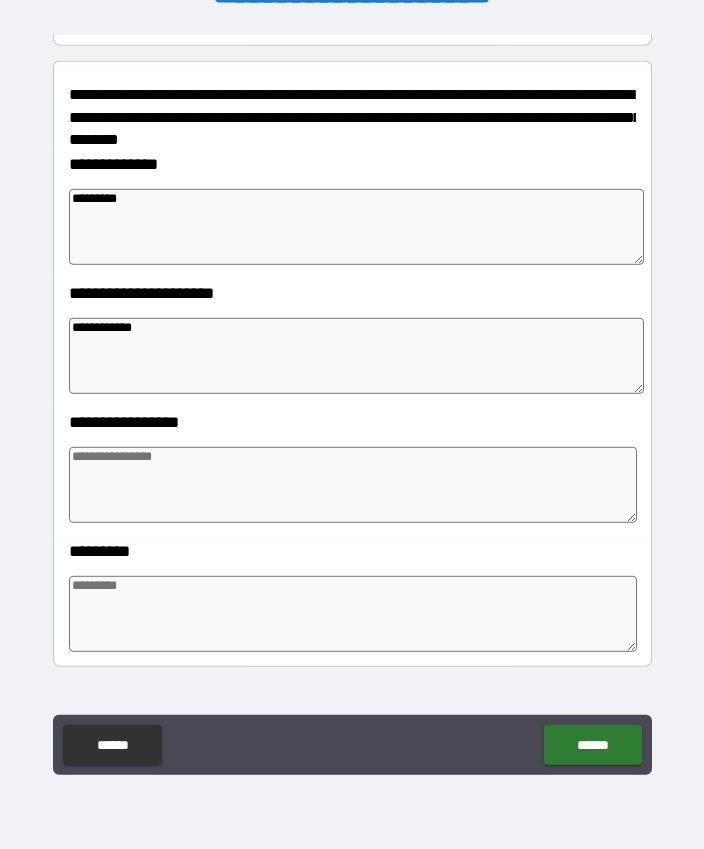click at bounding box center [353, 485] 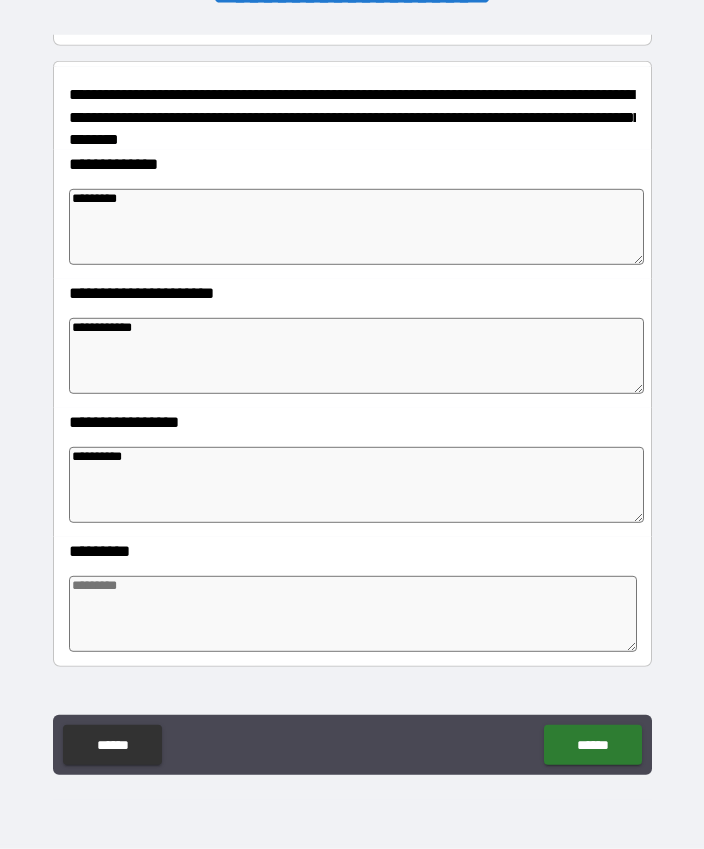 scroll, scrollTop: 55, scrollLeft: 0, axis: vertical 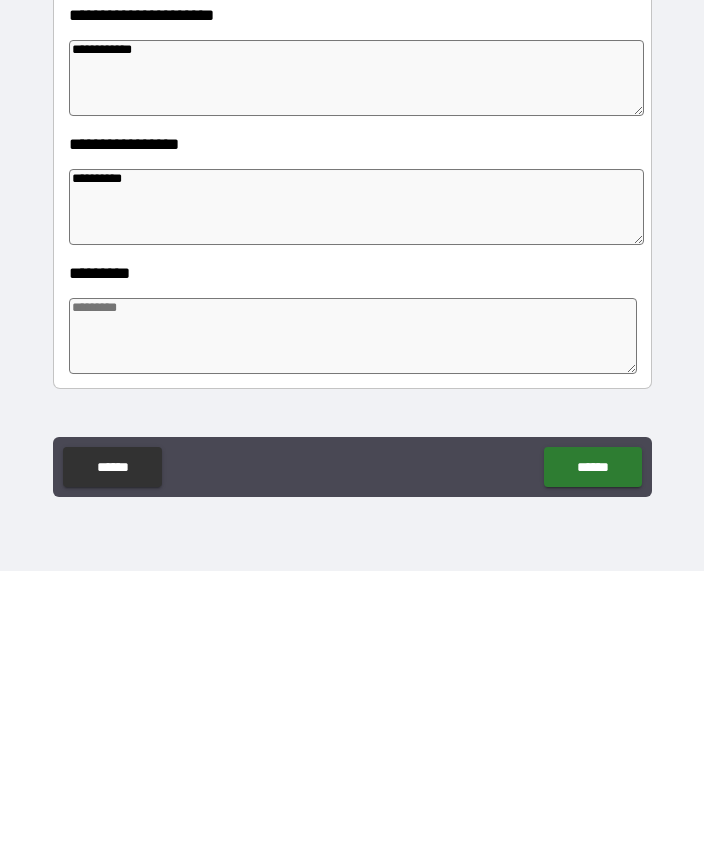 click on "*********" at bounding box center [356, 485] 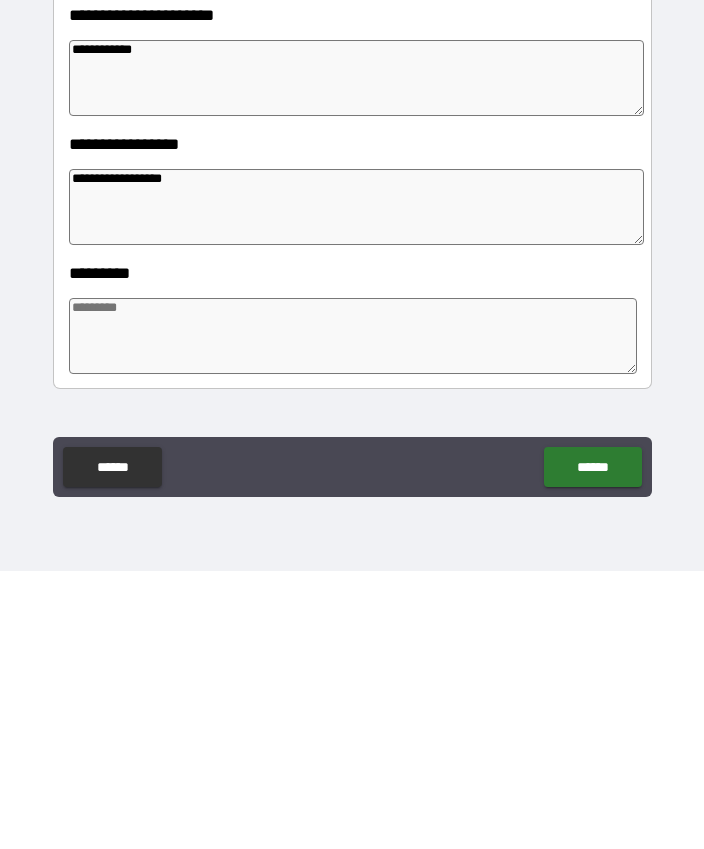 click on "**********" at bounding box center [356, 485] 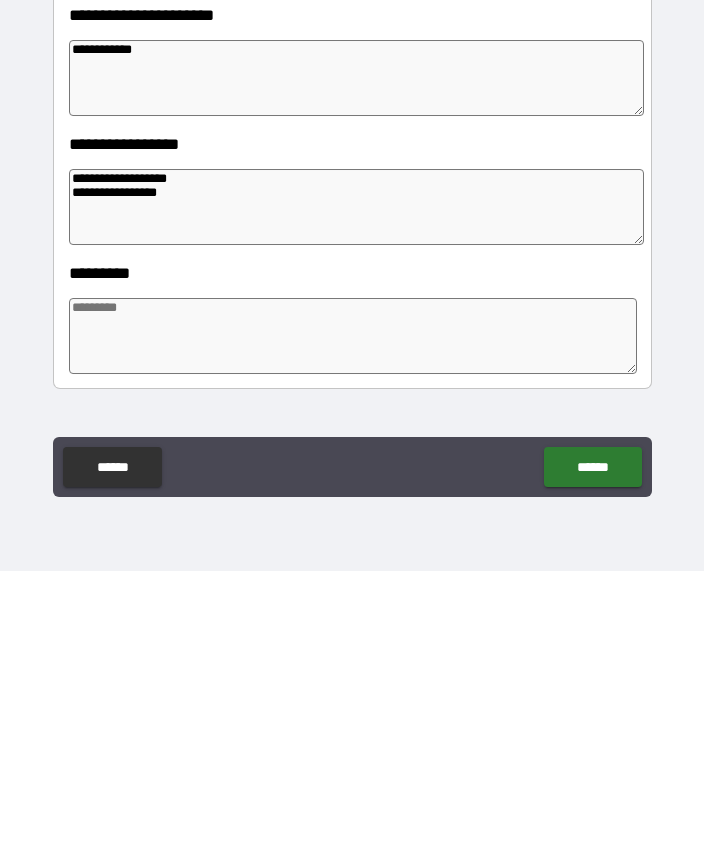 click at bounding box center [353, 614] 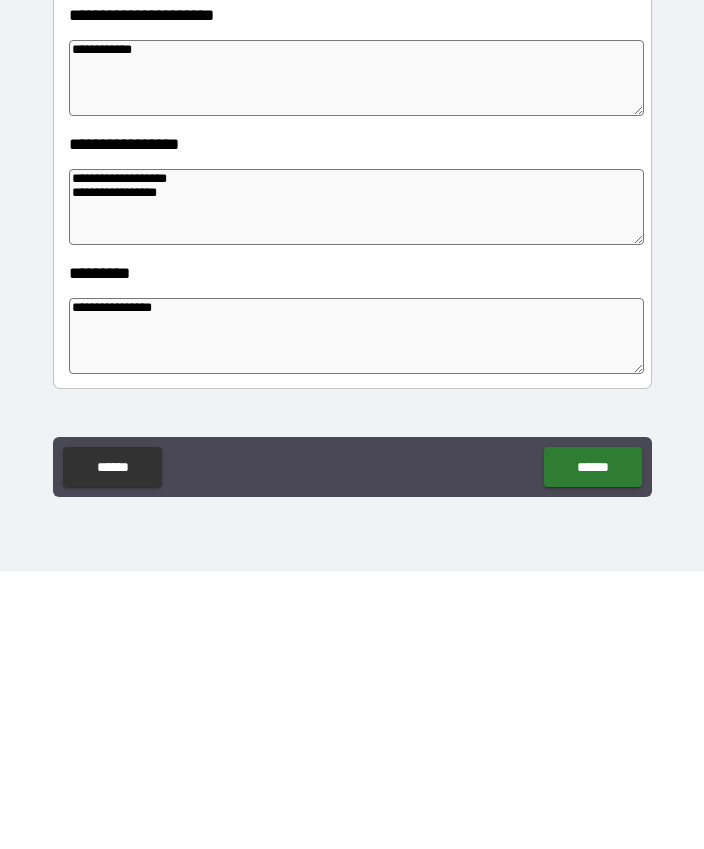 click on "******" at bounding box center (592, 745) 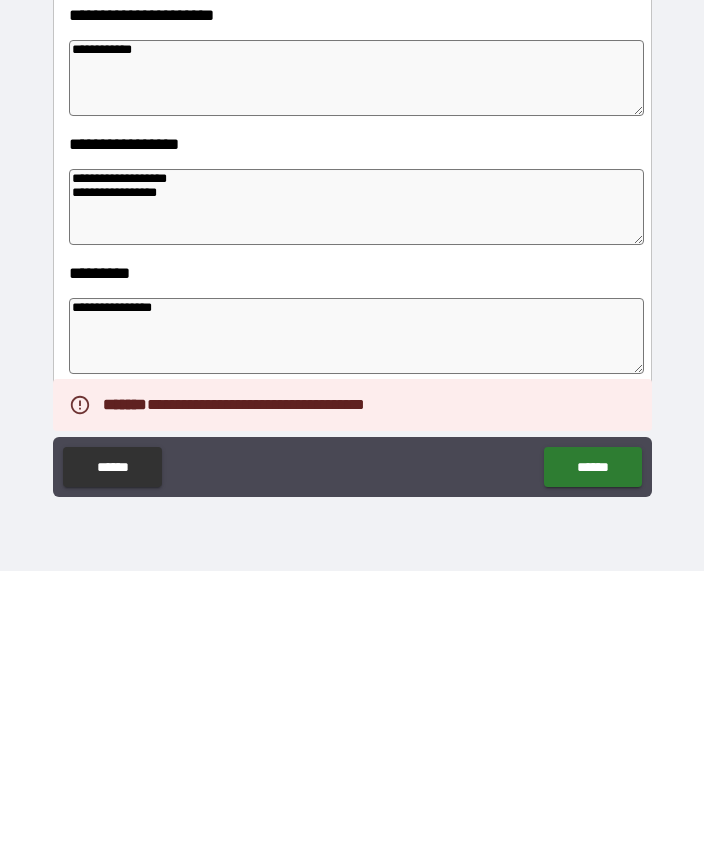 scroll, scrollTop: 55, scrollLeft: 0, axis: vertical 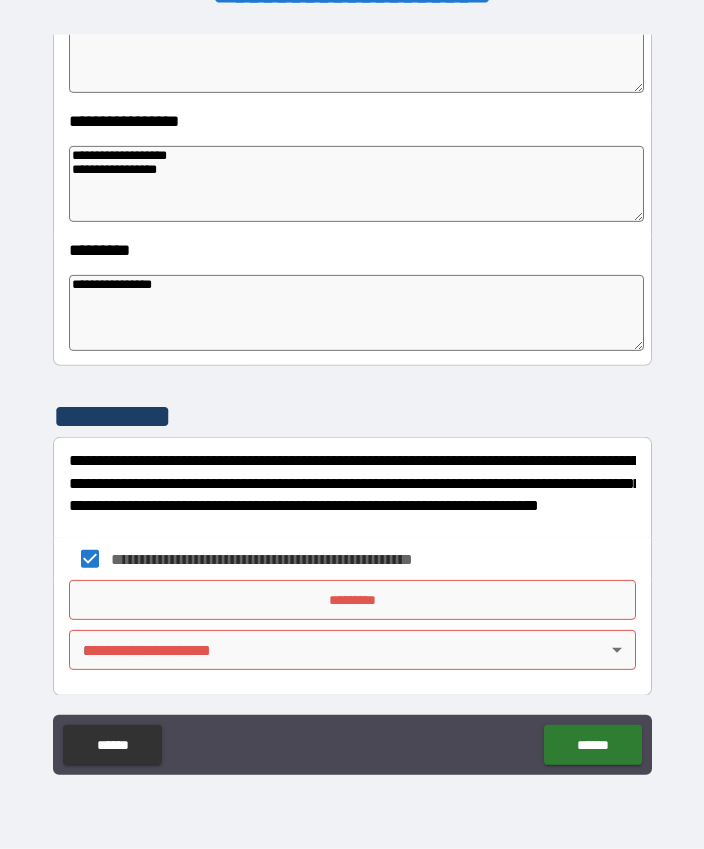 click on "*********" at bounding box center (352, 600) 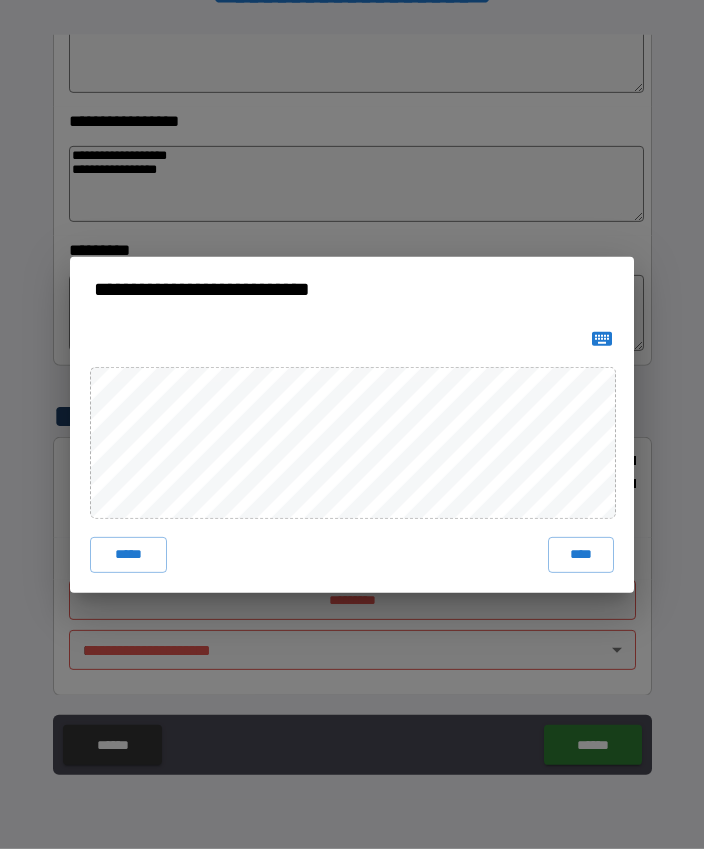 click on "**********" at bounding box center [352, 424] 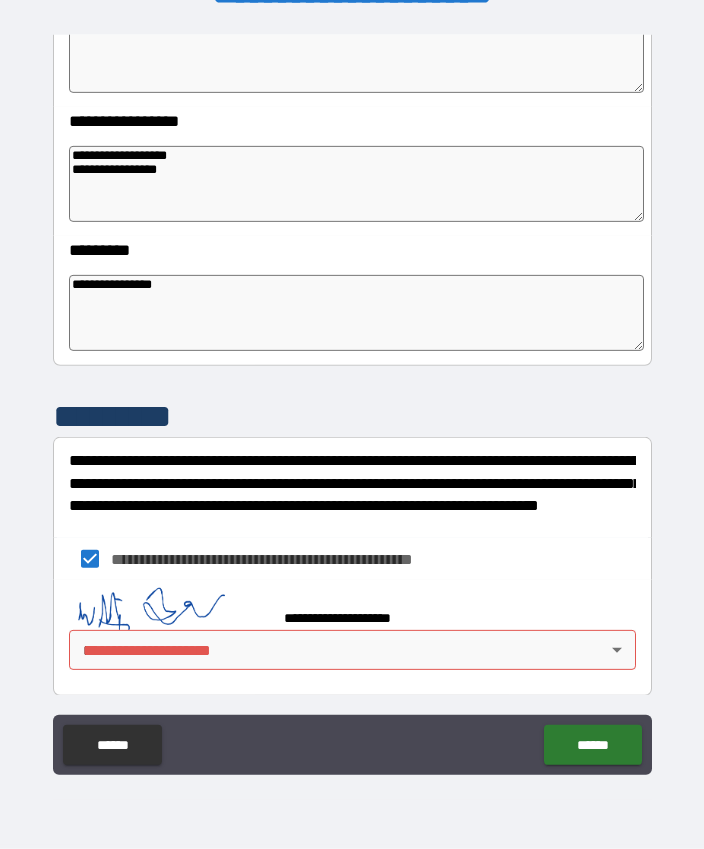 scroll, scrollTop: 530, scrollLeft: 0, axis: vertical 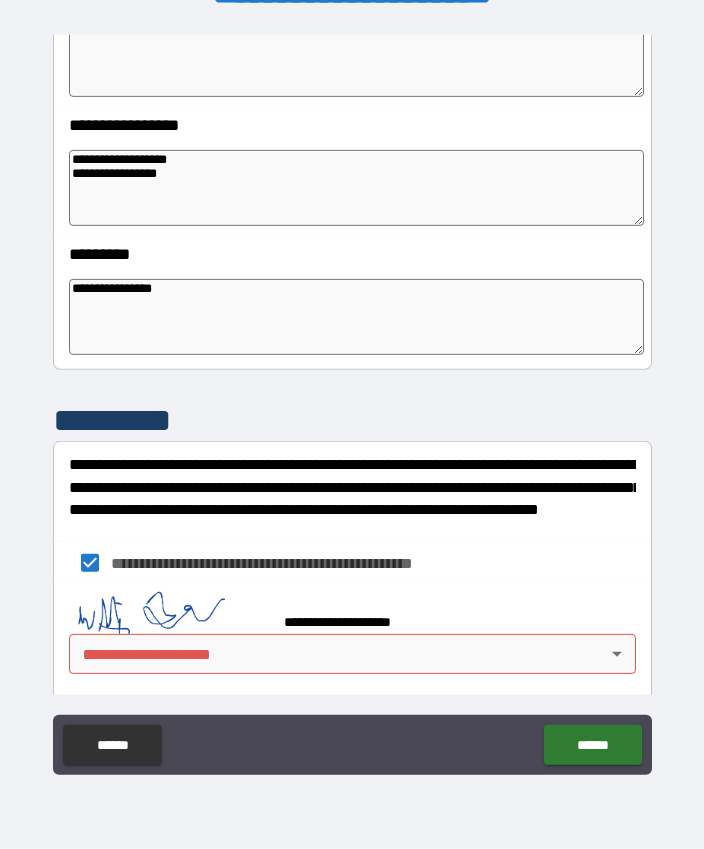 click on "**********" at bounding box center (352, 563) 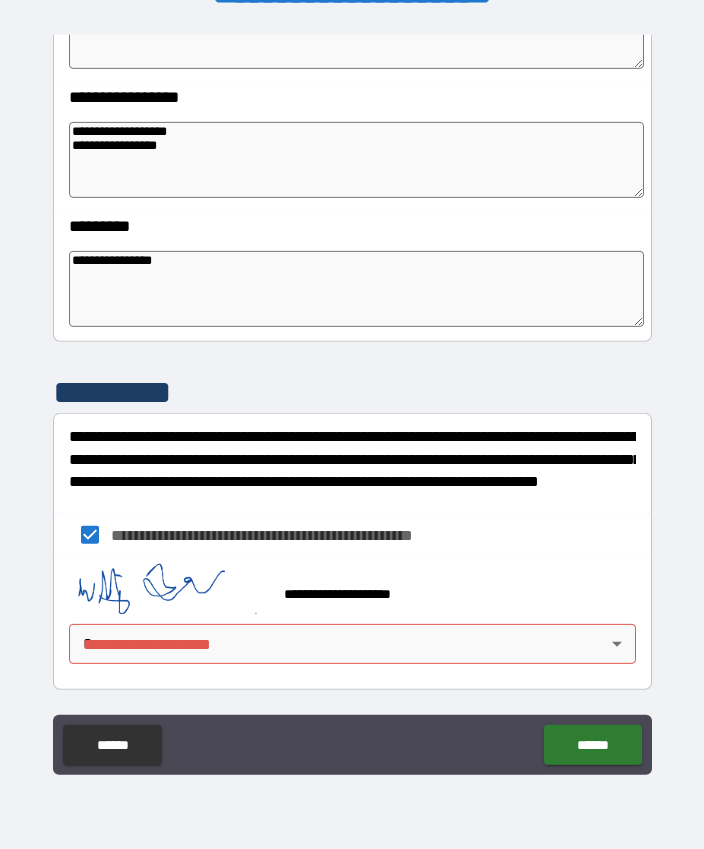 scroll, scrollTop: 558, scrollLeft: 0, axis: vertical 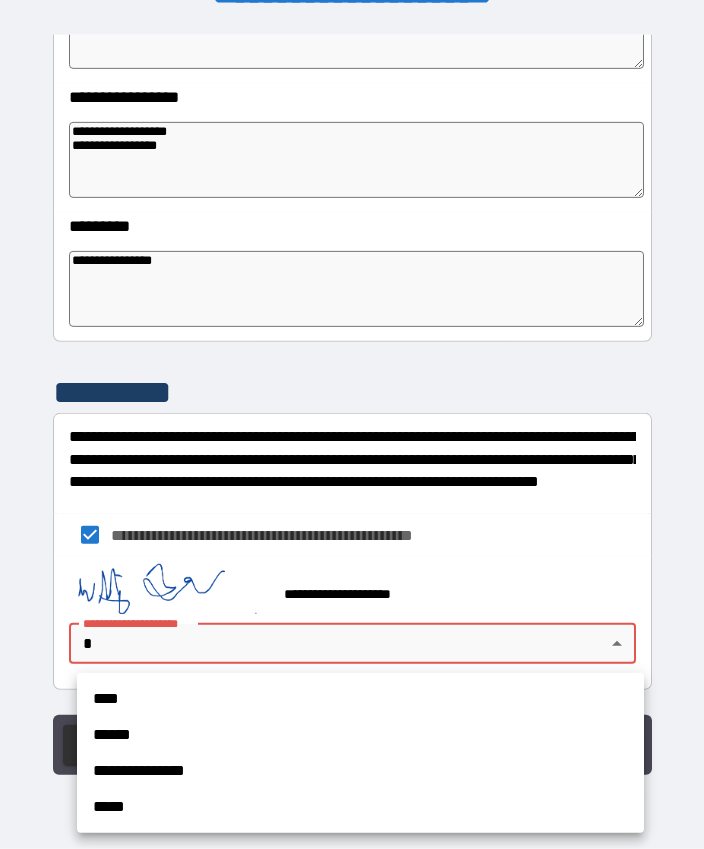 click on "****" at bounding box center [360, 699] 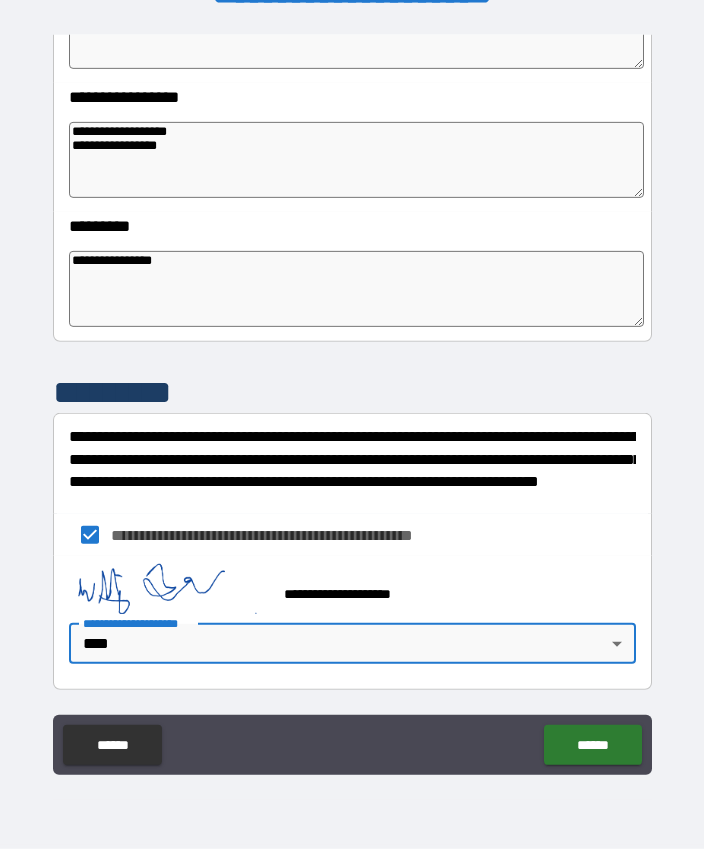 click on "******" at bounding box center (592, 745) 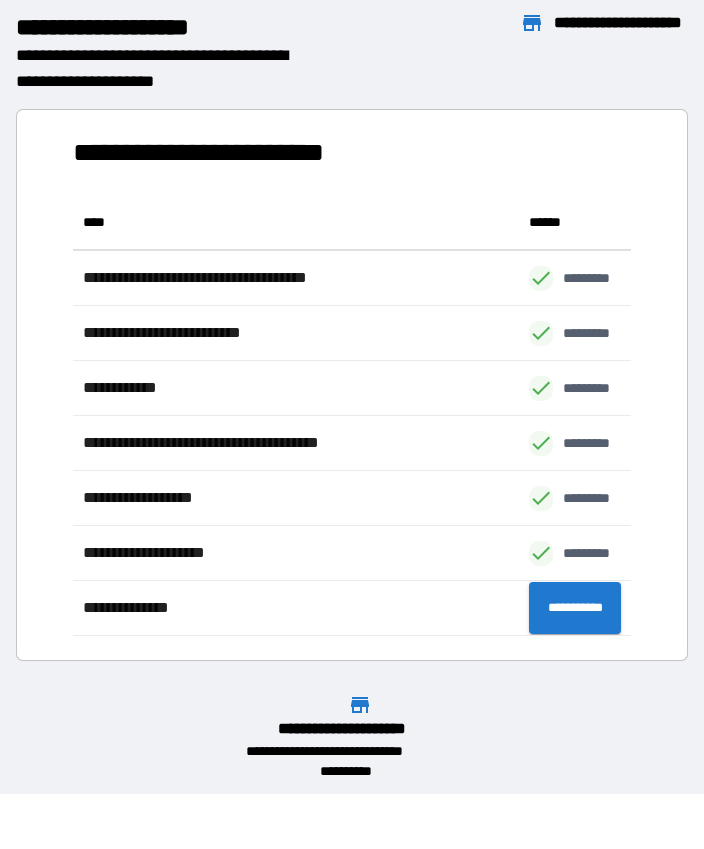 scroll, scrollTop: 1, scrollLeft: 1, axis: both 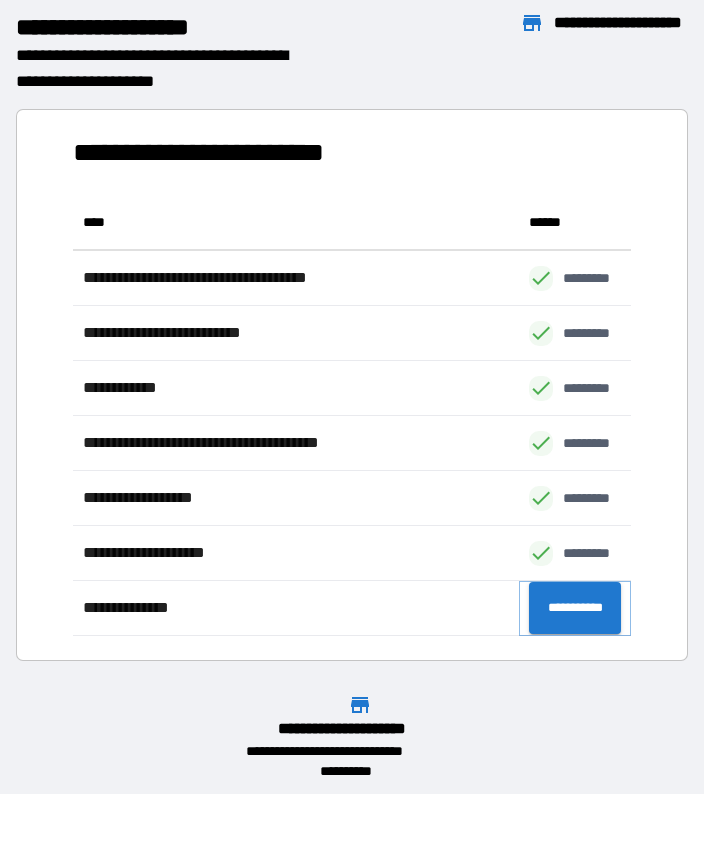 click on "**********" at bounding box center (575, 608) 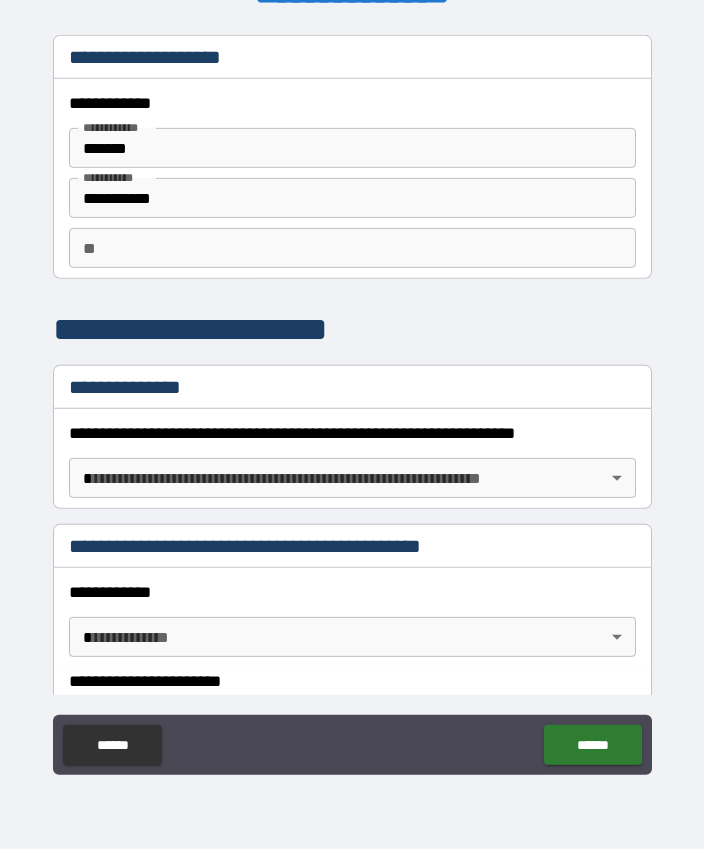 click on "**********" at bounding box center (352, 397) 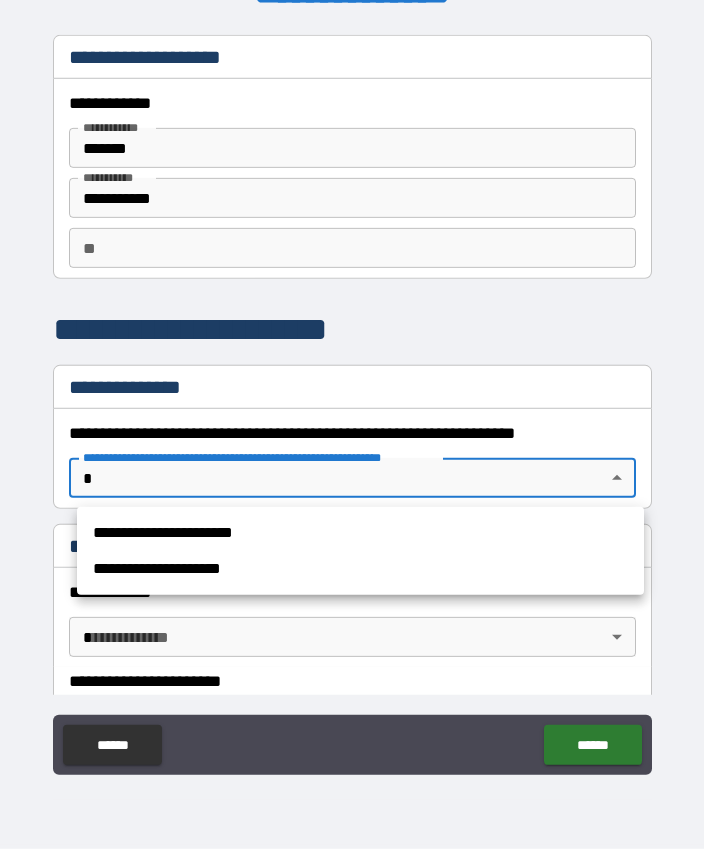 click on "**********" at bounding box center (360, 533) 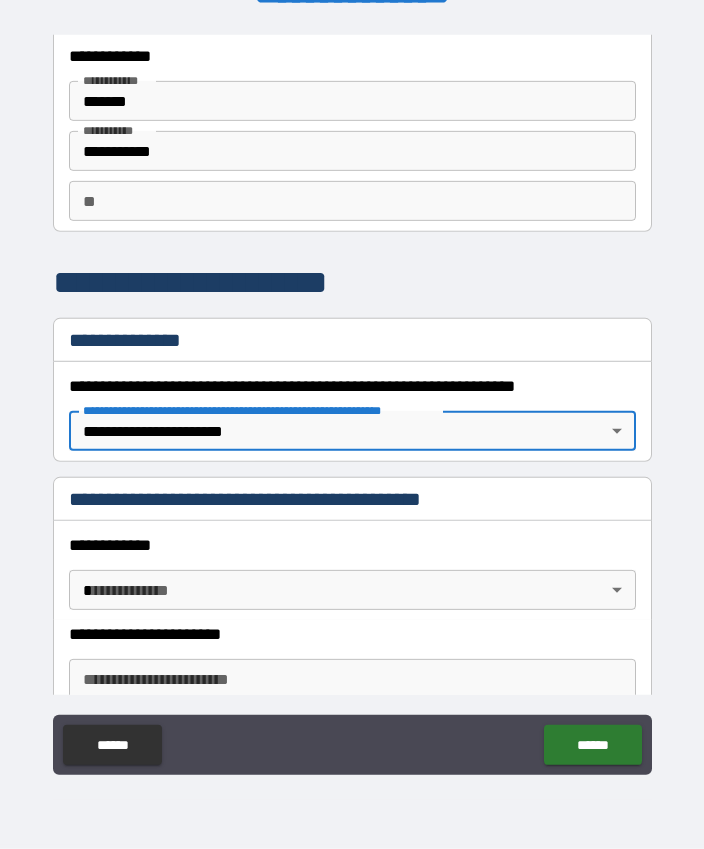 scroll, scrollTop: 53, scrollLeft: 0, axis: vertical 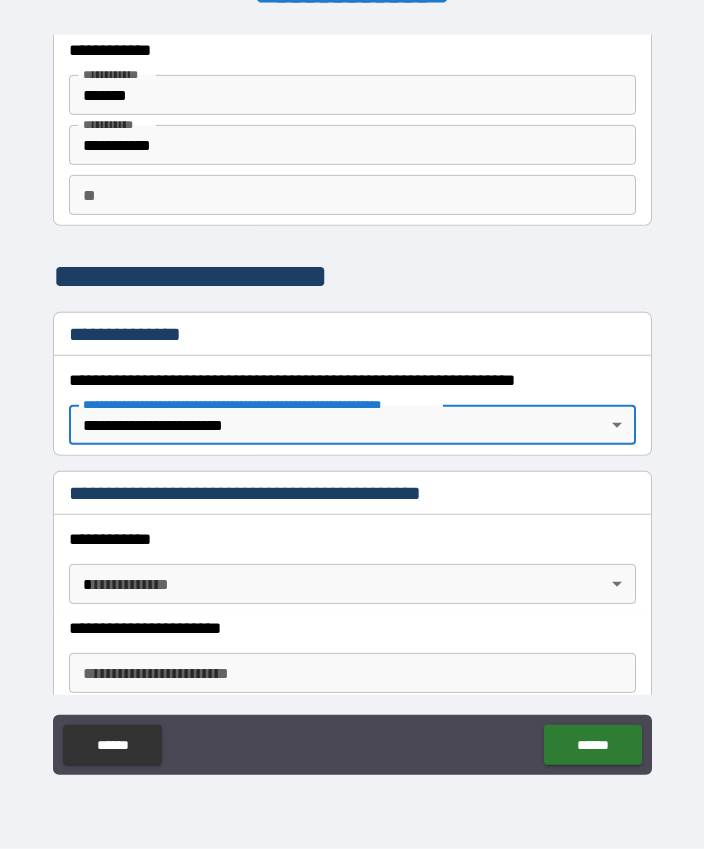 click on "**********" at bounding box center (352, 397) 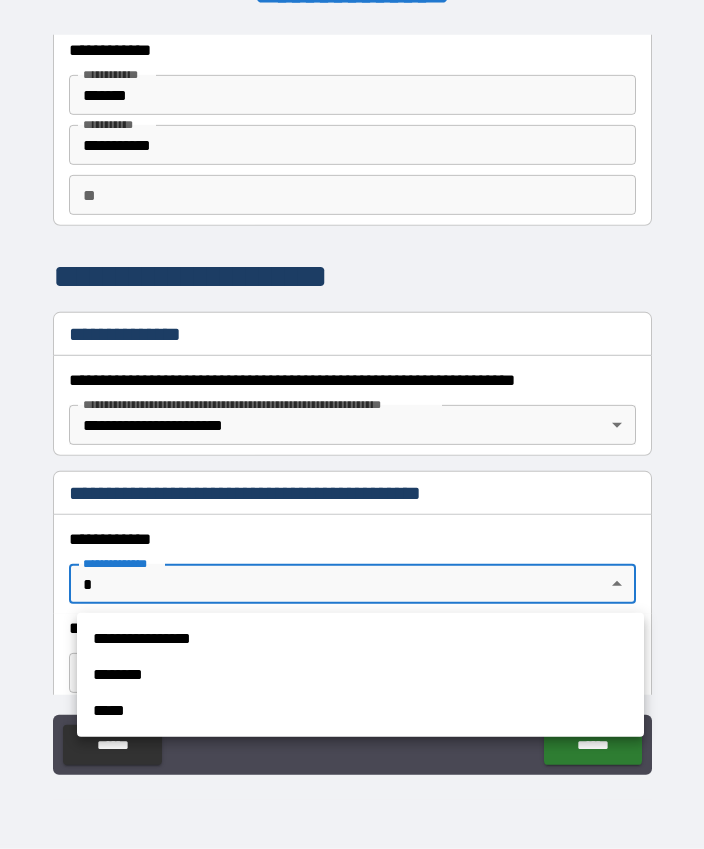 click on "********" at bounding box center (360, 675) 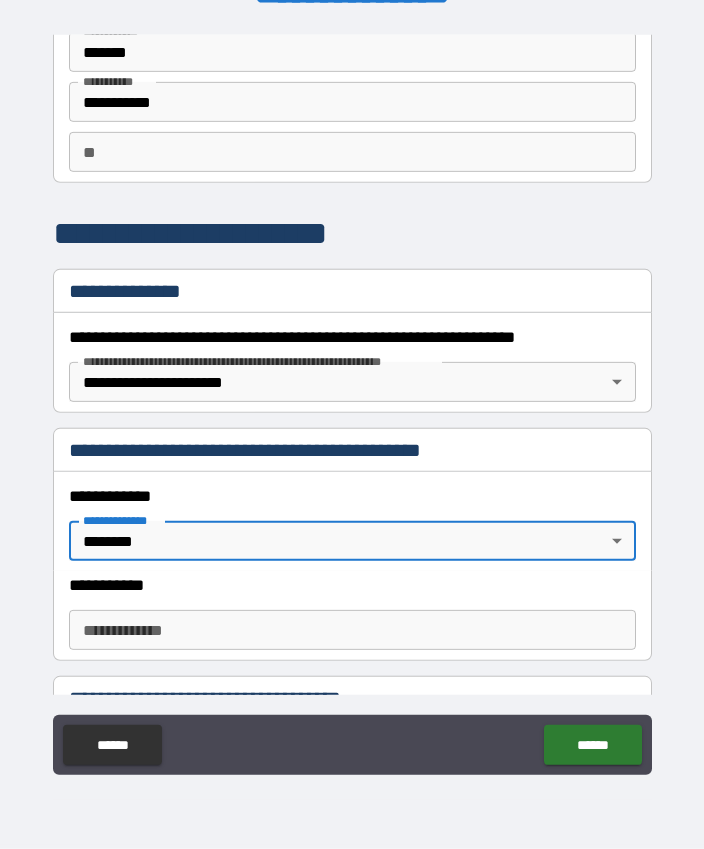 scroll, scrollTop: 95, scrollLeft: 0, axis: vertical 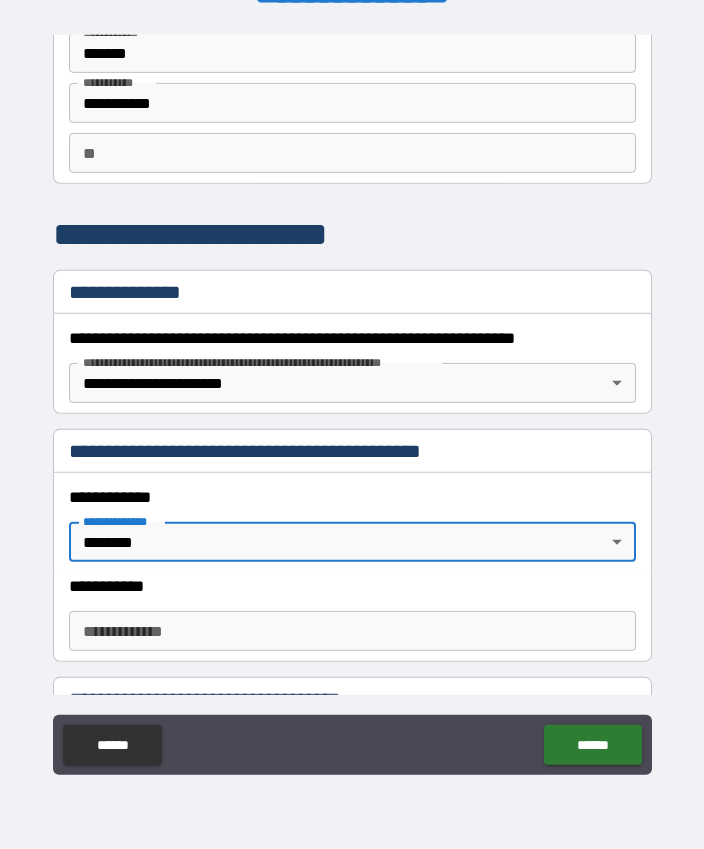 click on "**********" at bounding box center [352, 631] 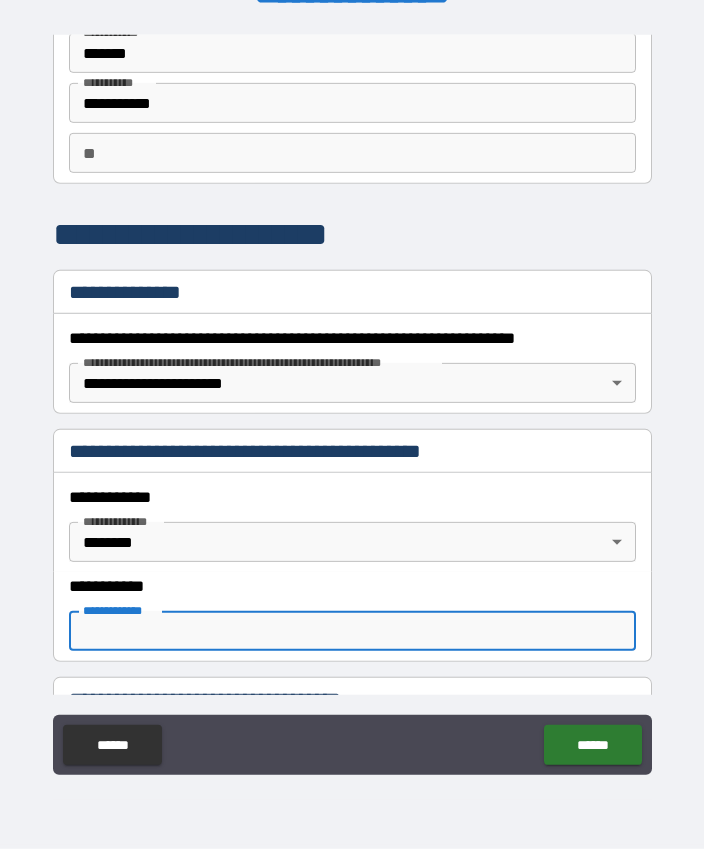 scroll, scrollTop: 55, scrollLeft: 0, axis: vertical 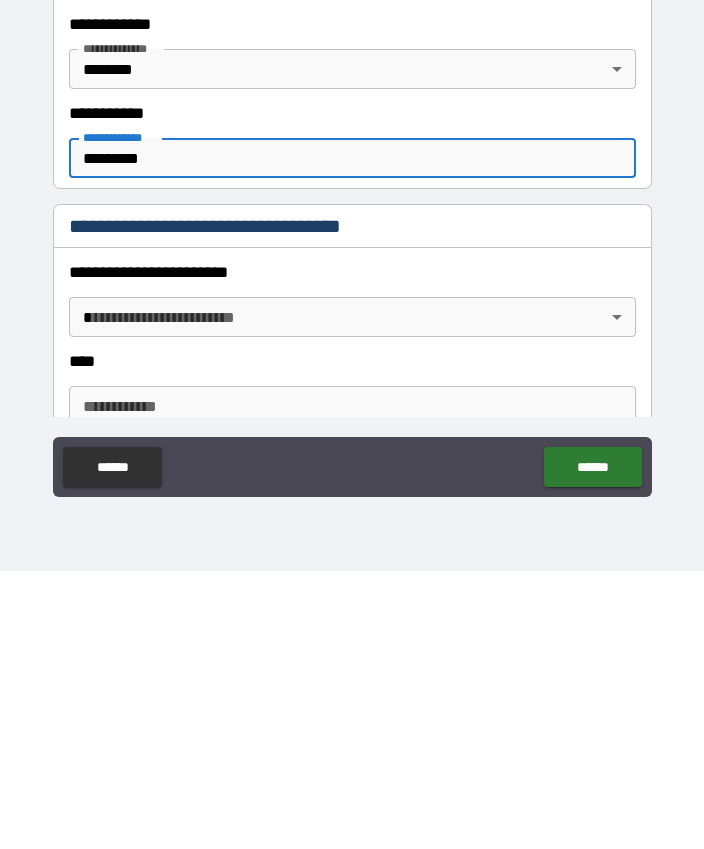 click on "**********" at bounding box center (352, 397) 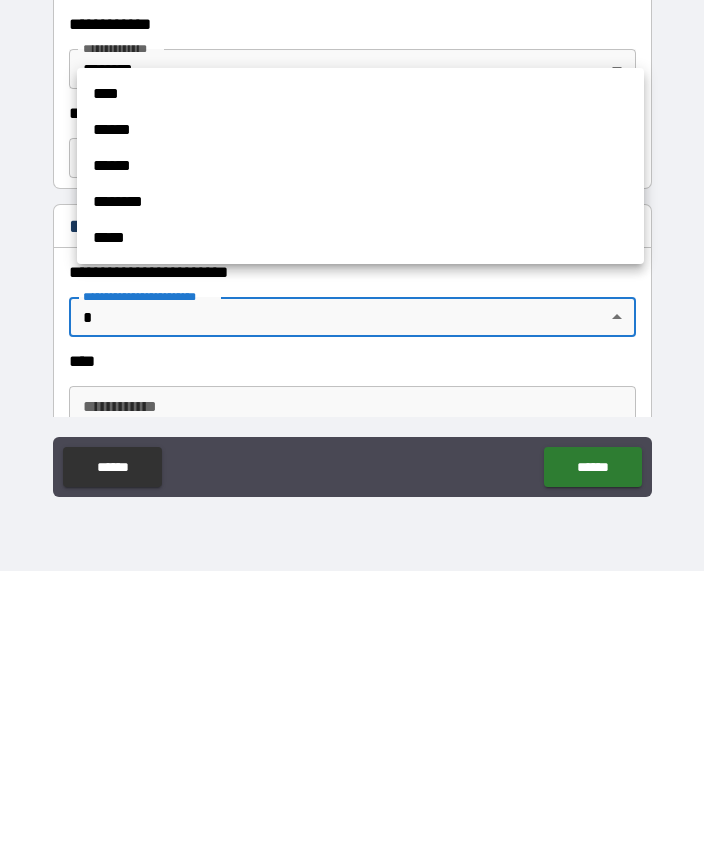 scroll, scrollTop: 55, scrollLeft: 0, axis: vertical 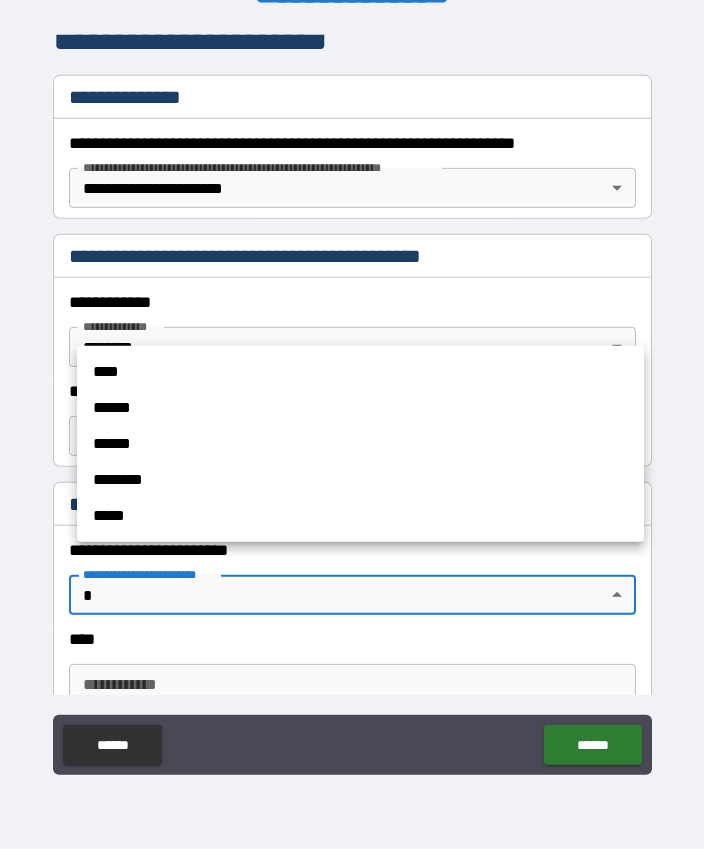 click on "****" at bounding box center [360, 372] 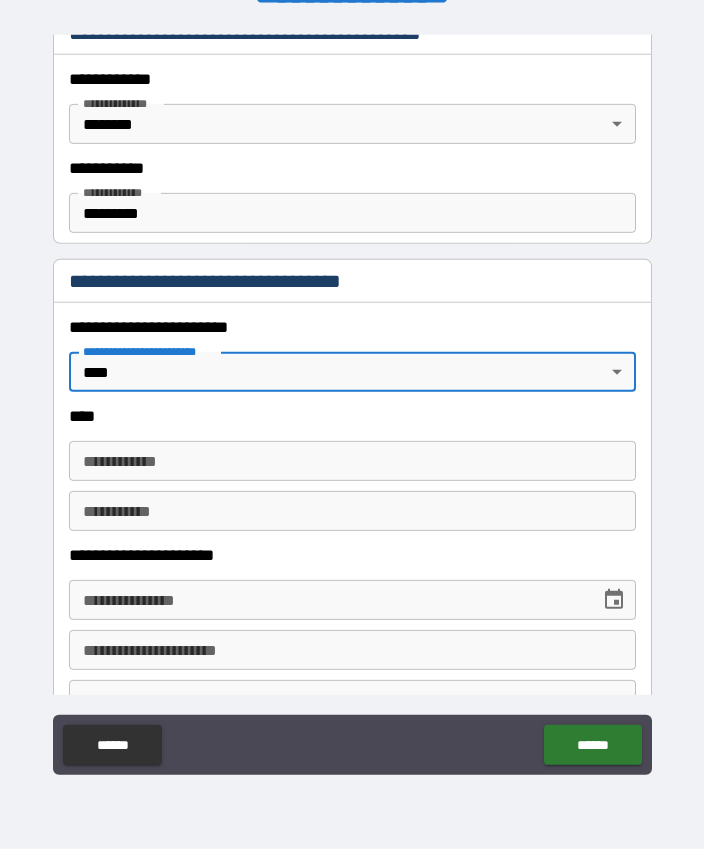 scroll, scrollTop: 513, scrollLeft: 0, axis: vertical 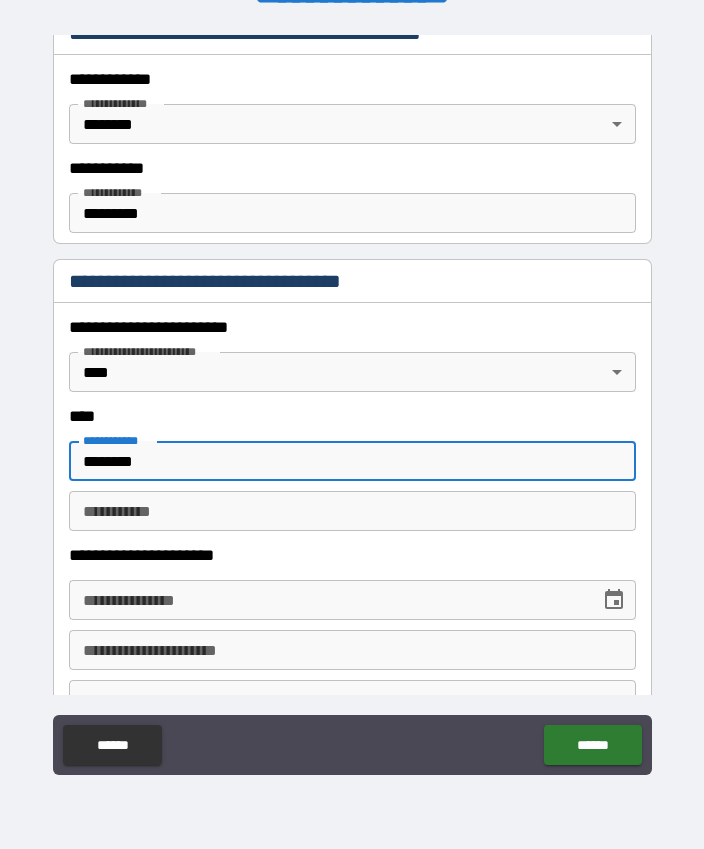 click on "*********   *" at bounding box center [352, 511] 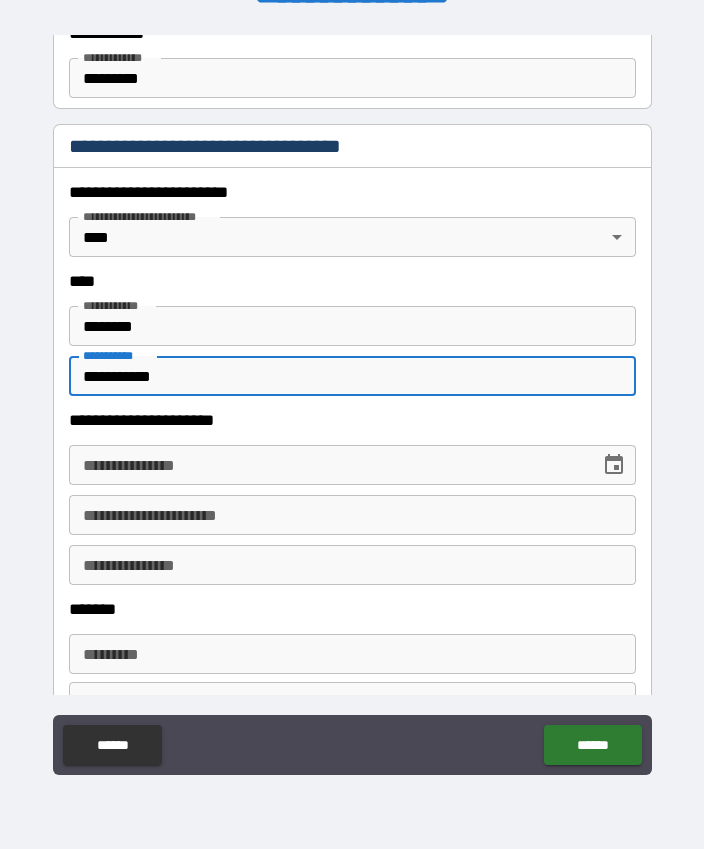 scroll, scrollTop: 652, scrollLeft: 0, axis: vertical 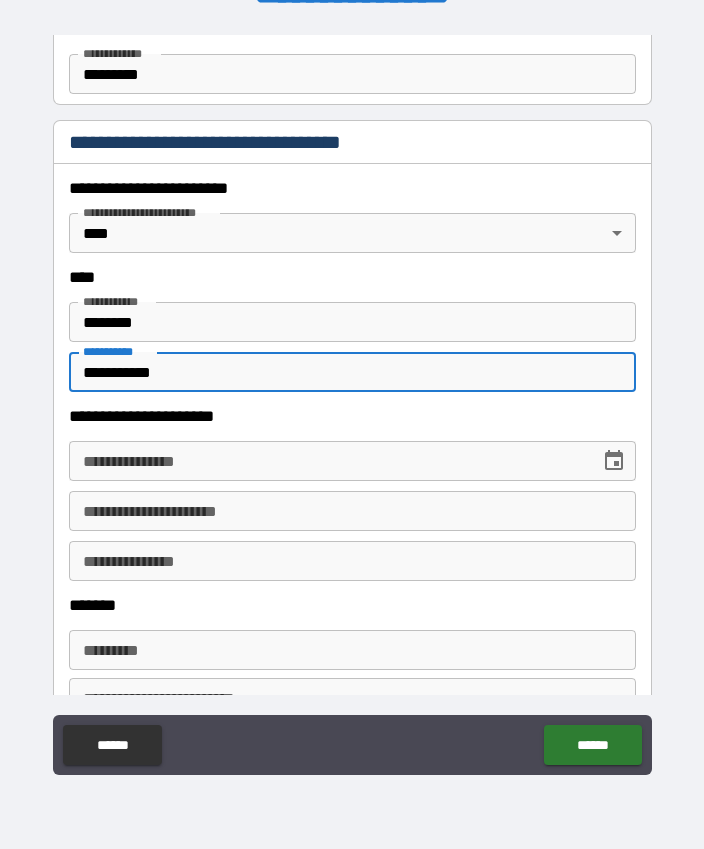 click on "**********" at bounding box center (327, 461) 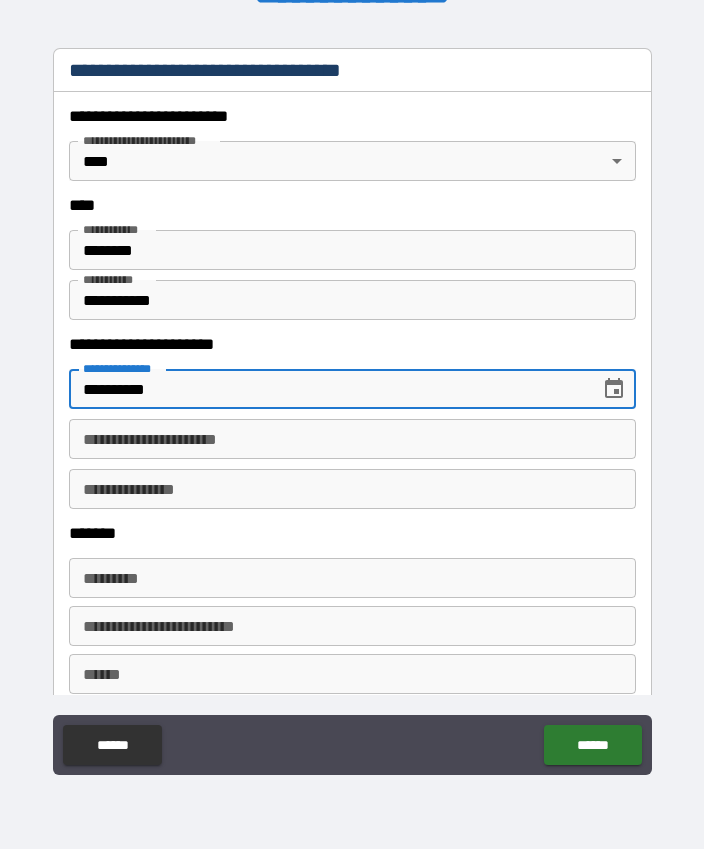 scroll, scrollTop: 726, scrollLeft: 0, axis: vertical 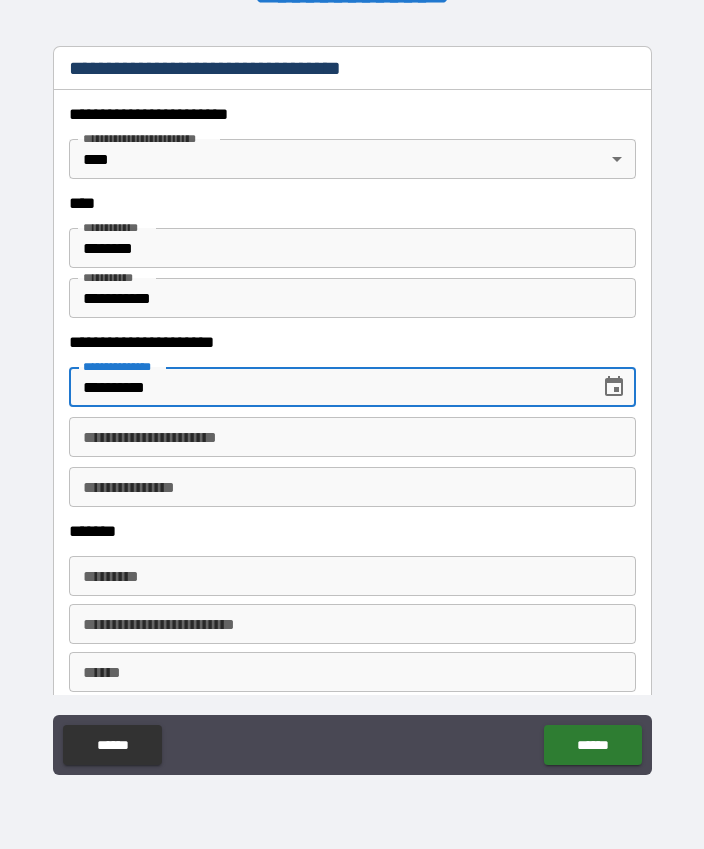 click on "**********" at bounding box center [352, 437] 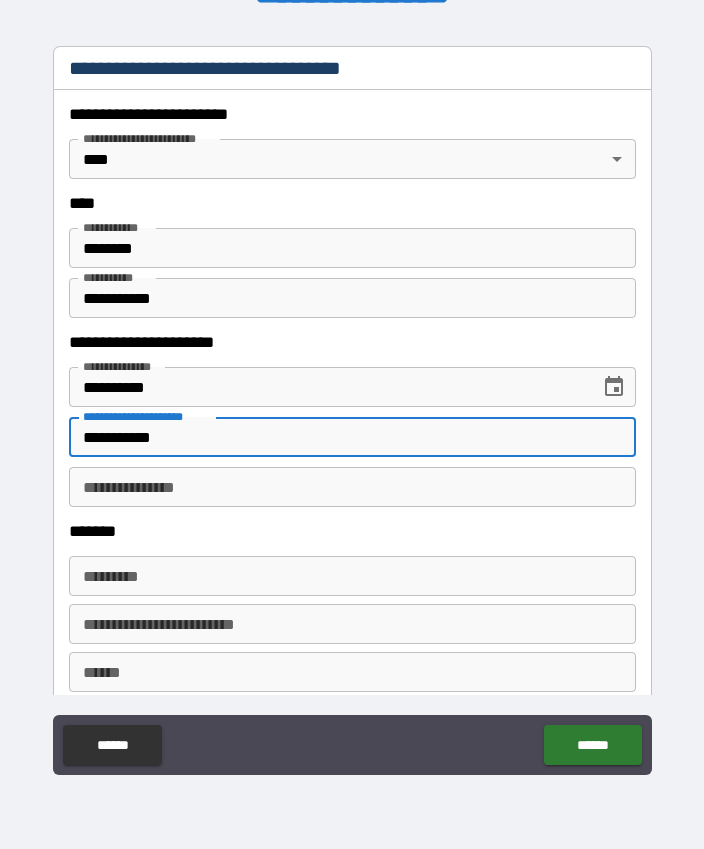click on "**********" at bounding box center [352, 487] 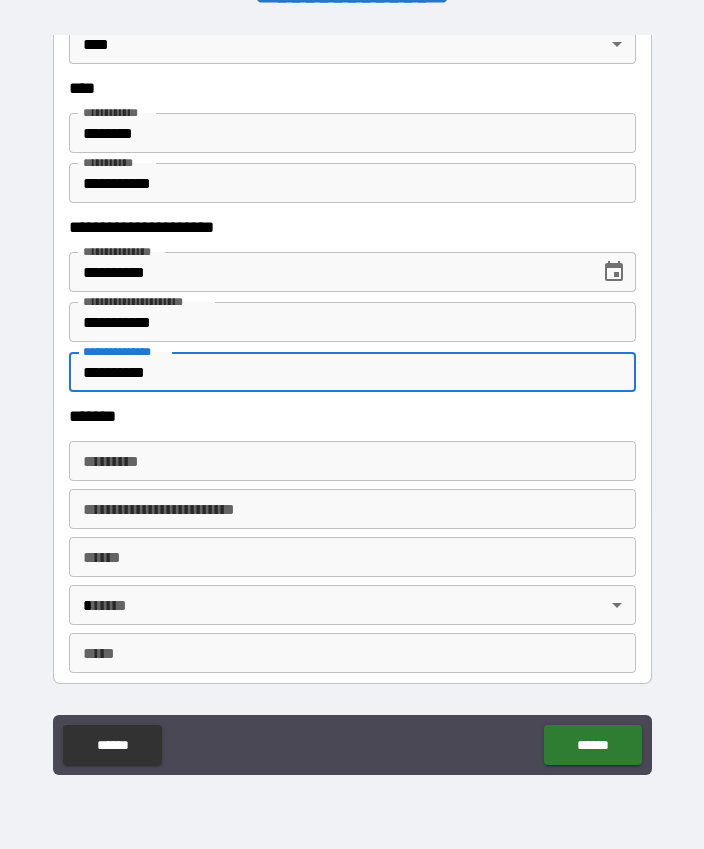 scroll, scrollTop: 845, scrollLeft: 0, axis: vertical 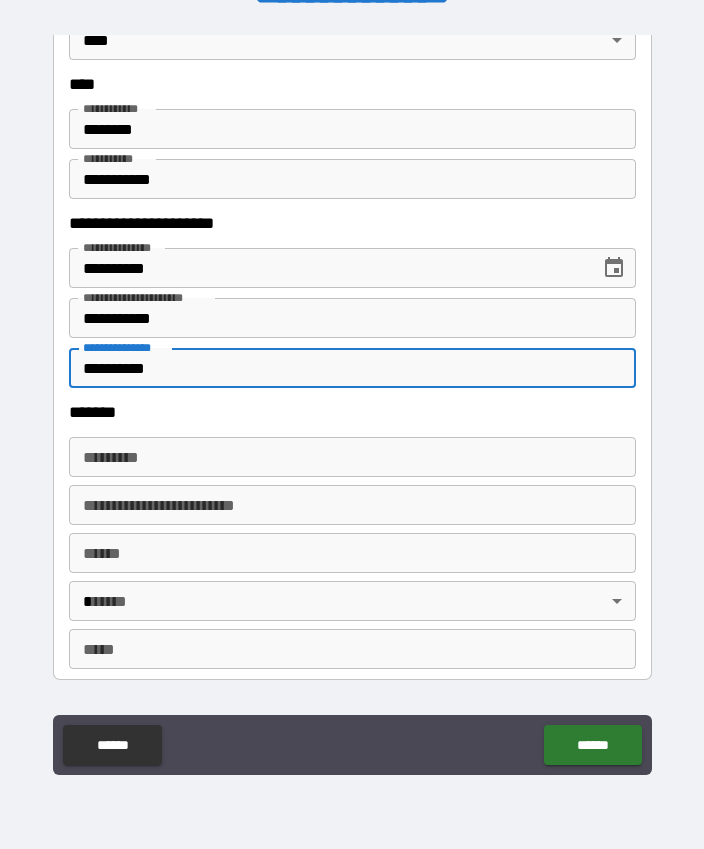 click on "*******   *" at bounding box center (352, 457) 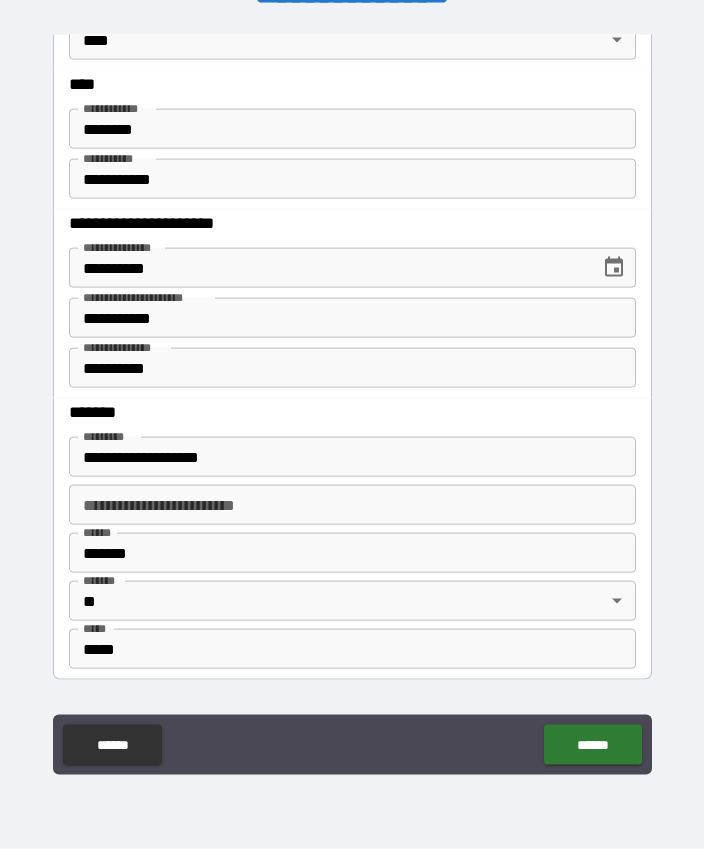 scroll, scrollTop: 55, scrollLeft: 0, axis: vertical 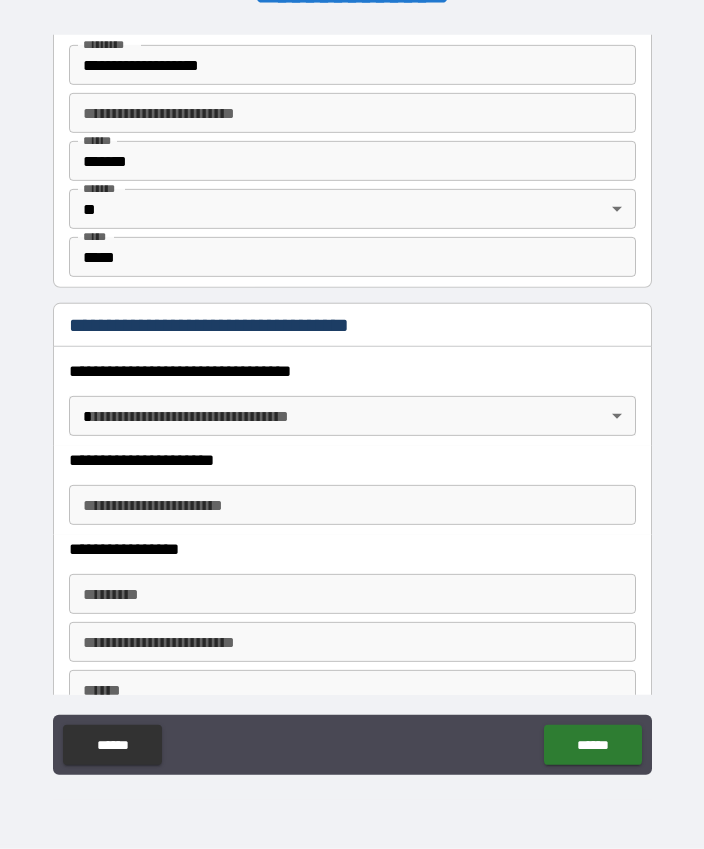 click on "**********" at bounding box center (352, 397) 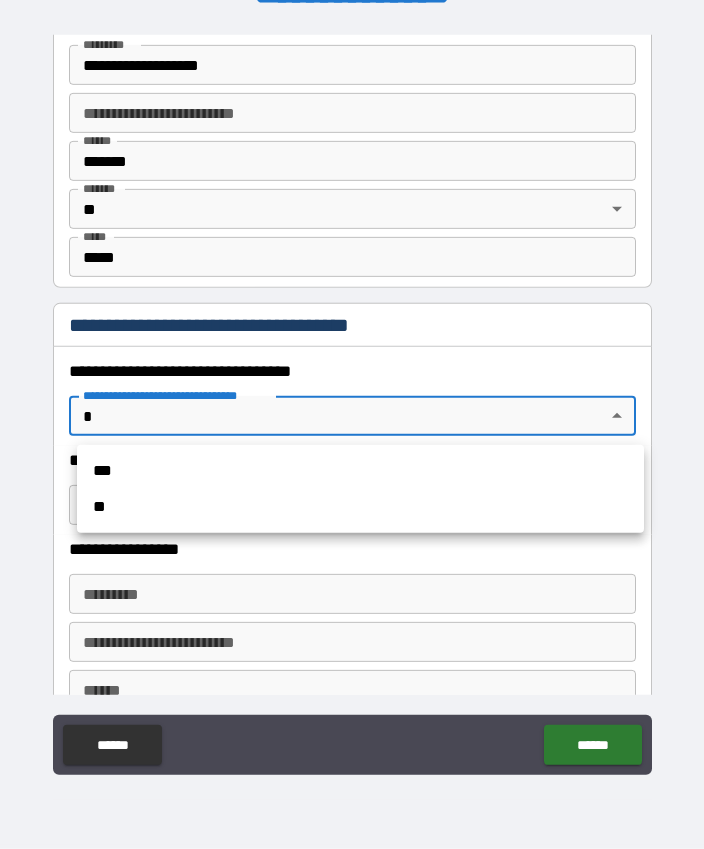 click on "**" at bounding box center [360, 507] 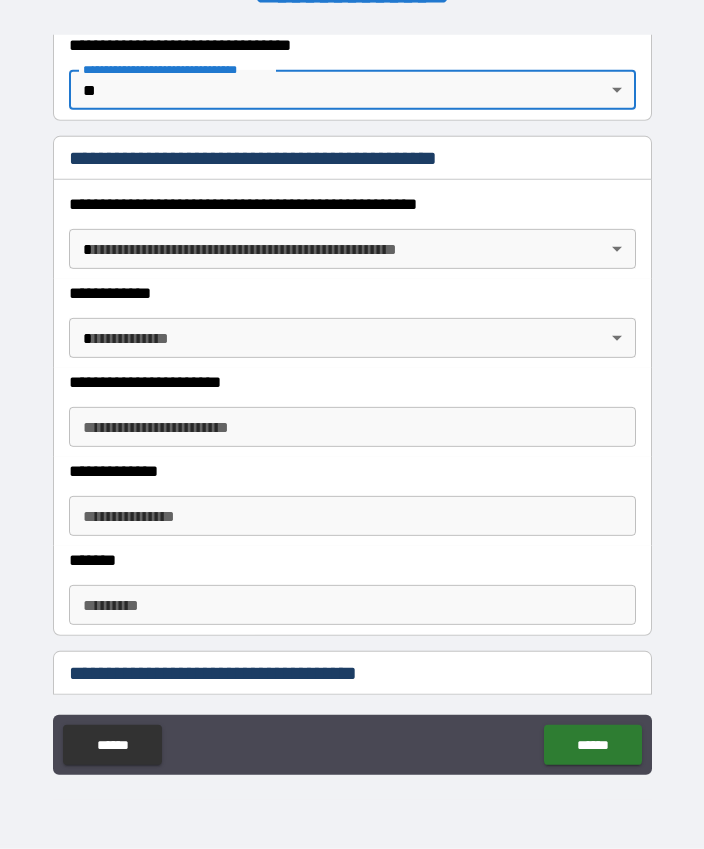scroll, scrollTop: 1564, scrollLeft: 0, axis: vertical 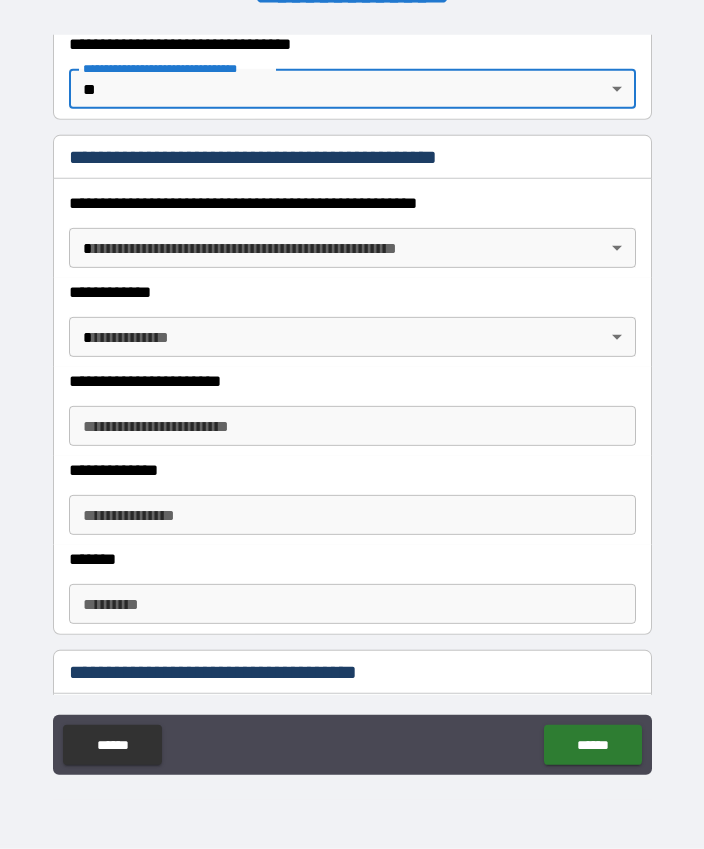 click on "**********" at bounding box center [352, 397] 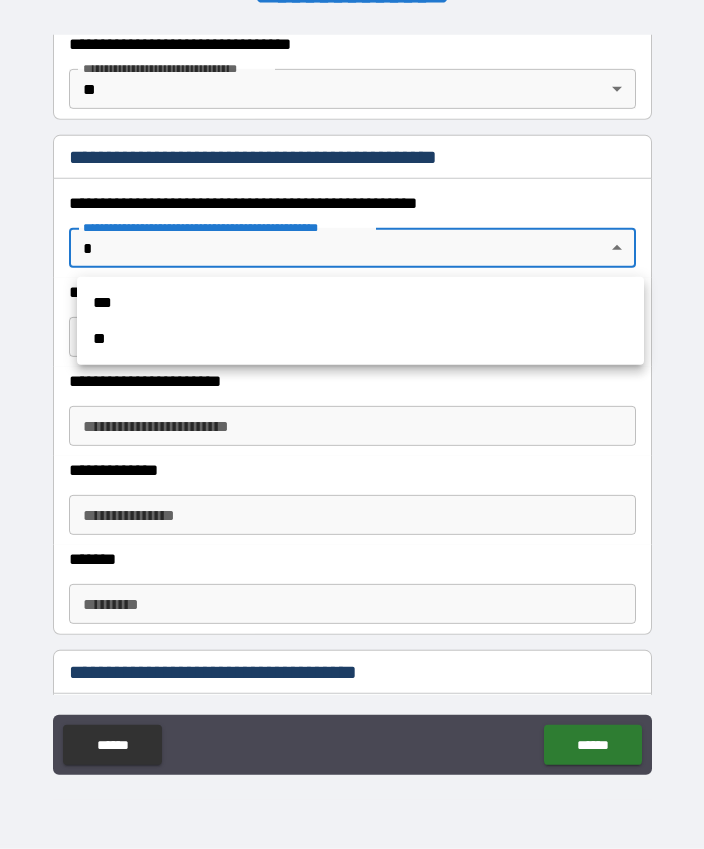 click on "**" at bounding box center [360, 339] 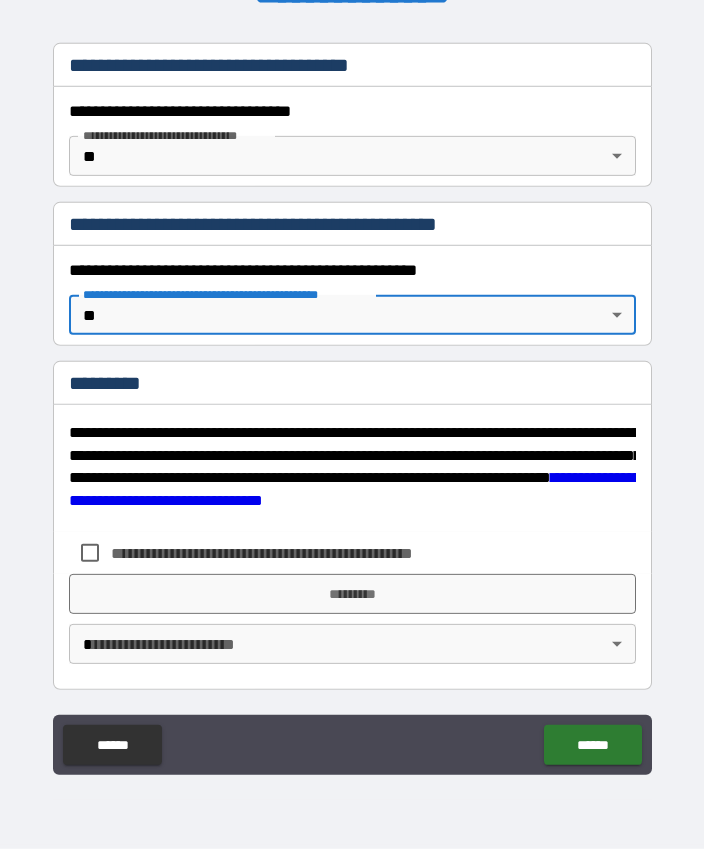 scroll, scrollTop: 1497, scrollLeft: 0, axis: vertical 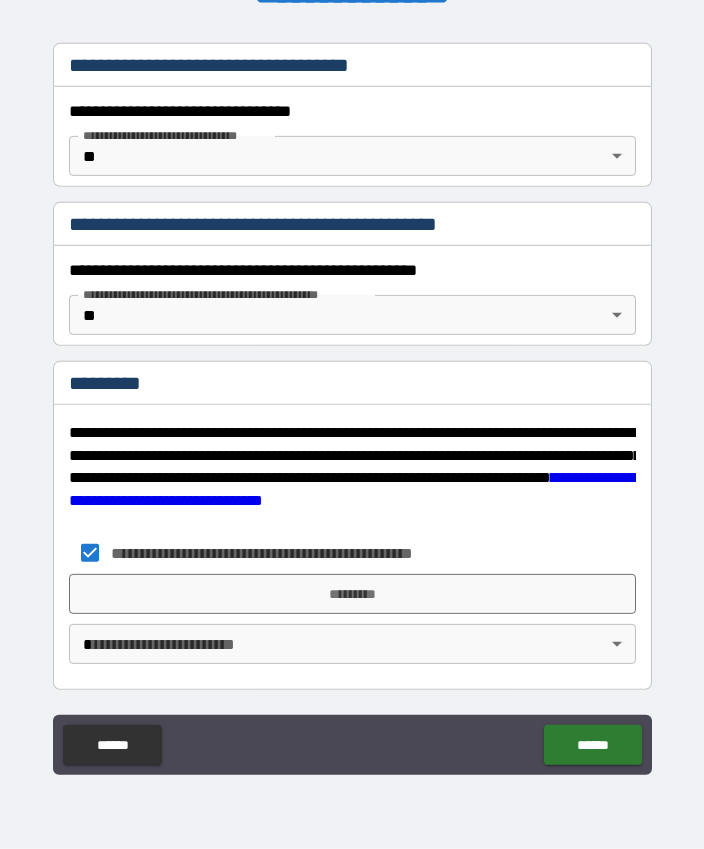 click on "*********" at bounding box center [352, 594] 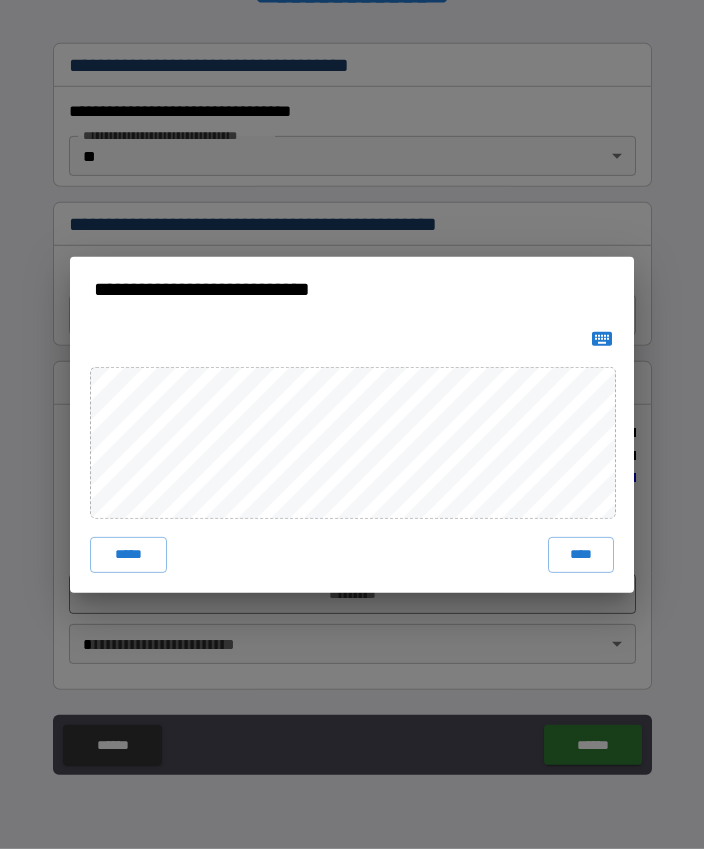 click on "****" at bounding box center (581, 555) 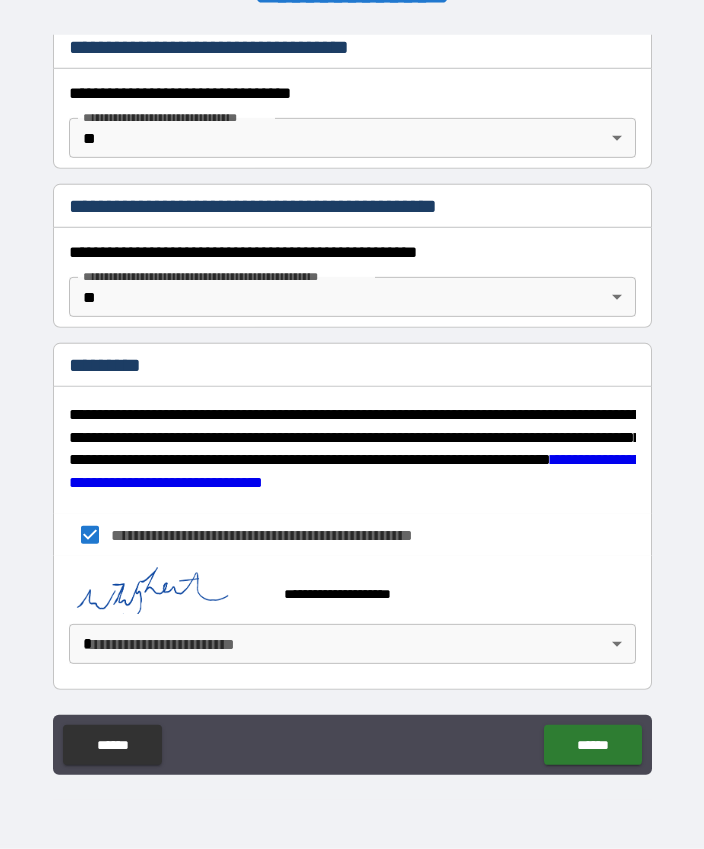 scroll, scrollTop: 1515, scrollLeft: 0, axis: vertical 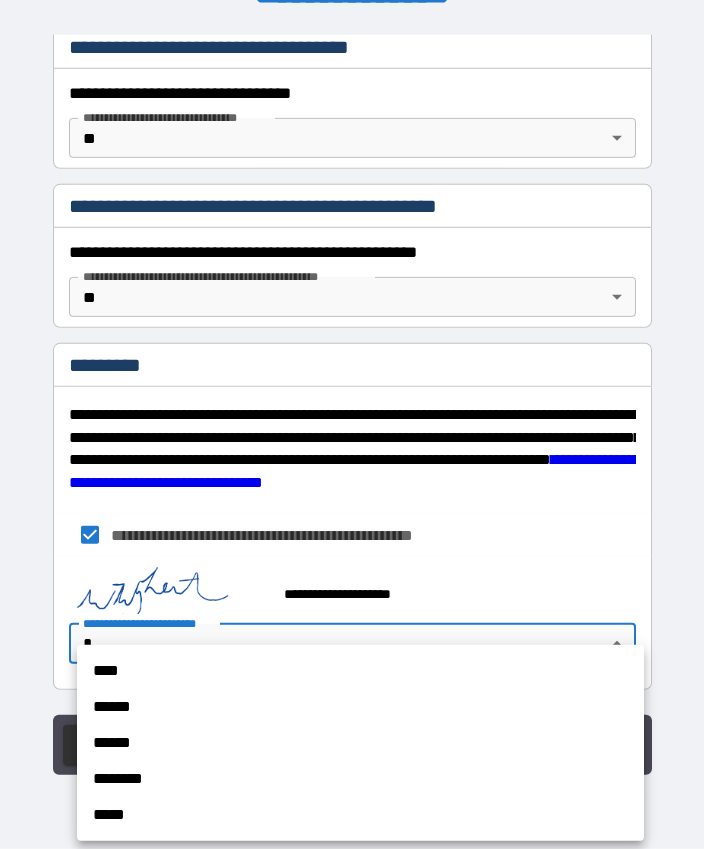 click on "****" at bounding box center (360, 671) 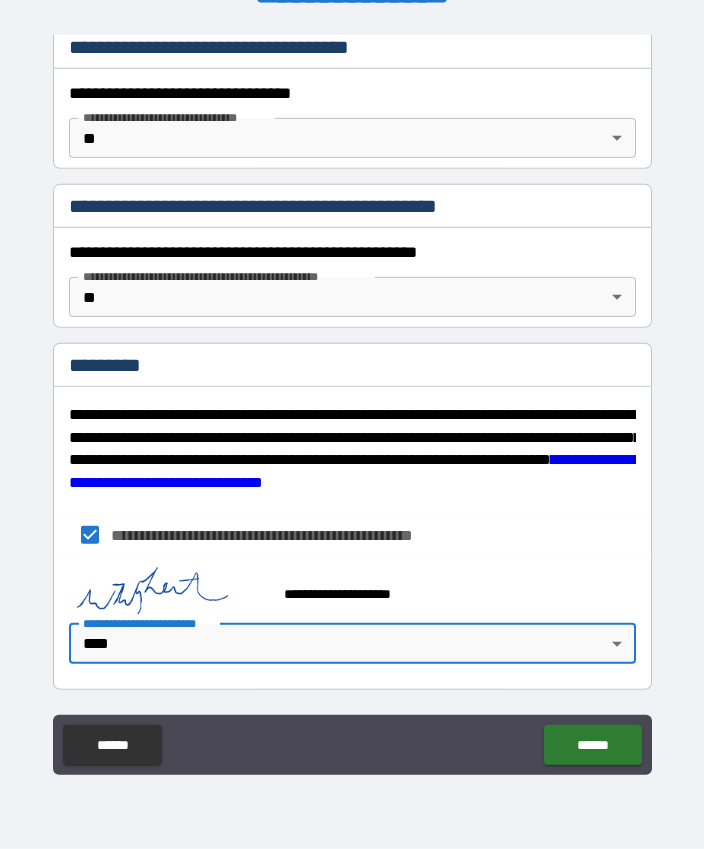 click on "******" at bounding box center [592, 745] 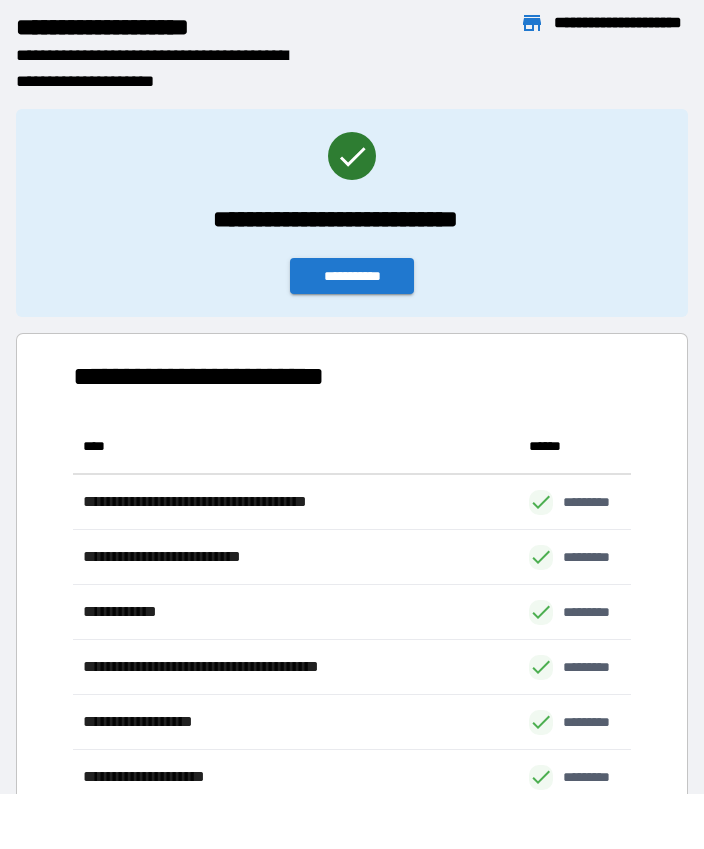 scroll, scrollTop: 441, scrollLeft: 559, axis: both 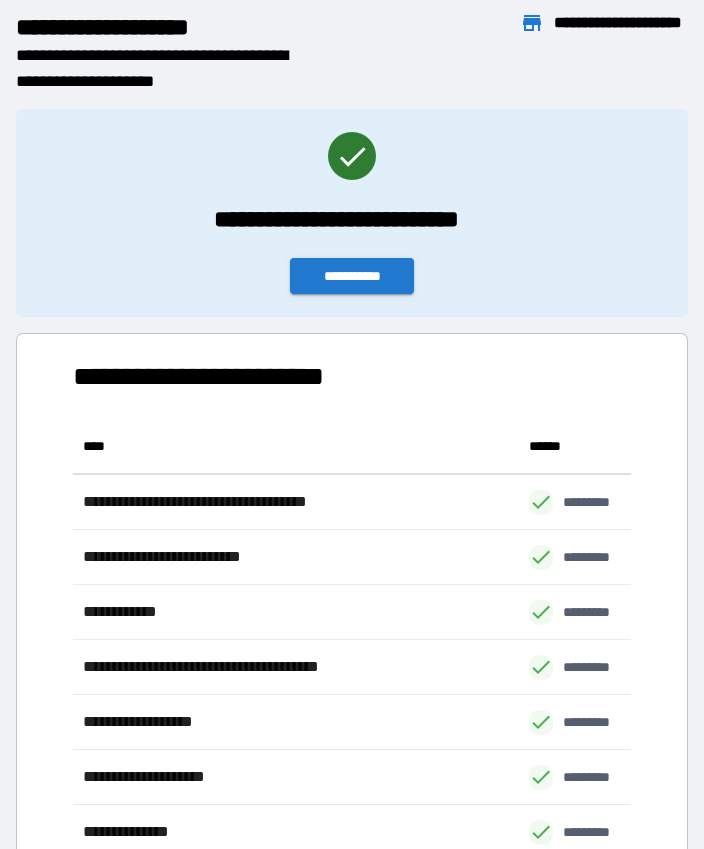 click on "**********" at bounding box center [352, 276] 